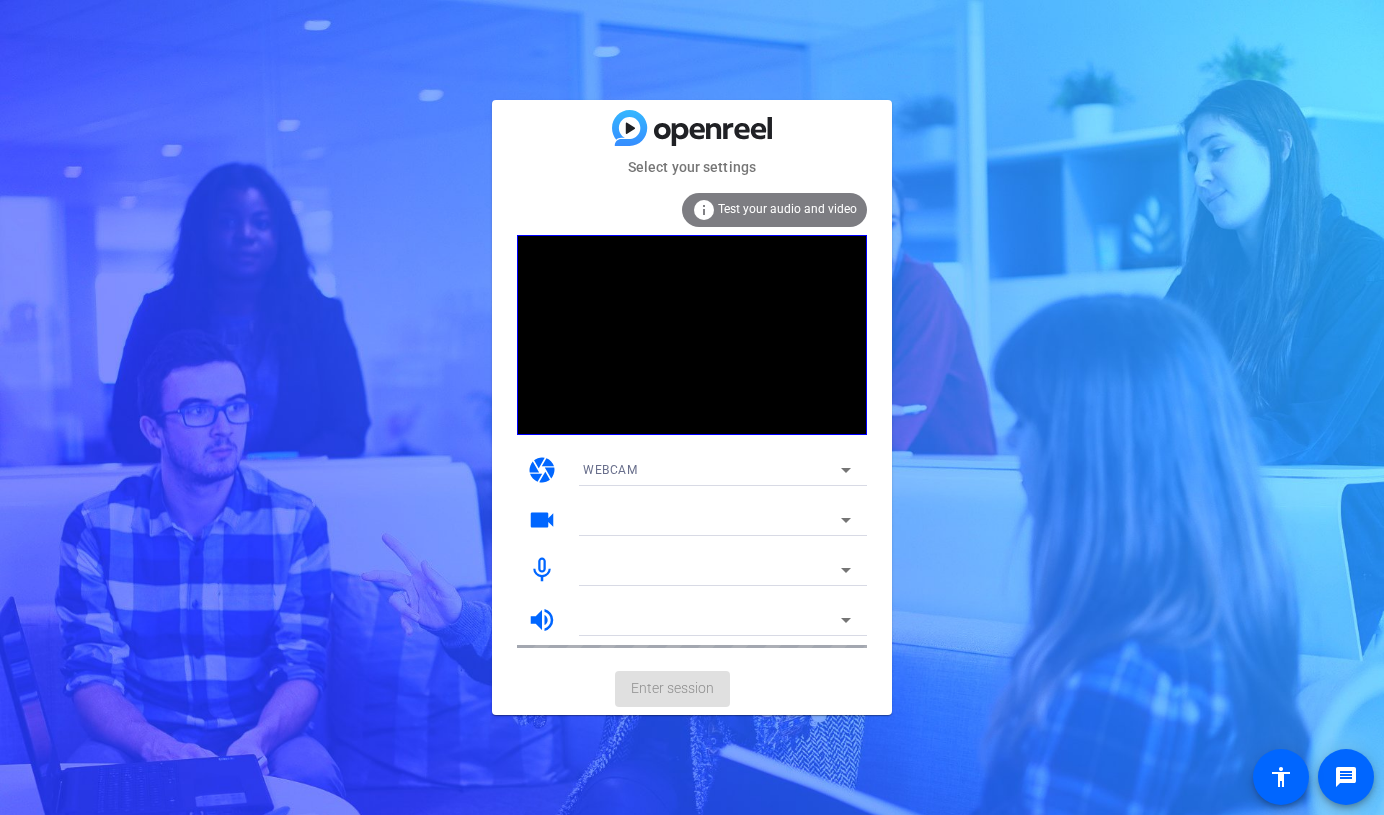 scroll, scrollTop: 0, scrollLeft: 0, axis: both 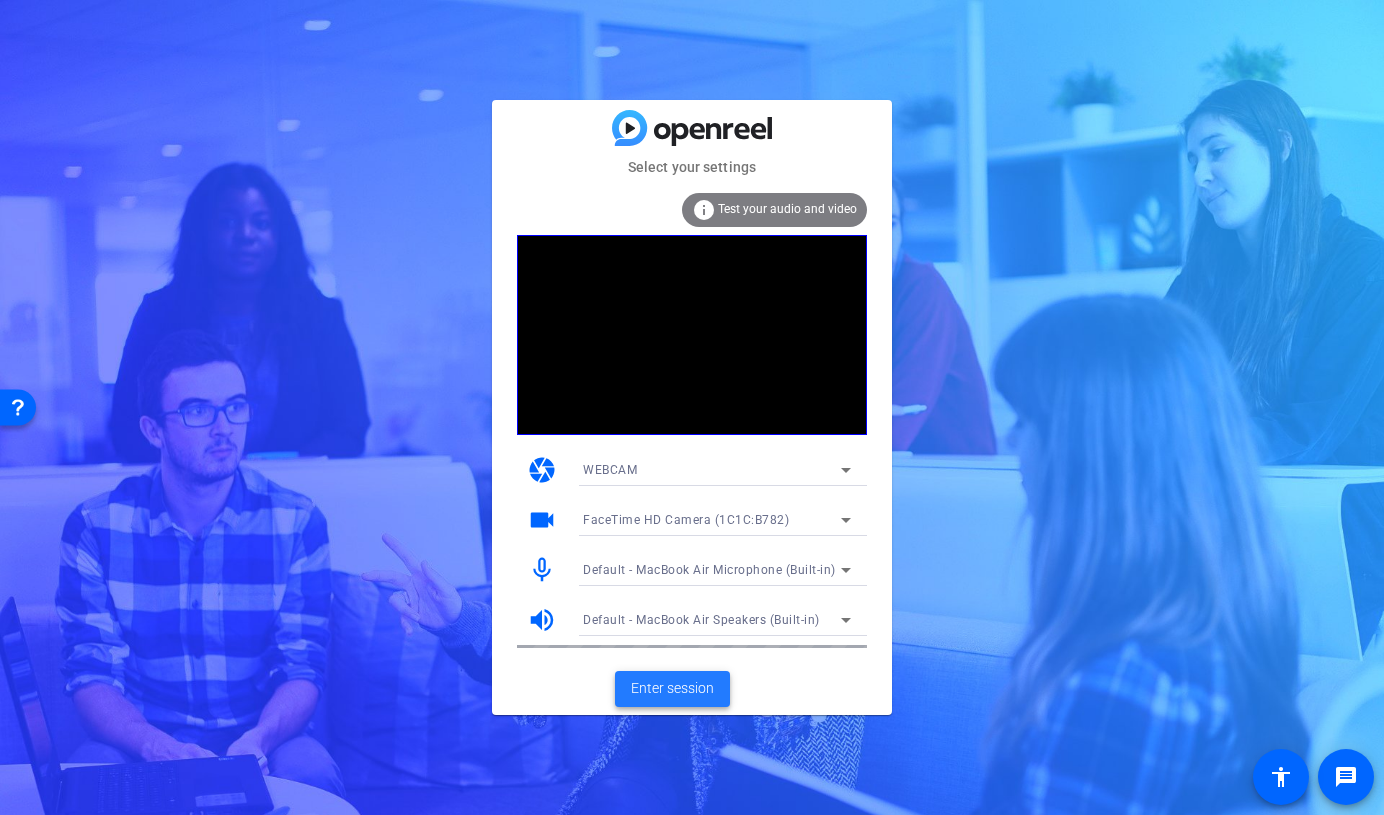 click on "Enter session" 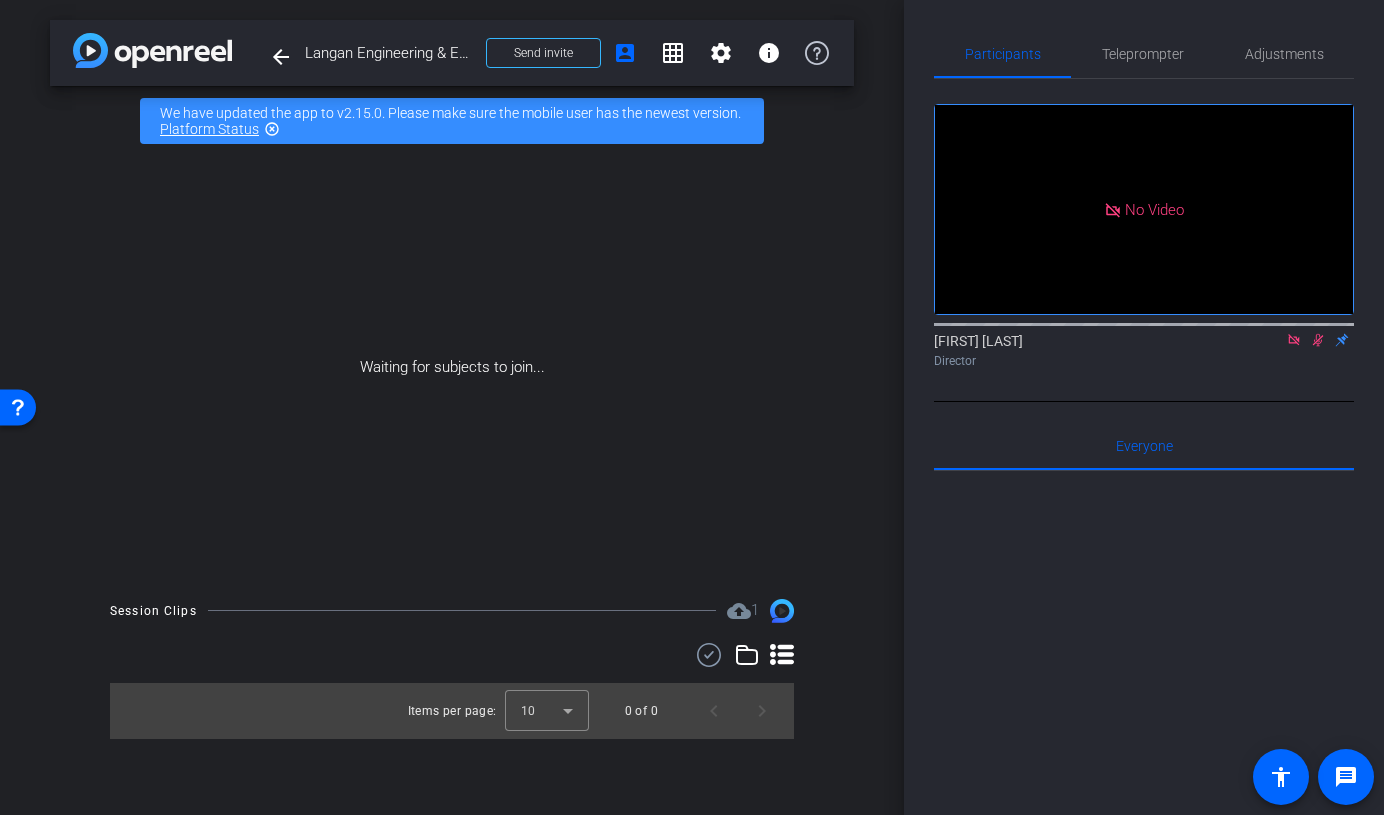 click 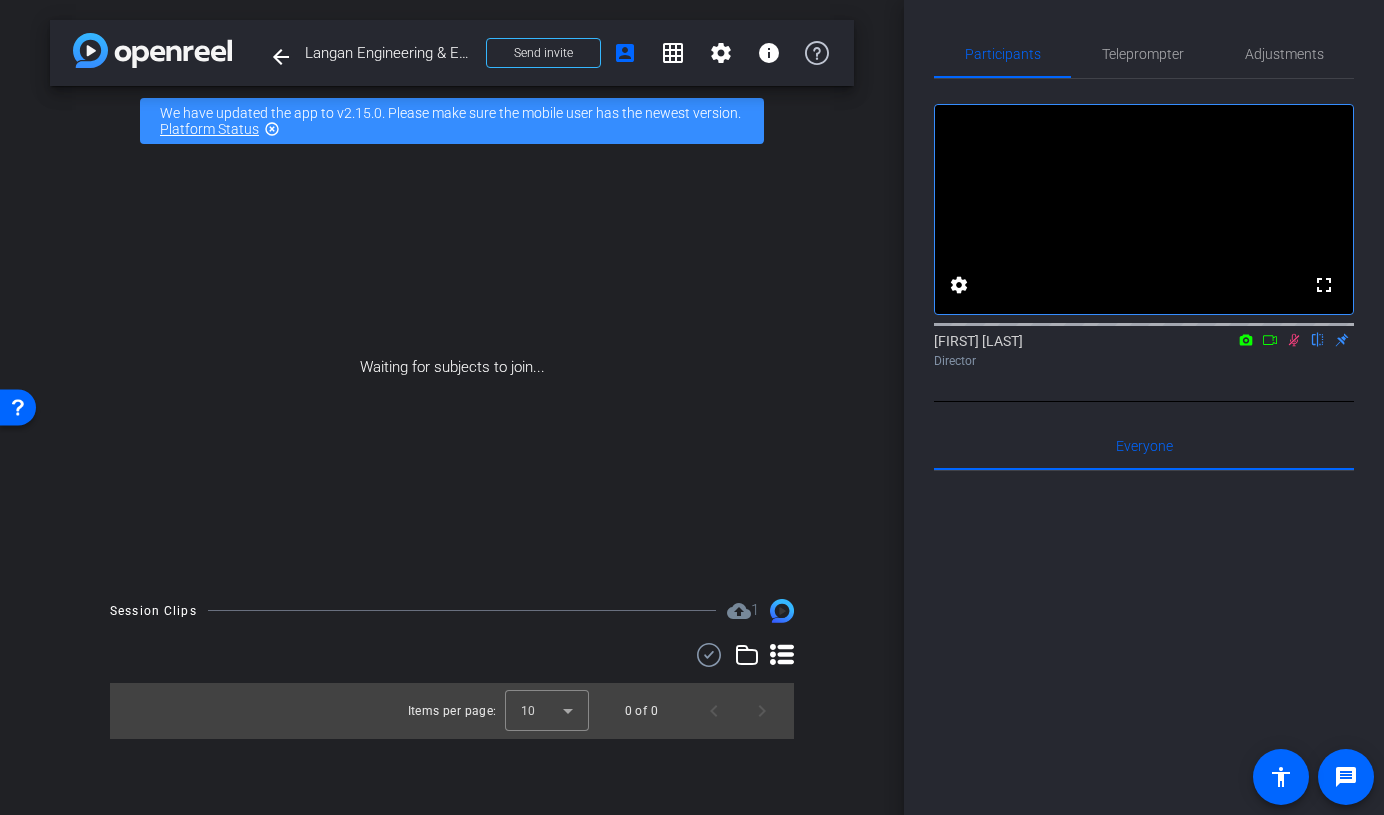 click 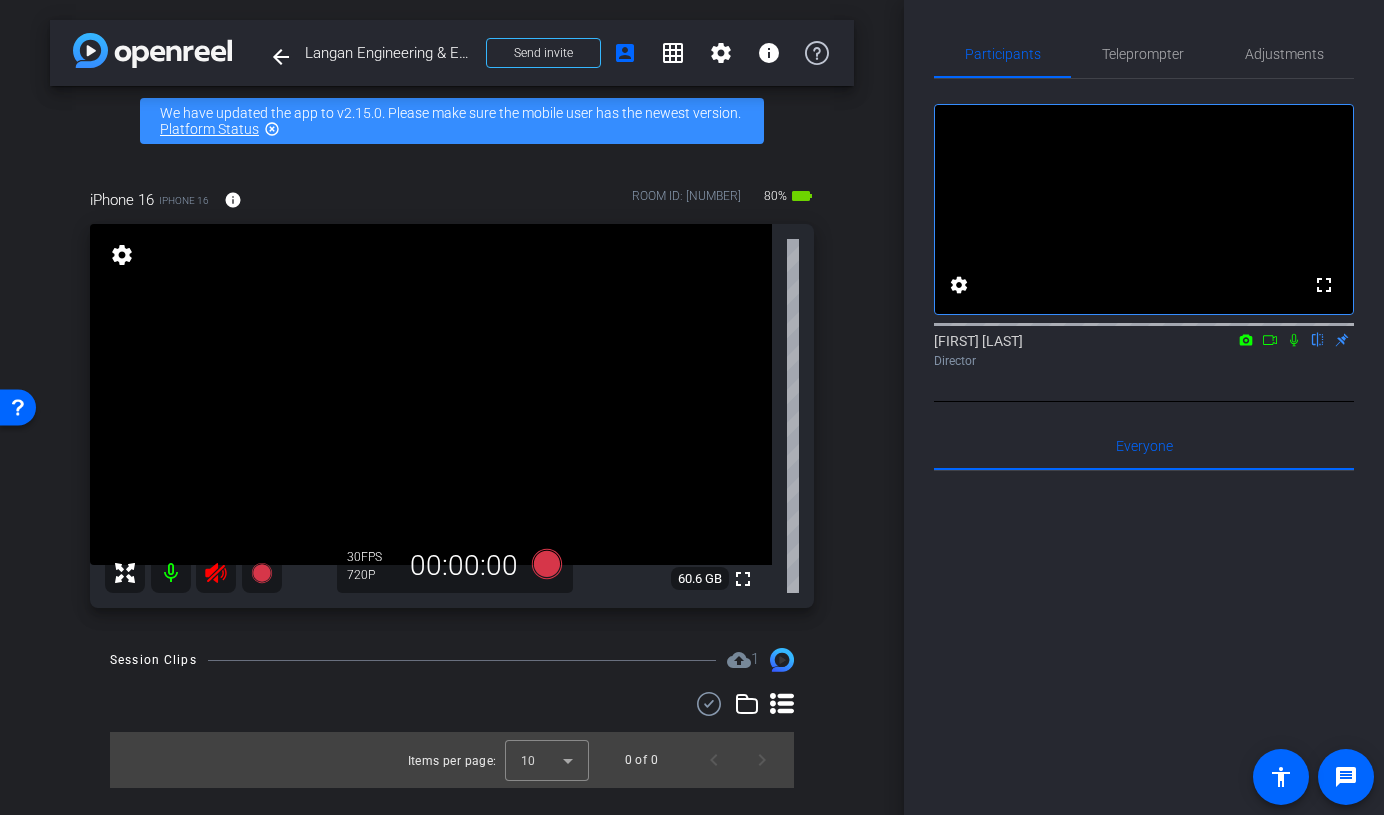 click 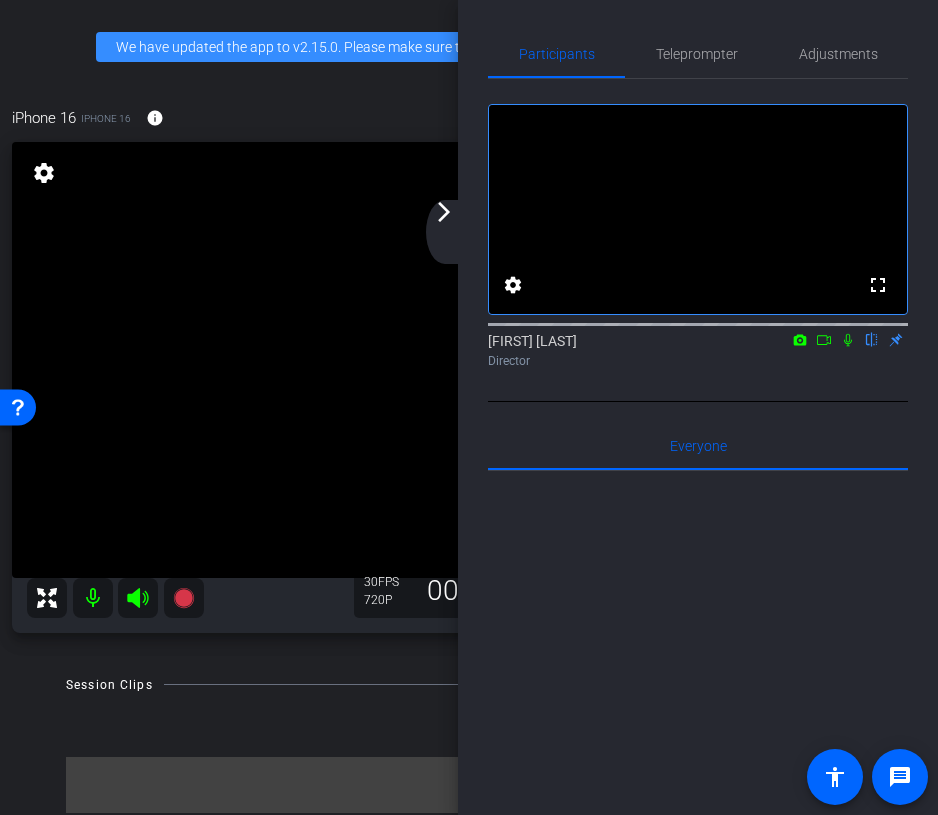 click on "arrow_back_ios_new arrow_forward_ios" 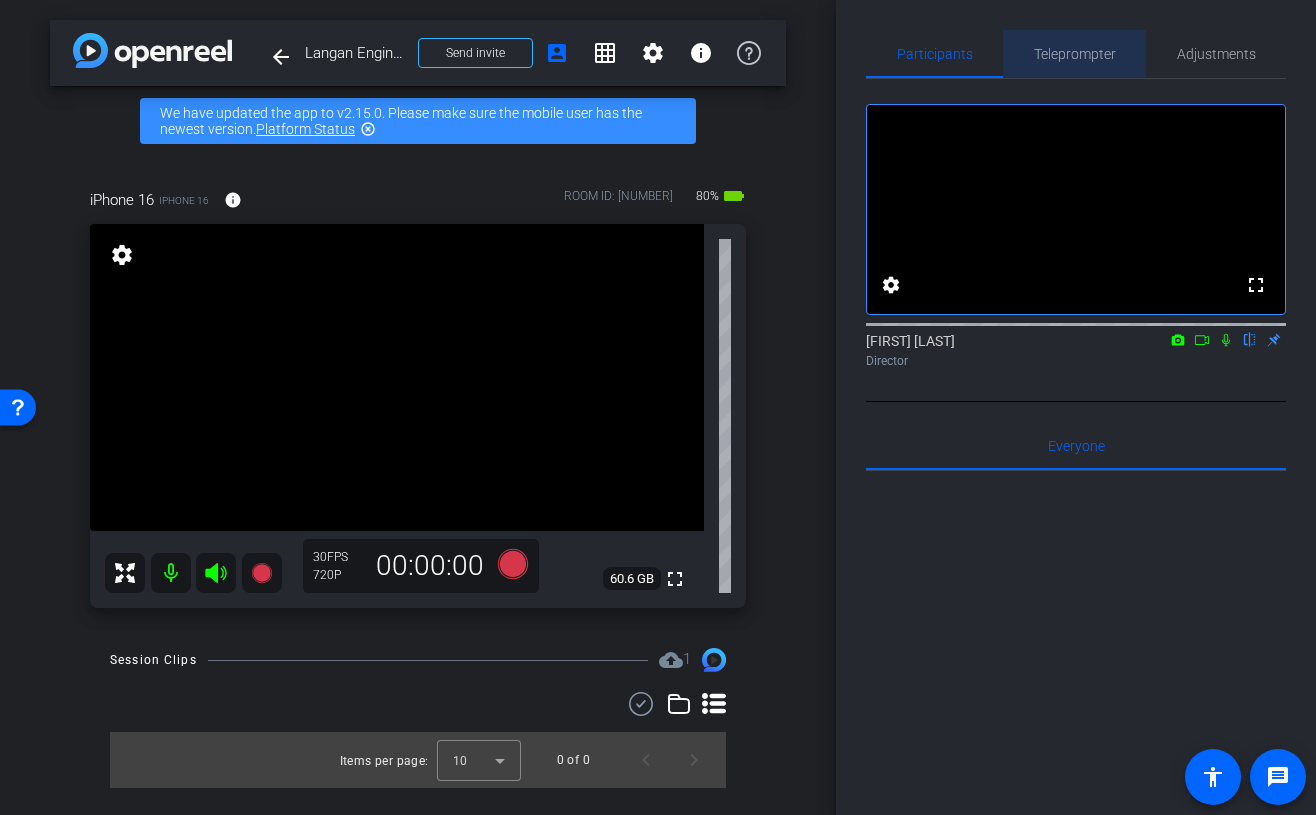 click on "Teleprompter" at bounding box center [1074, 54] 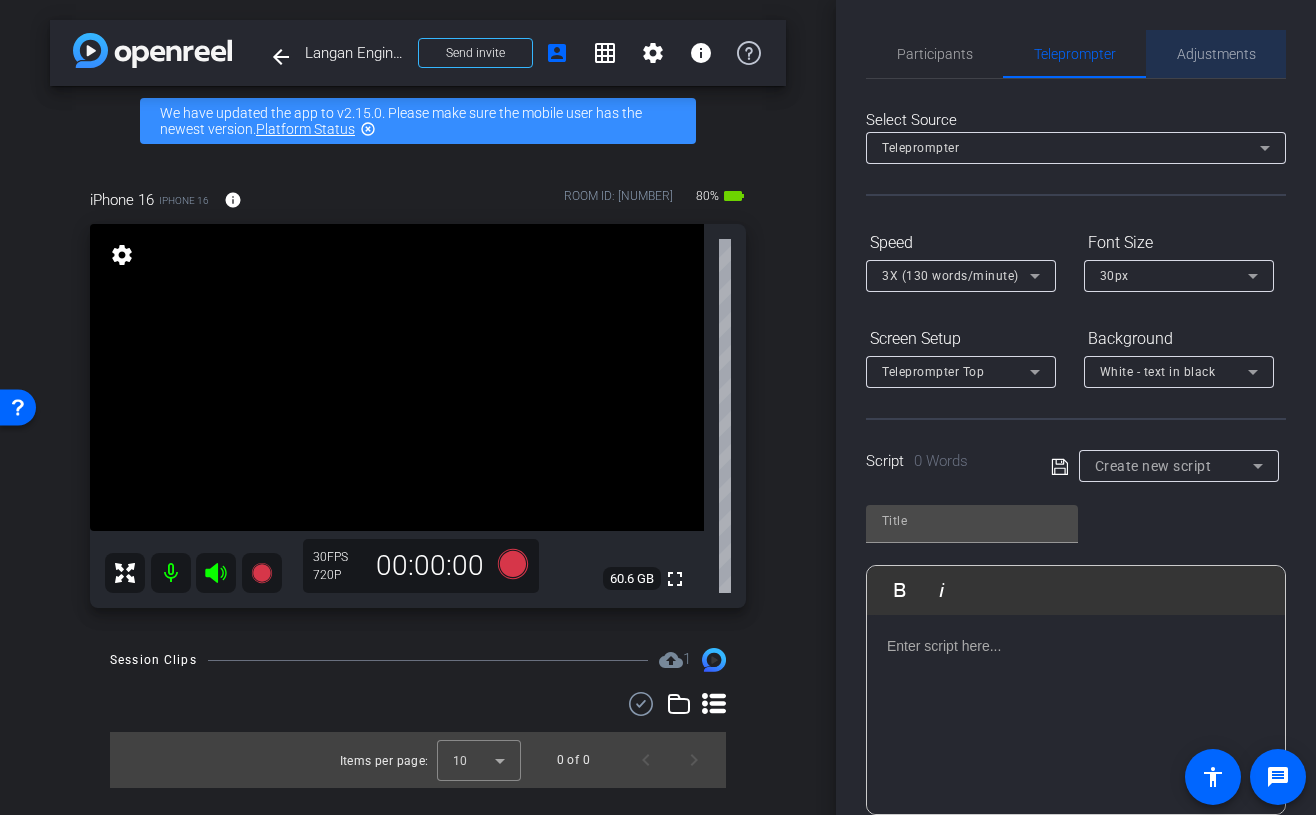 click on "Adjustments" at bounding box center [1216, 54] 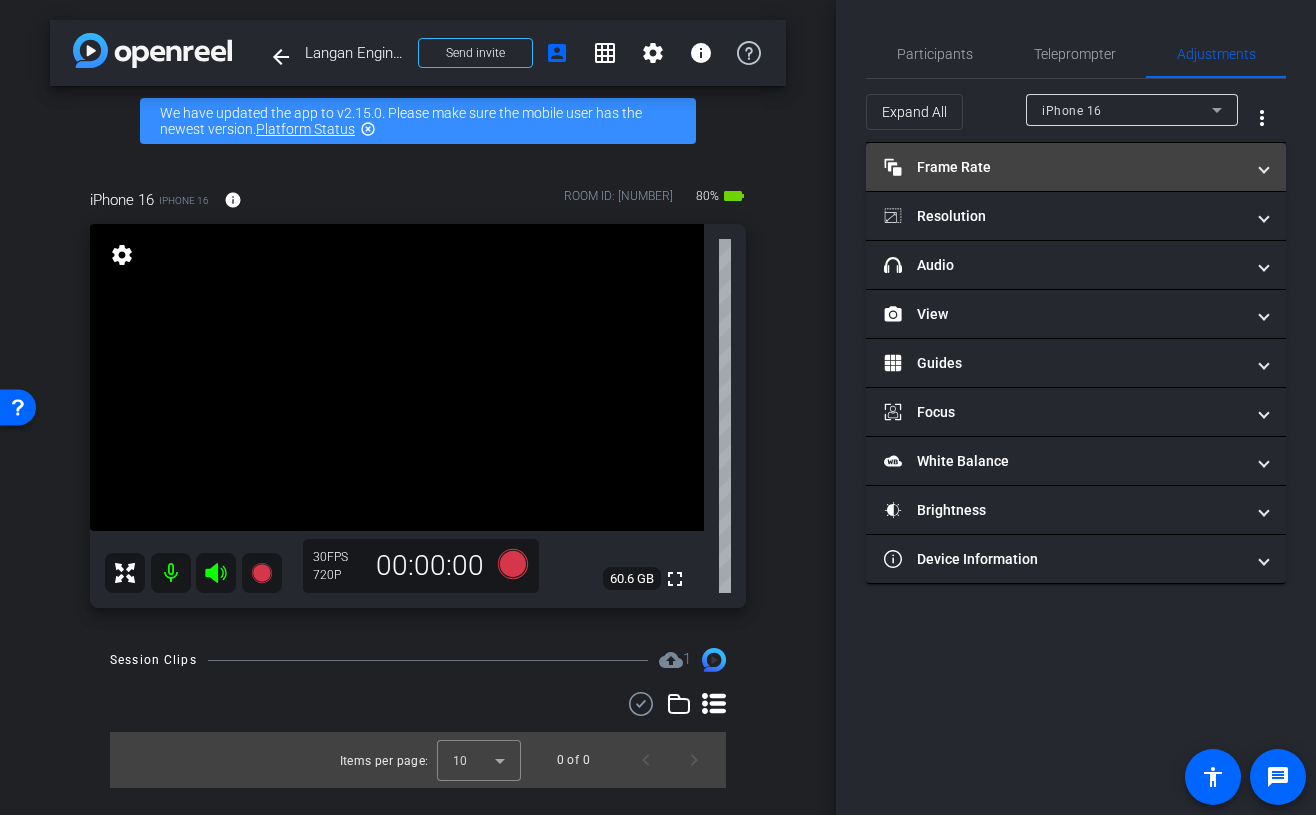 click on "Frame Rate
Frame Rate" at bounding box center [1064, 167] 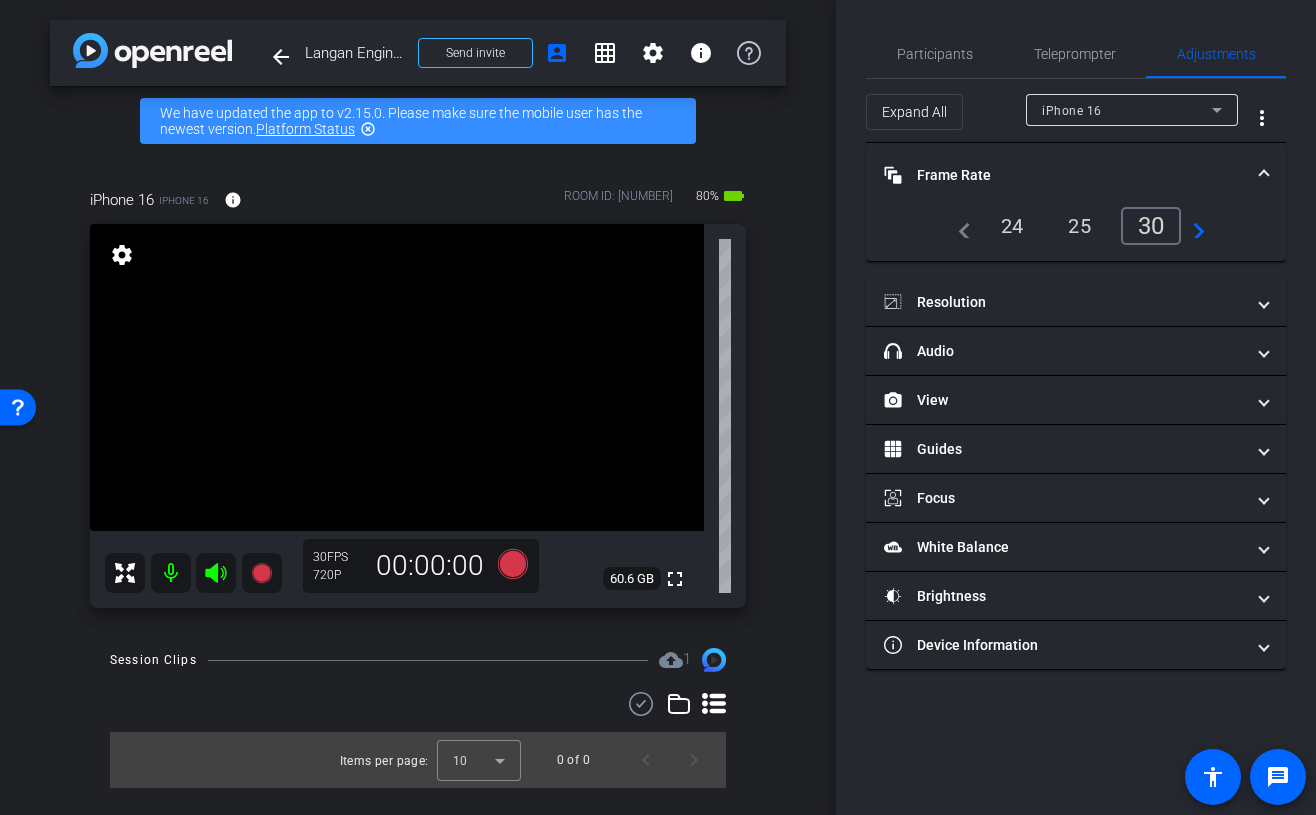 click on "24" at bounding box center [1012, 226] 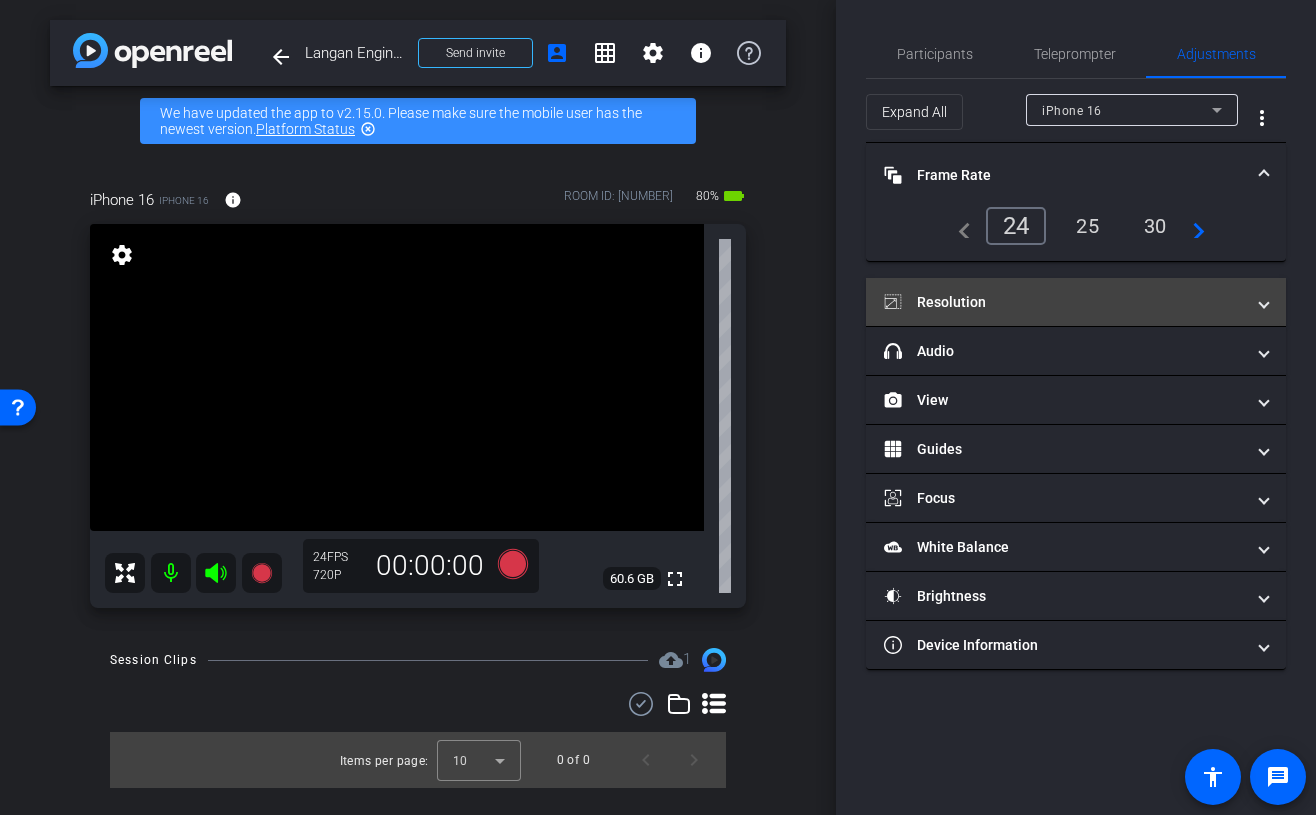 click on "Resolution" at bounding box center (1076, 302) 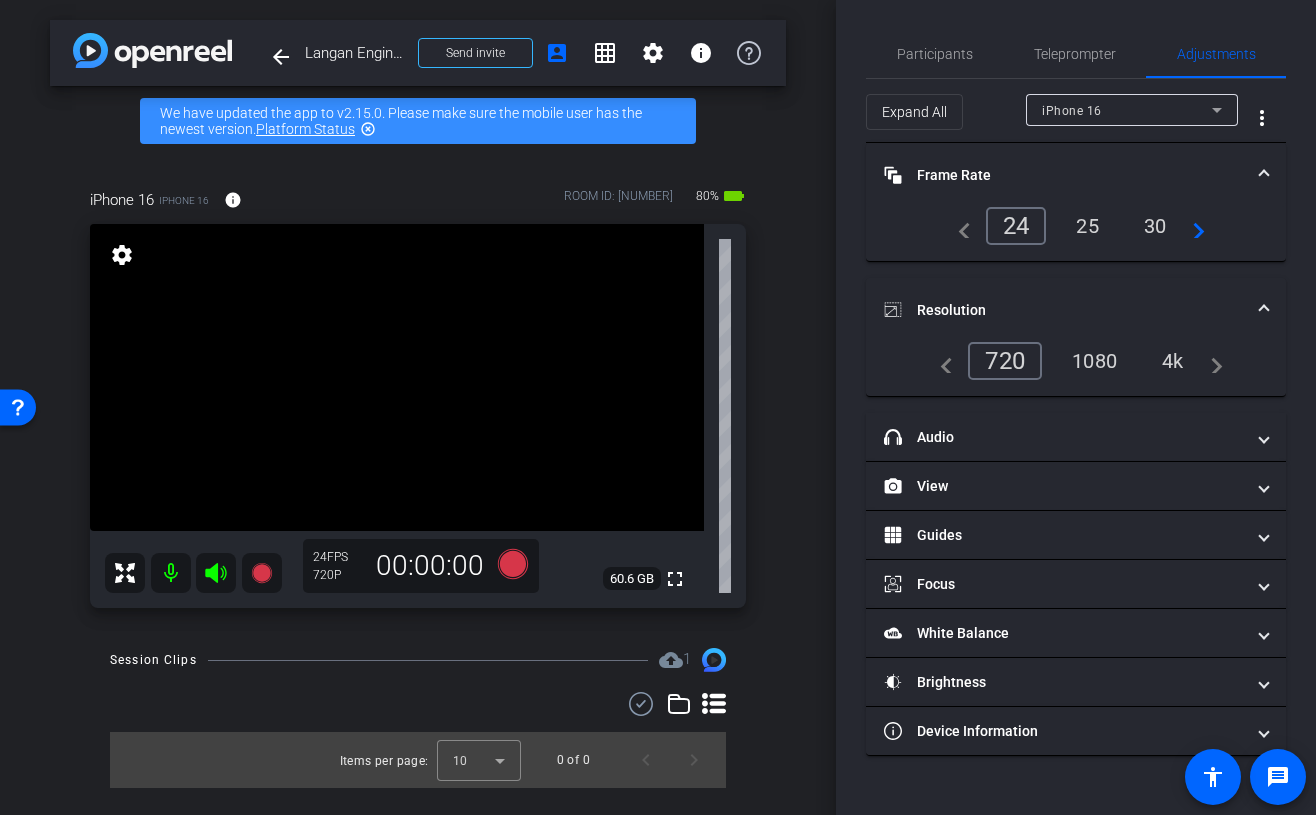 click on "1080" at bounding box center [1094, 361] 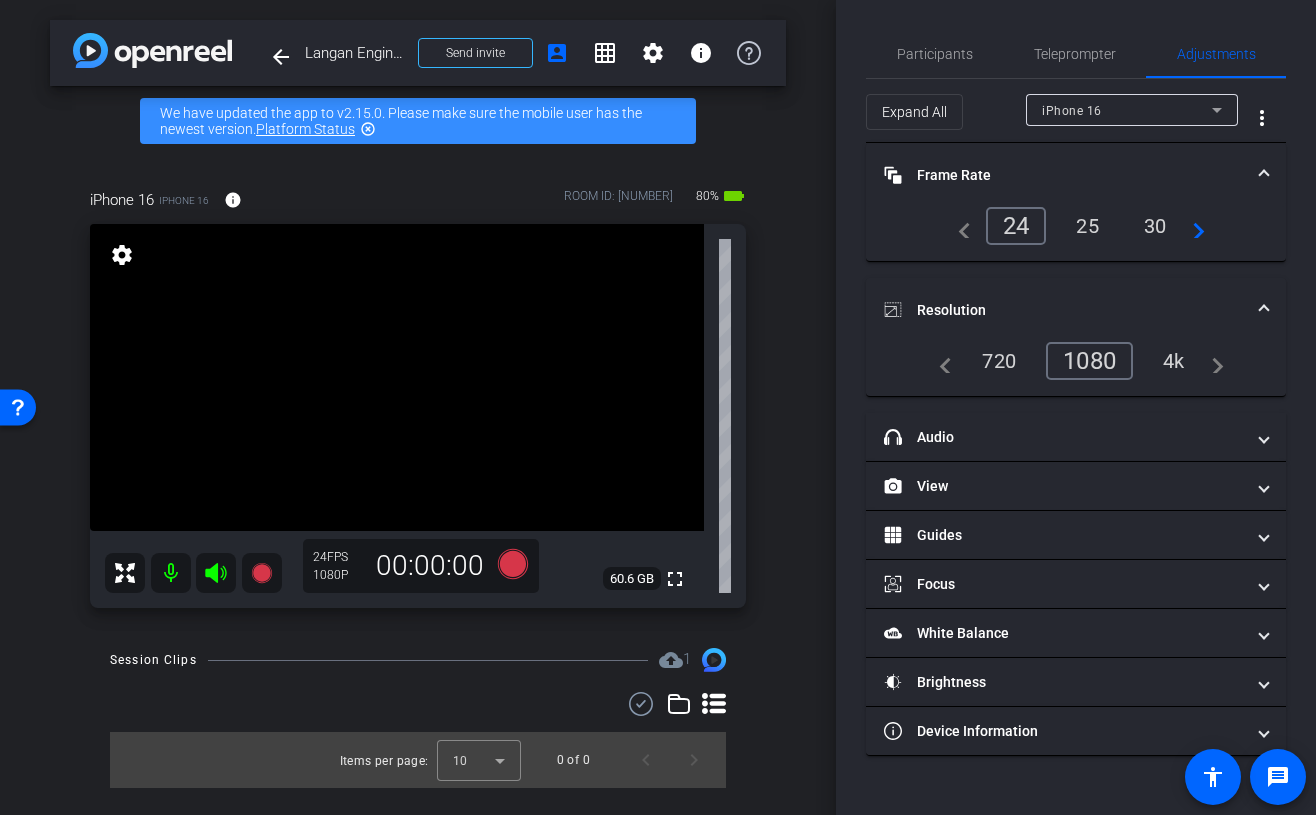 click on "Frame Rate
Frame Rate navigate_before  24   25   30  navigate_next
Resolution navigate_before  720   1080   4k  navigate_next
headphone icon
Audio  Professional Audio  OFF  Microphone iPhone Microphone Speaker Speaker
View  crop_landscape  |  crop_portrait  Landscape  Front Wide Lens
Guides   Enable Guides
Focus   Focus: Manual   Enable Auto Focus ?   Focus will be Auto adjusted   Enable Auto Focus
White Balance
1k" 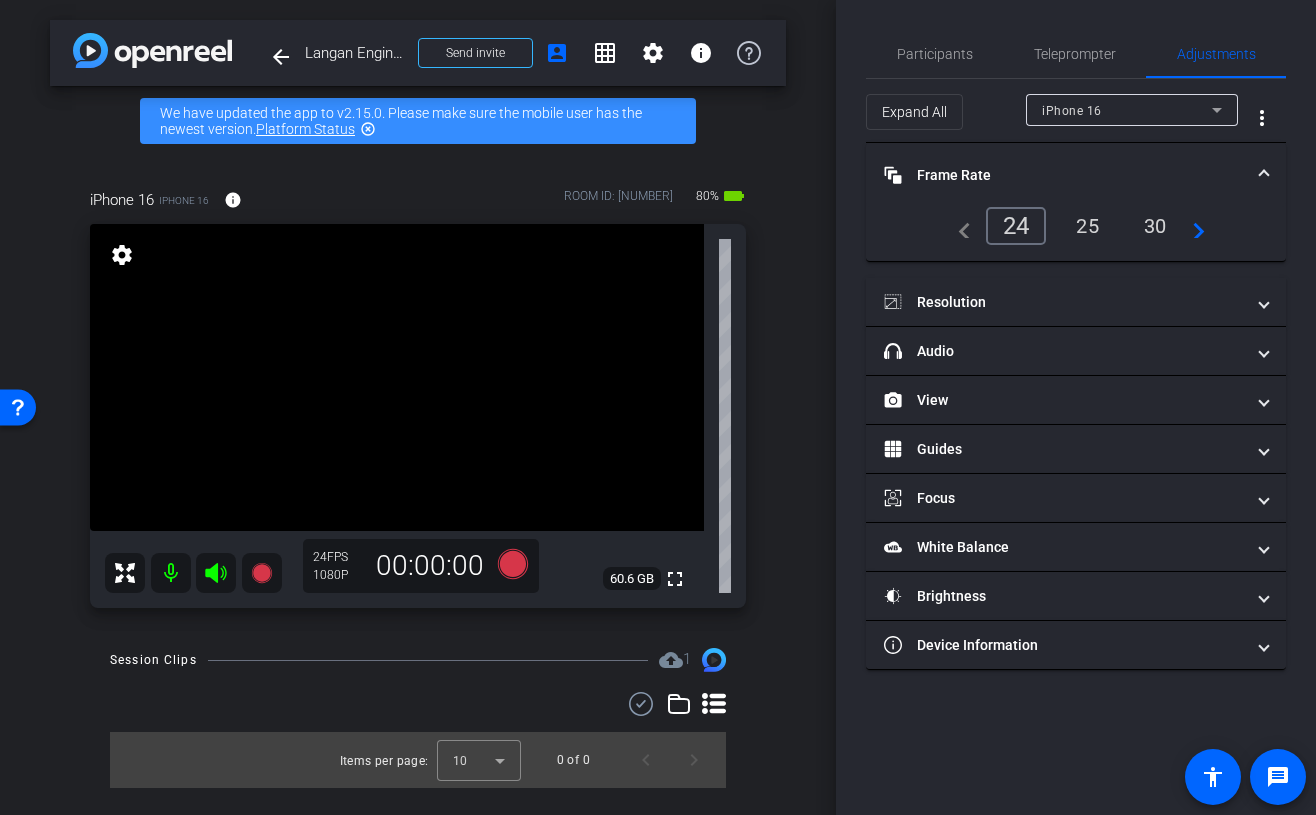 click on "Frame Rate
Frame Rate" at bounding box center (1076, 175) 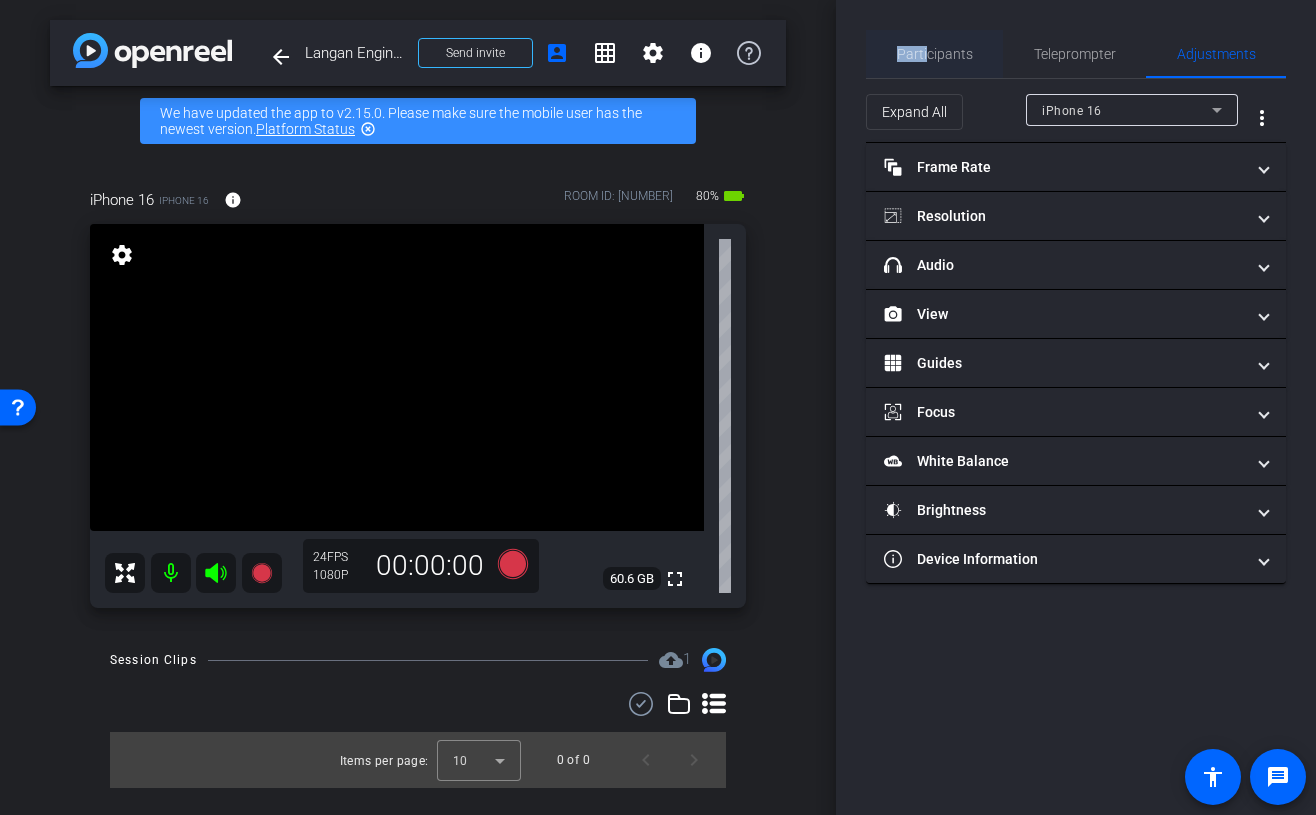 click on "Participants" at bounding box center [935, 54] 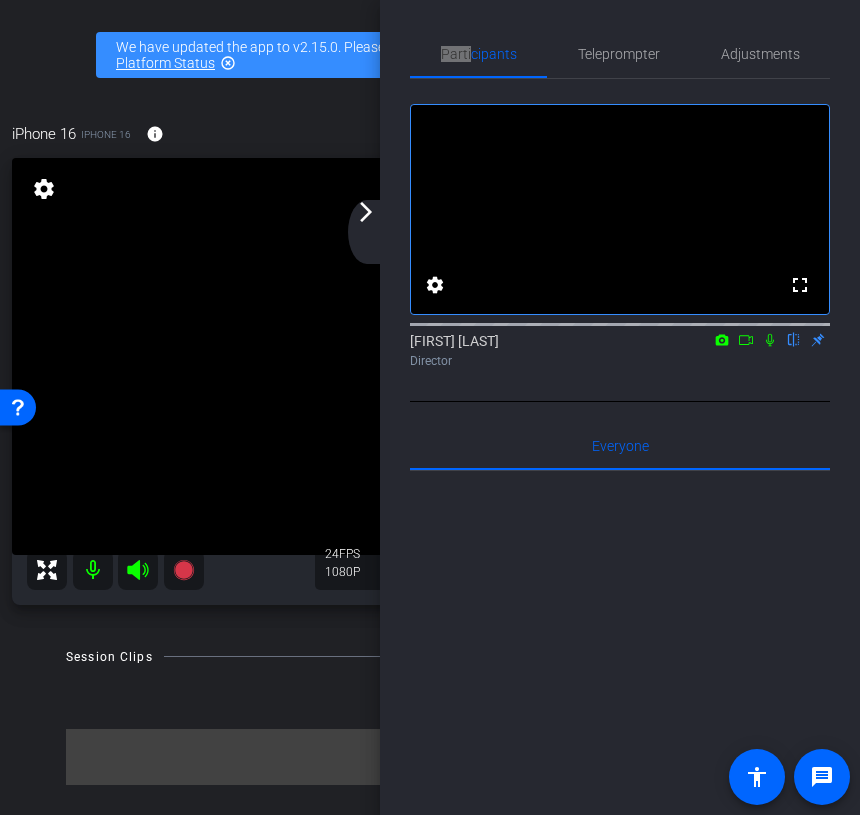 click on "arrow_forward_ios" 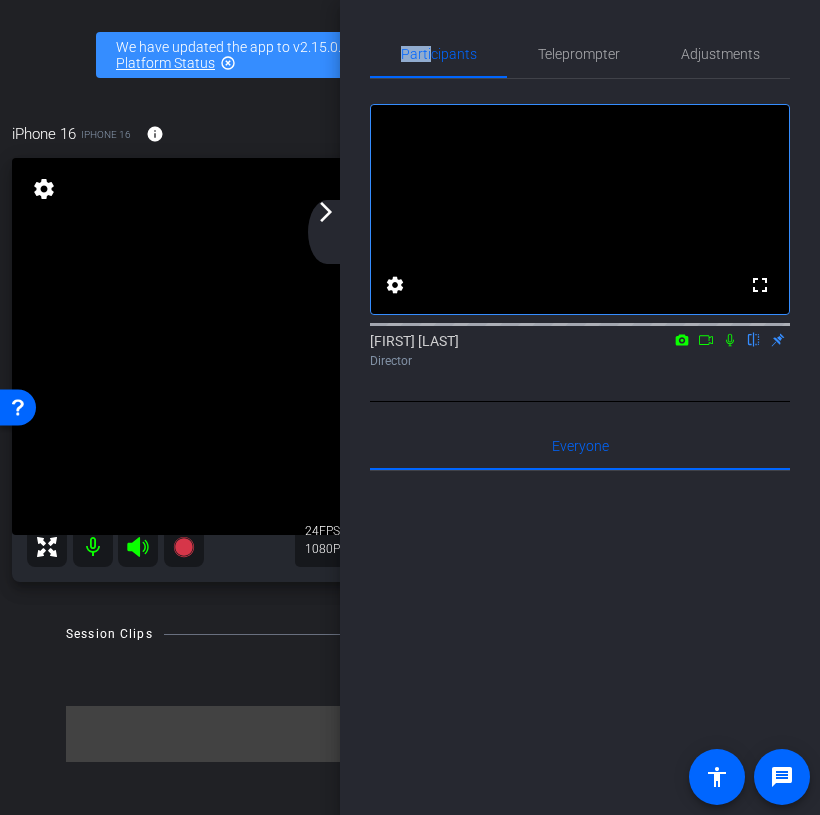 click on "arrow_forward_ios" 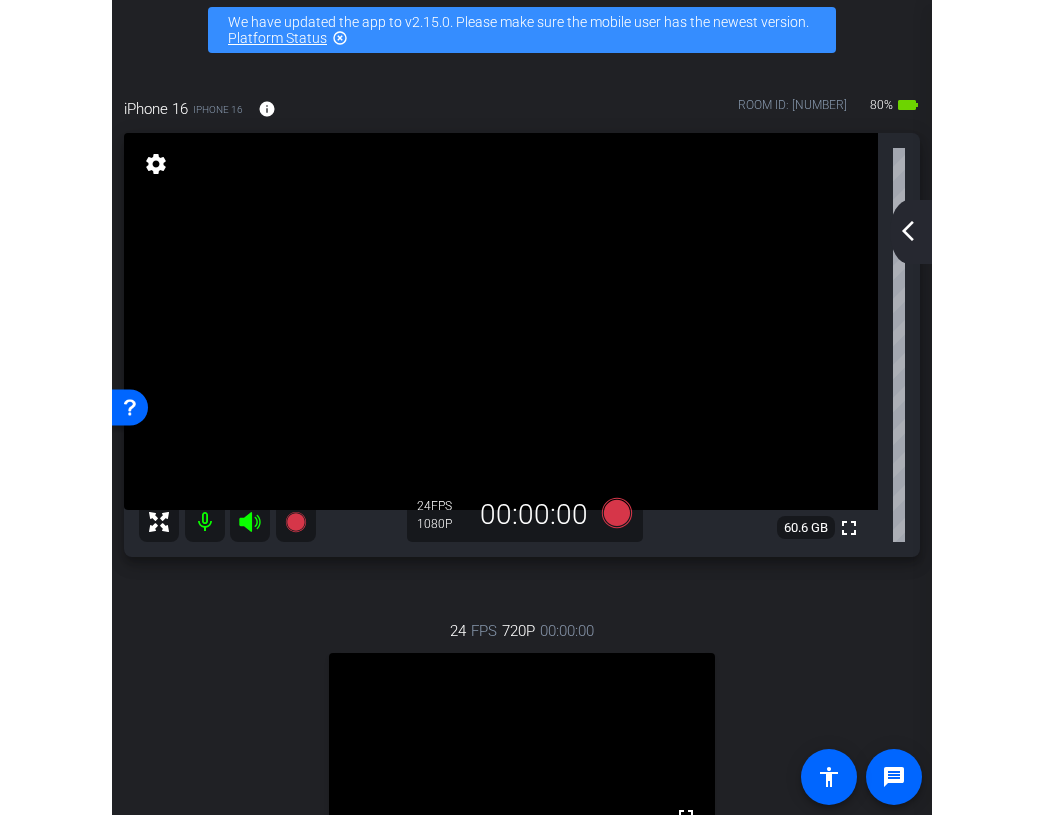 scroll, scrollTop: 0, scrollLeft: 0, axis: both 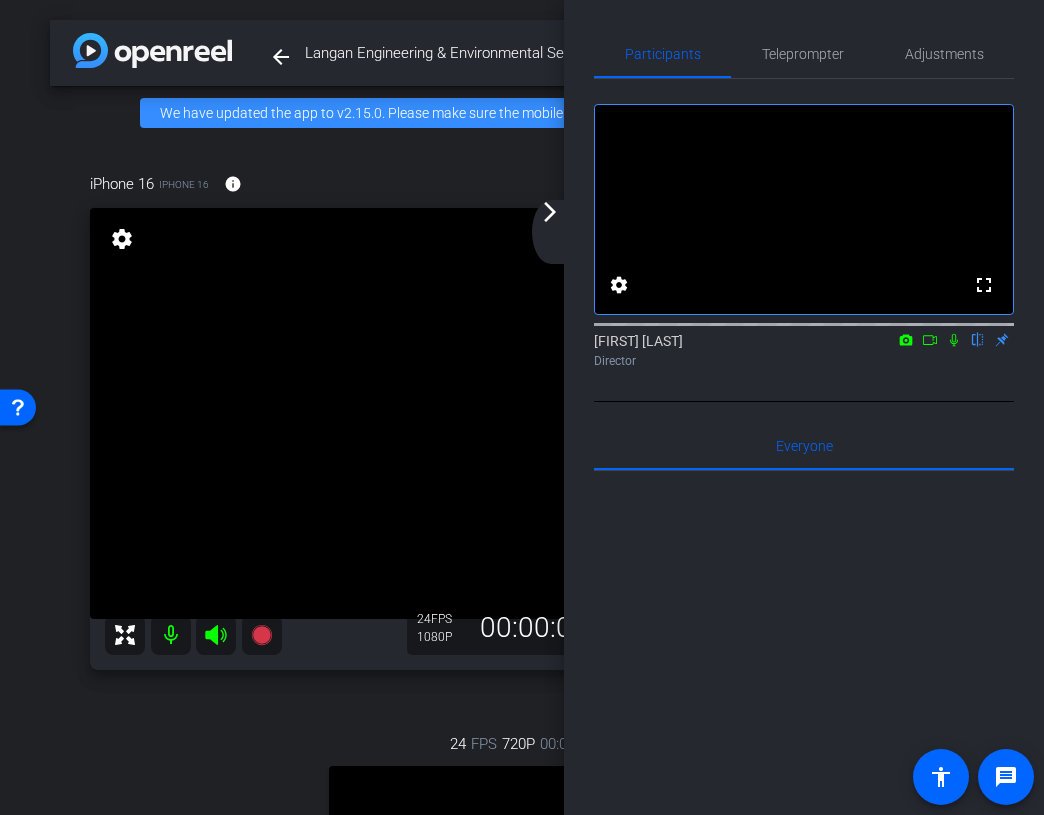 click on "arrow_back_ios_new arrow_forward_ios" 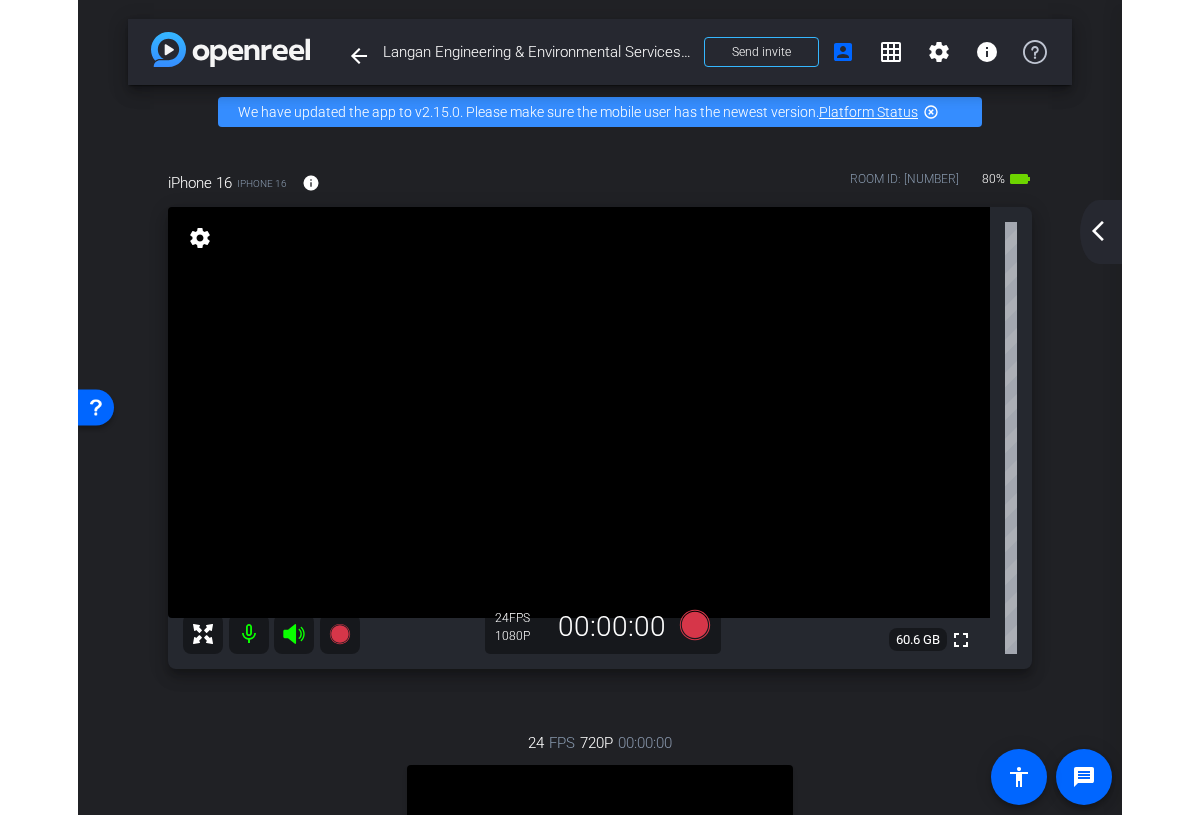 scroll, scrollTop: 0, scrollLeft: 0, axis: both 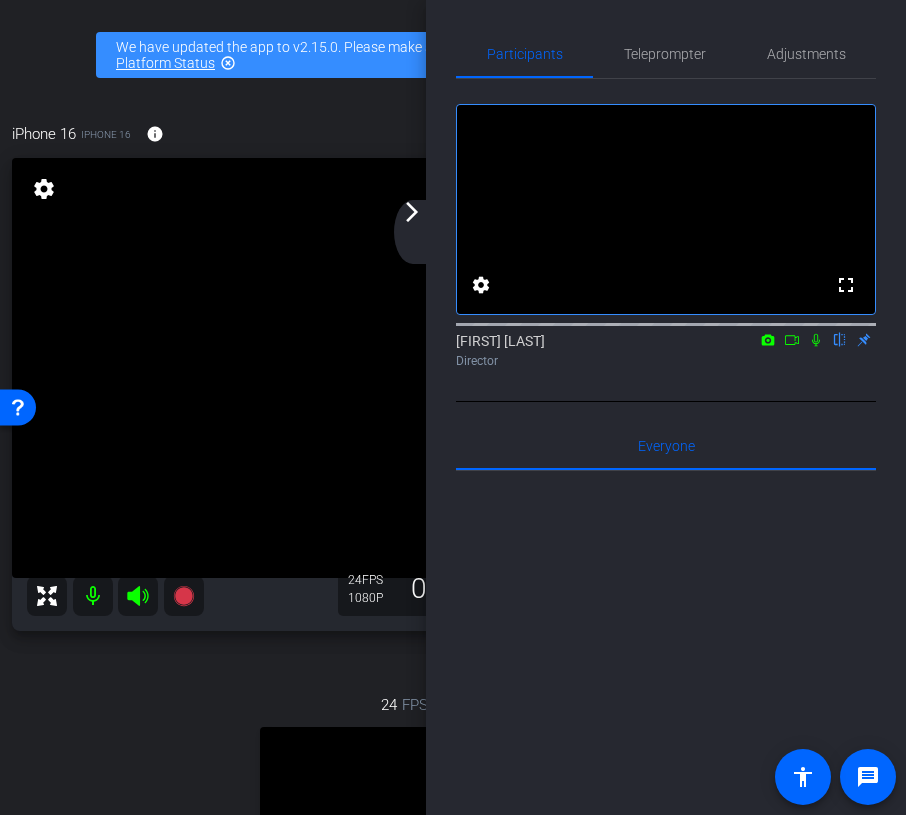 click on "arrow_back_ios_new arrow_forward_ios" 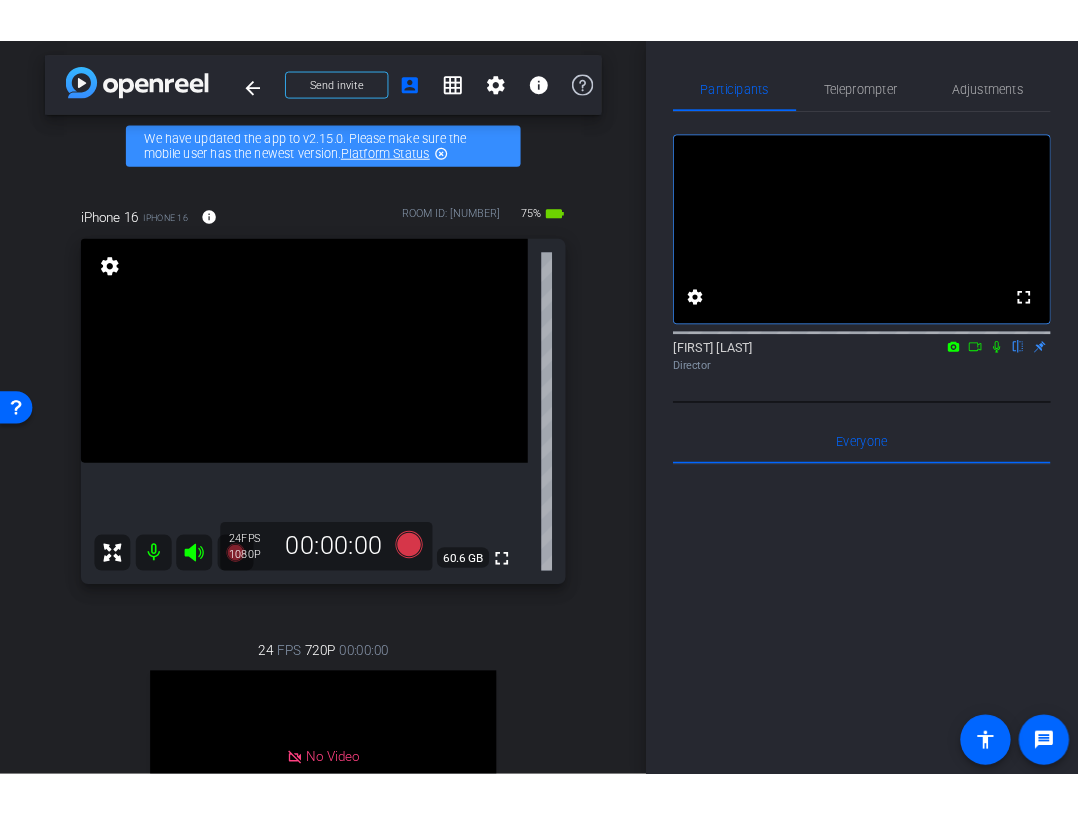 scroll, scrollTop: 0, scrollLeft: 0, axis: both 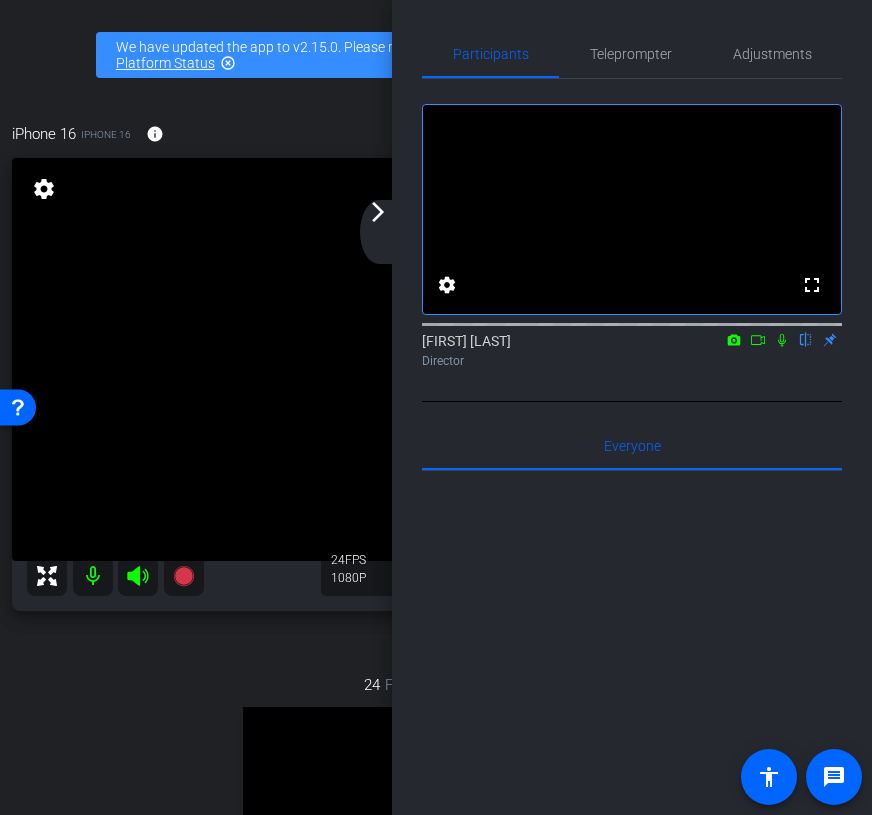 click on "arrow_forward_ios" 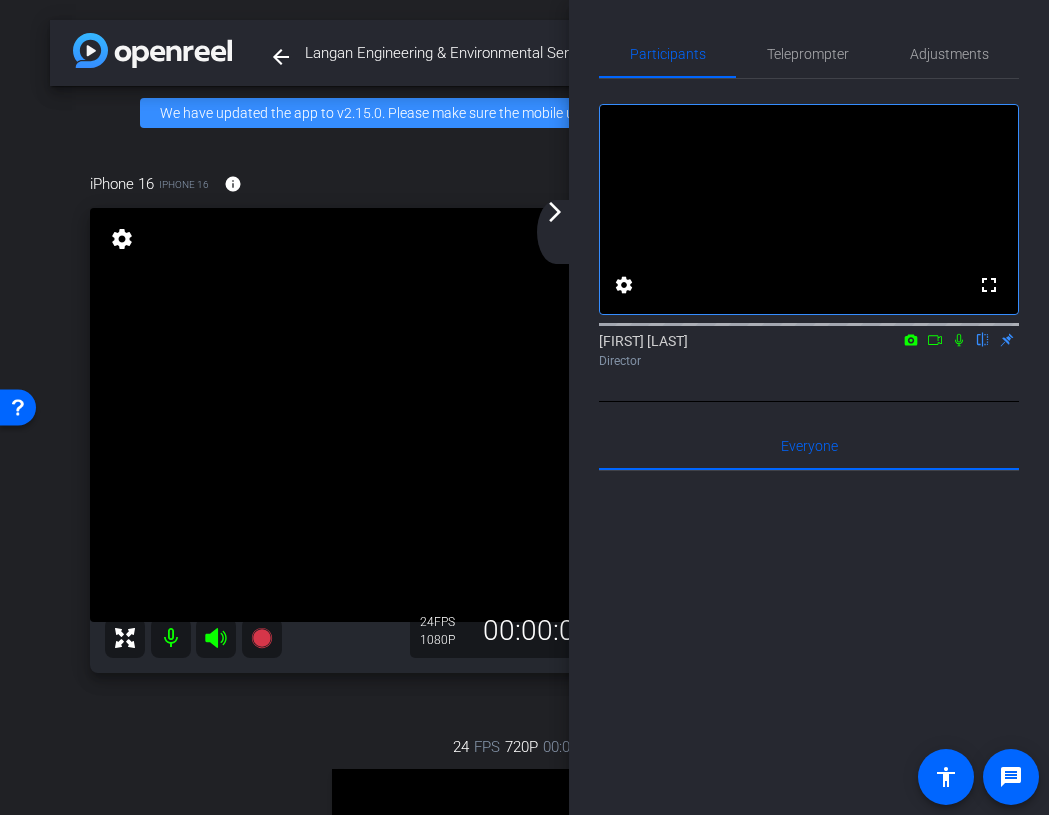 click on "arrow_back_ios_new arrow_forward_ios" 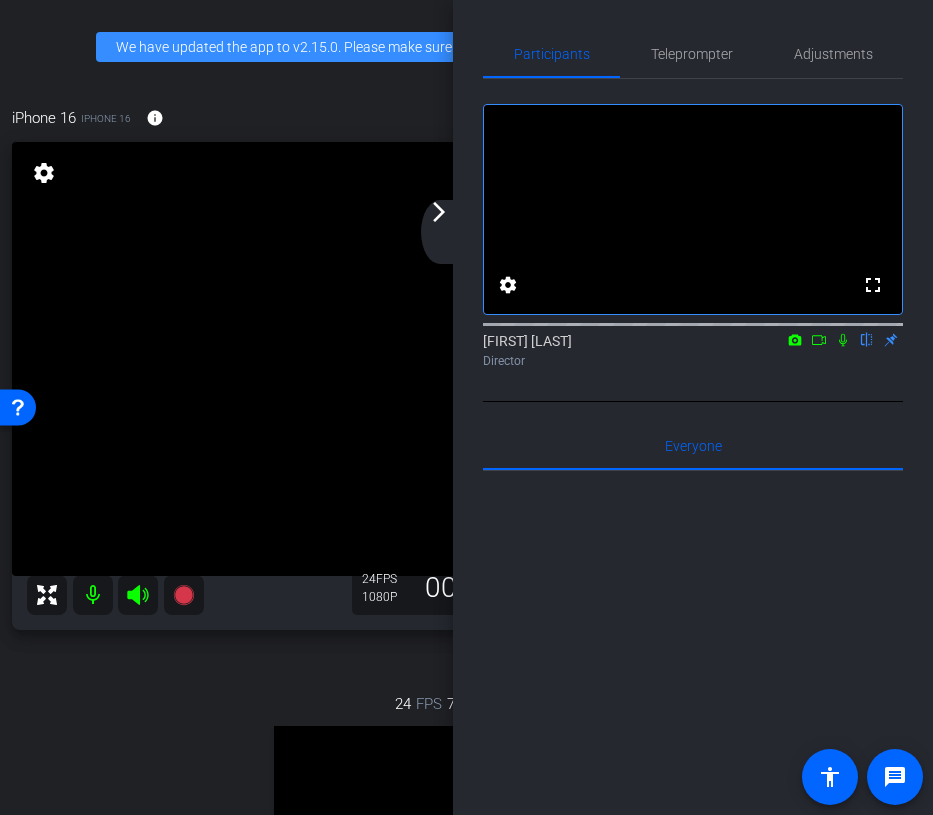 click 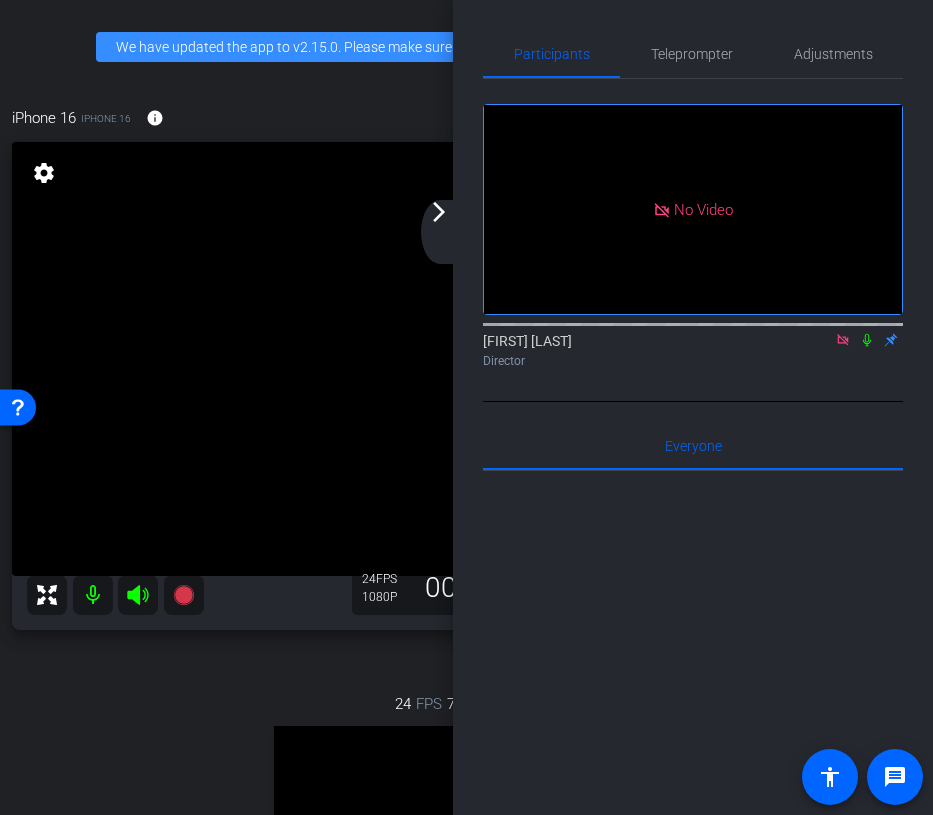 click on "arrow_back_ios_new arrow_forward_ios" 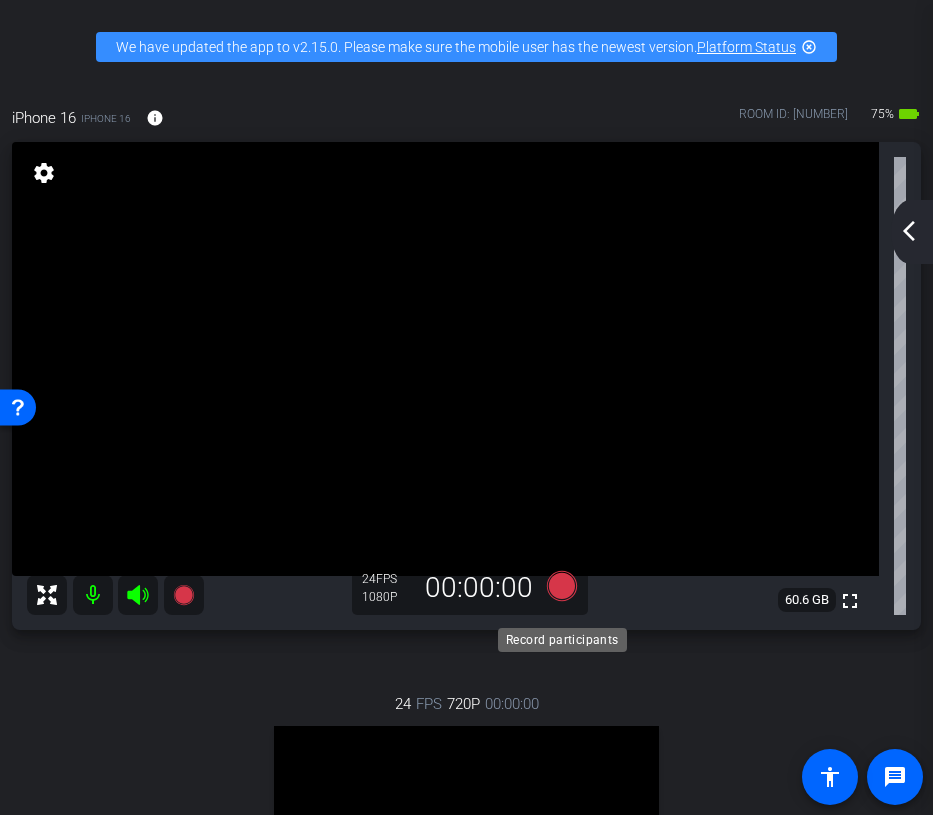 click 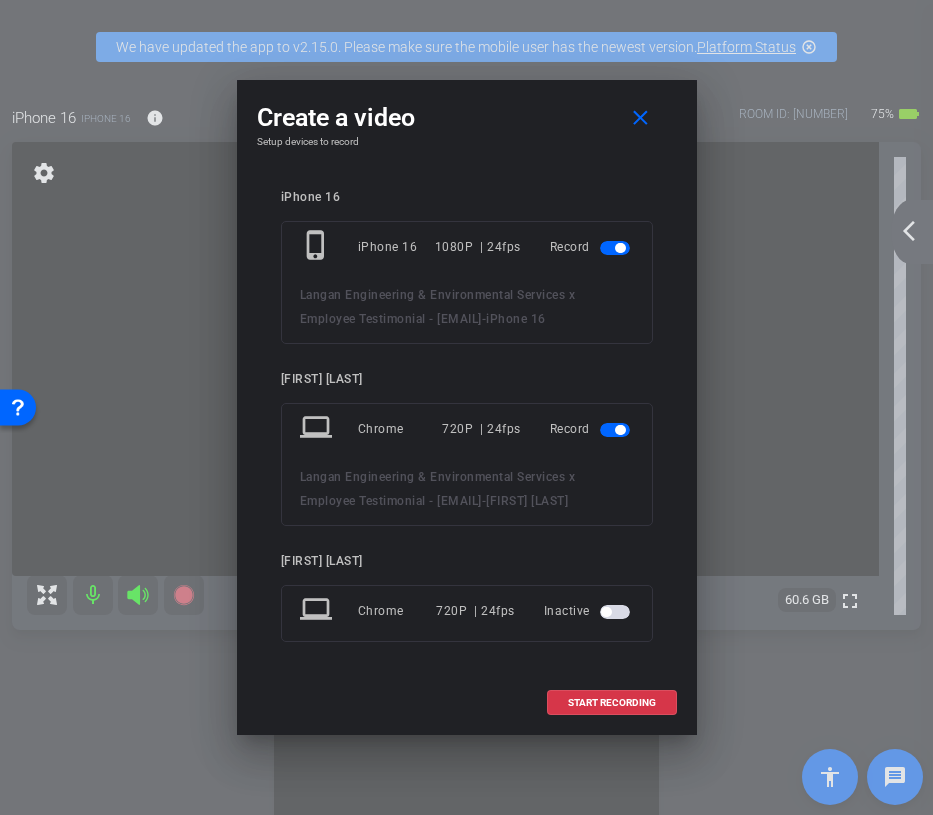 click at bounding box center [620, 430] 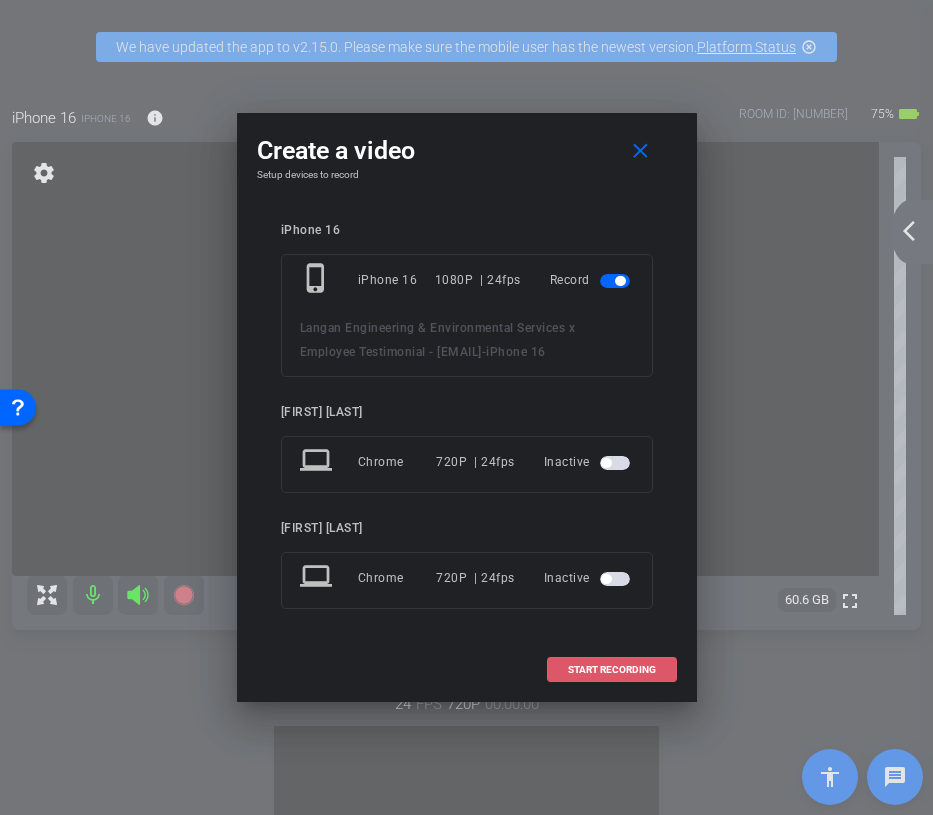 click on "START RECORDING" at bounding box center [612, 670] 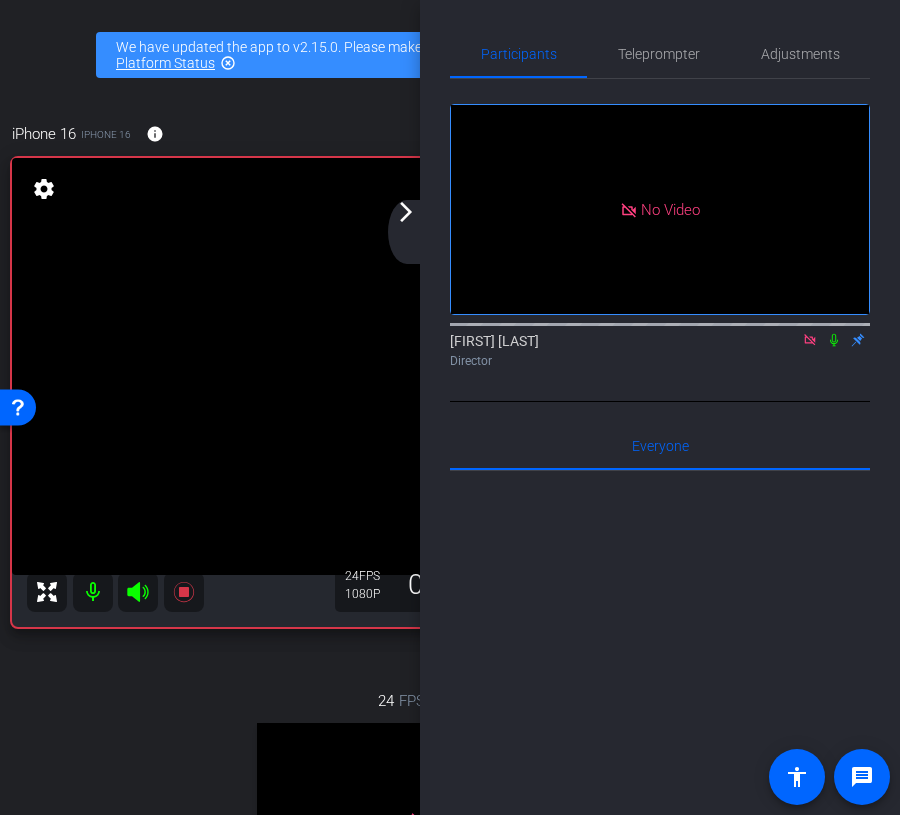click on "arrow_back_ios_new arrow_forward_ios" 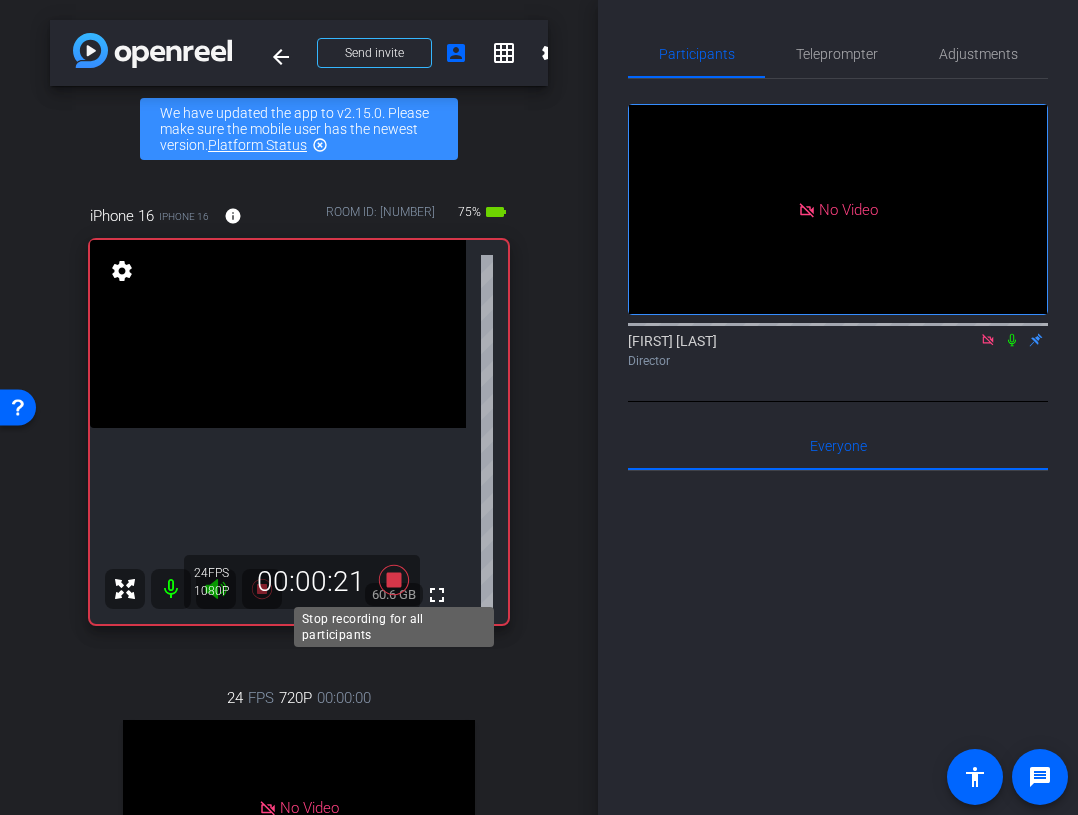click 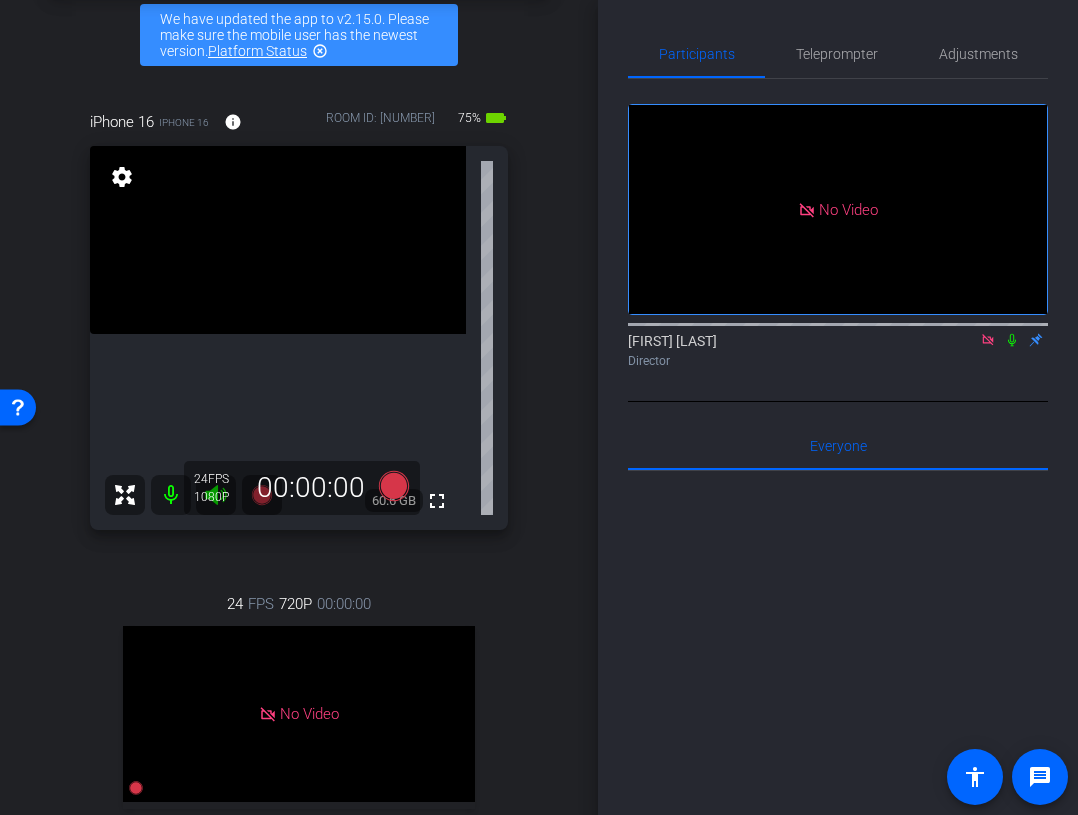 scroll, scrollTop: 0, scrollLeft: 0, axis: both 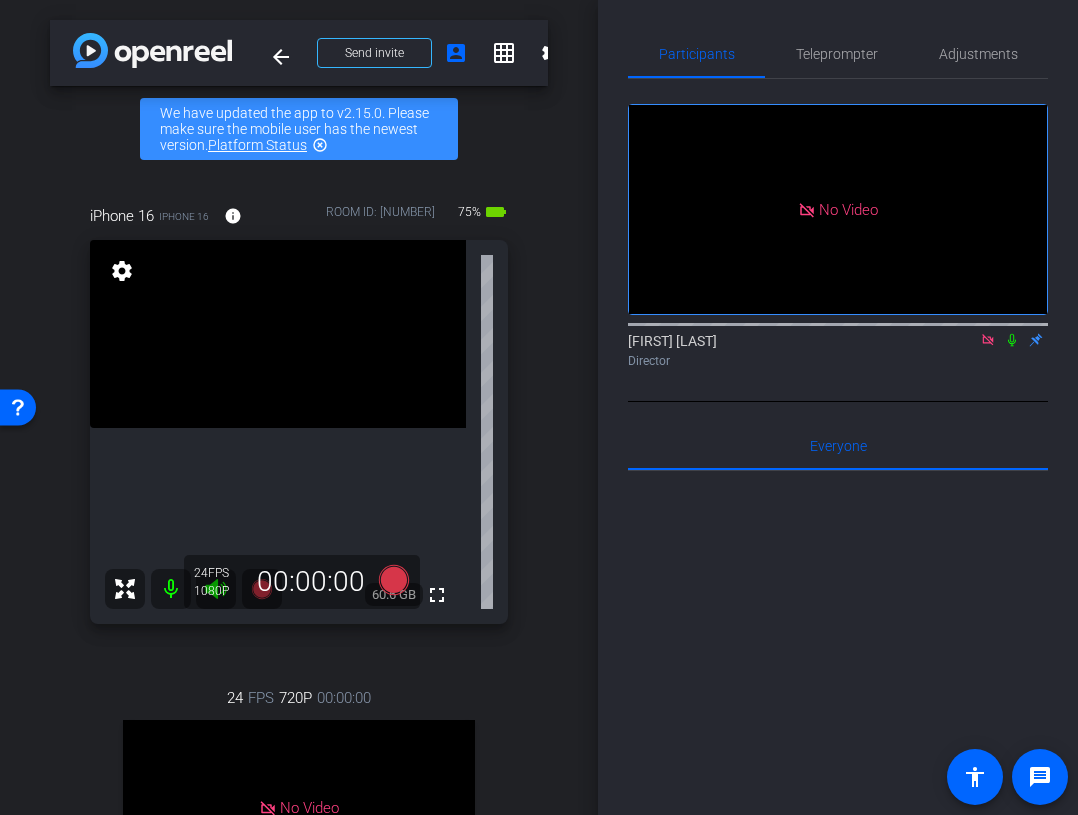 click 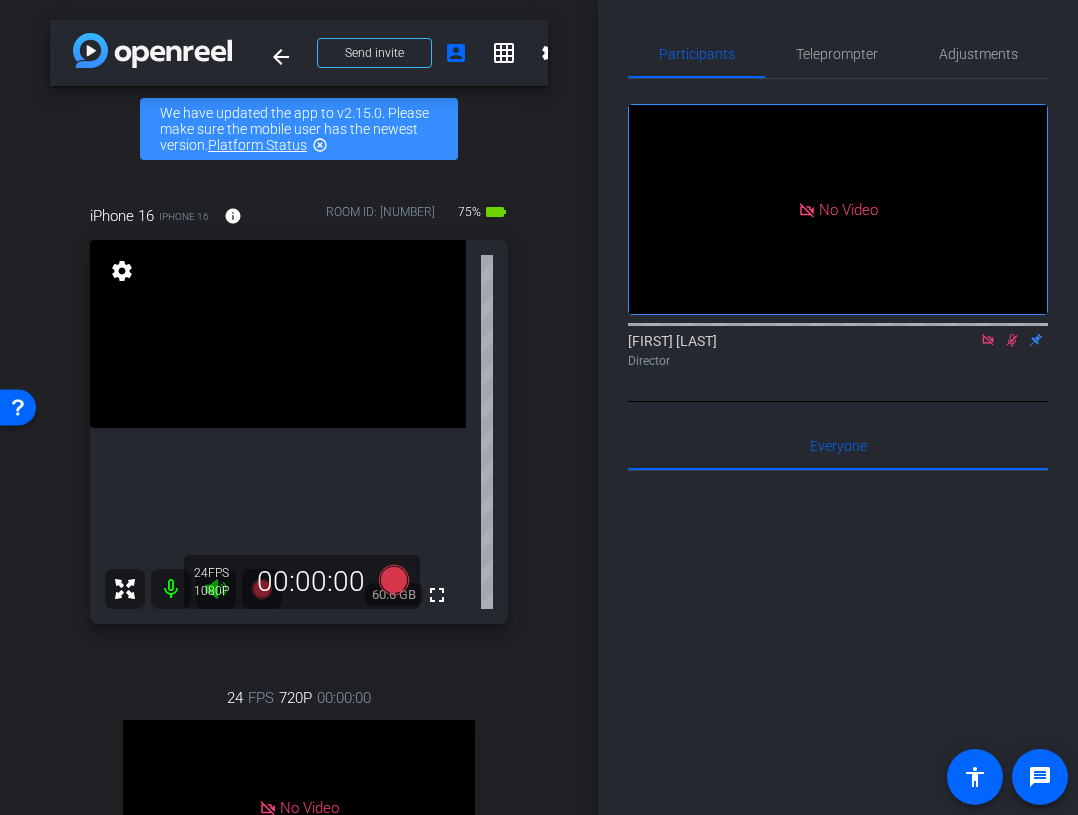 scroll, scrollTop: 574, scrollLeft: 0, axis: vertical 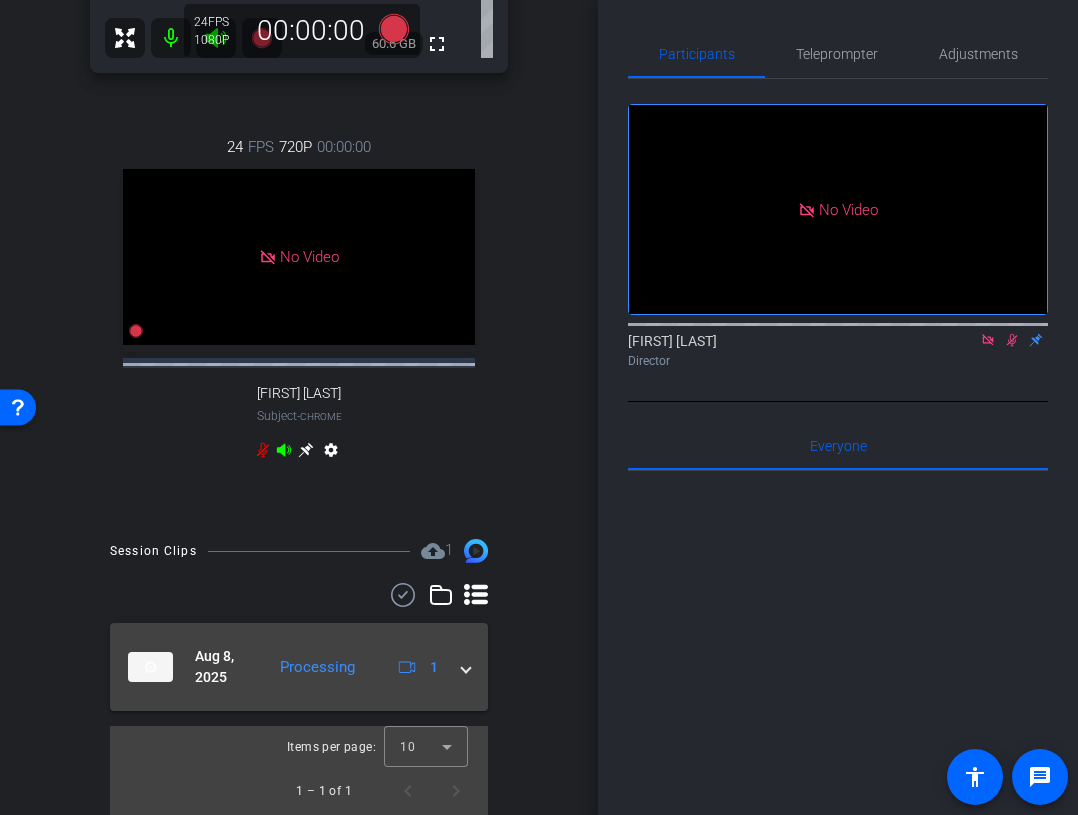 click on "Aug 8, 2025   Processing
1" at bounding box center [299, 667] 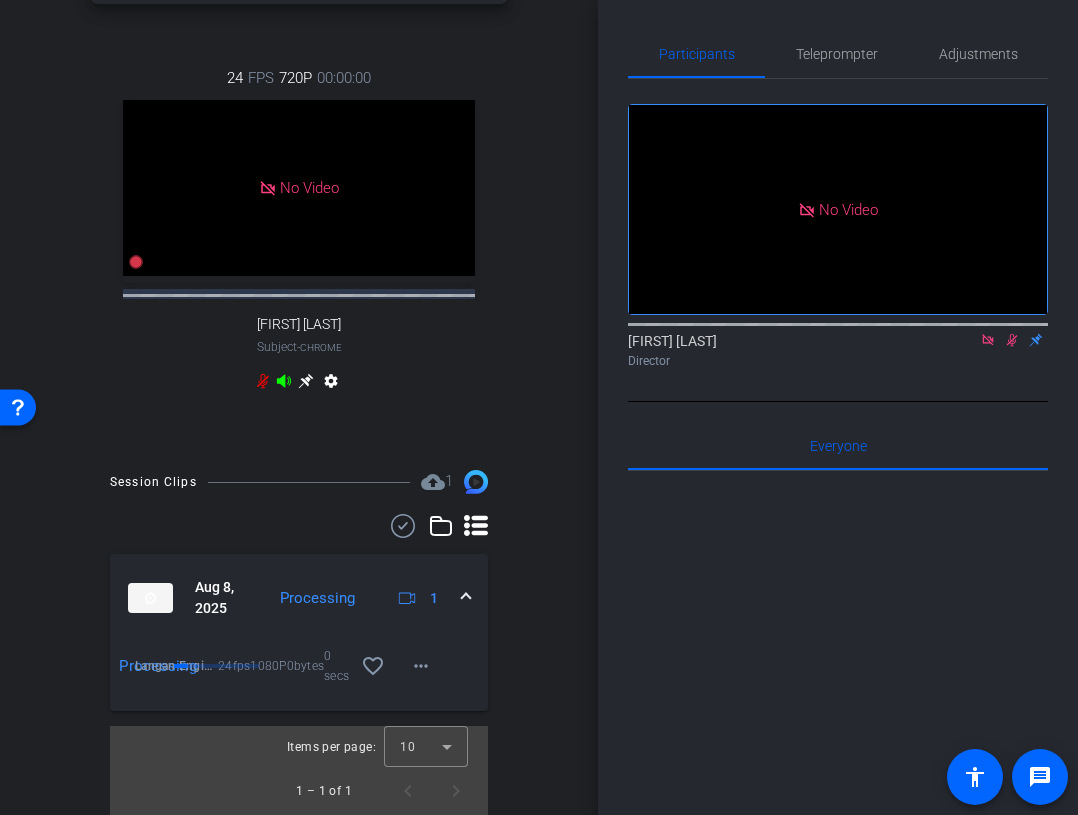 scroll, scrollTop: 643, scrollLeft: 0, axis: vertical 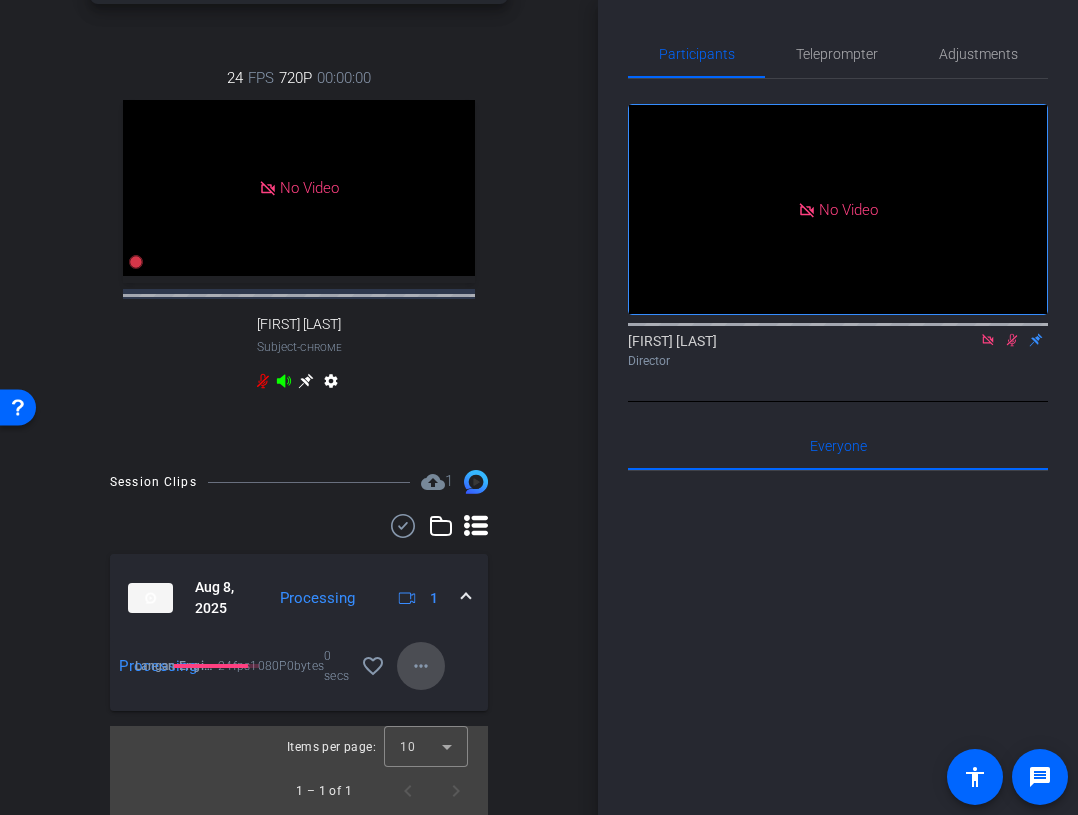 click on "more_horiz" at bounding box center [421, 666] 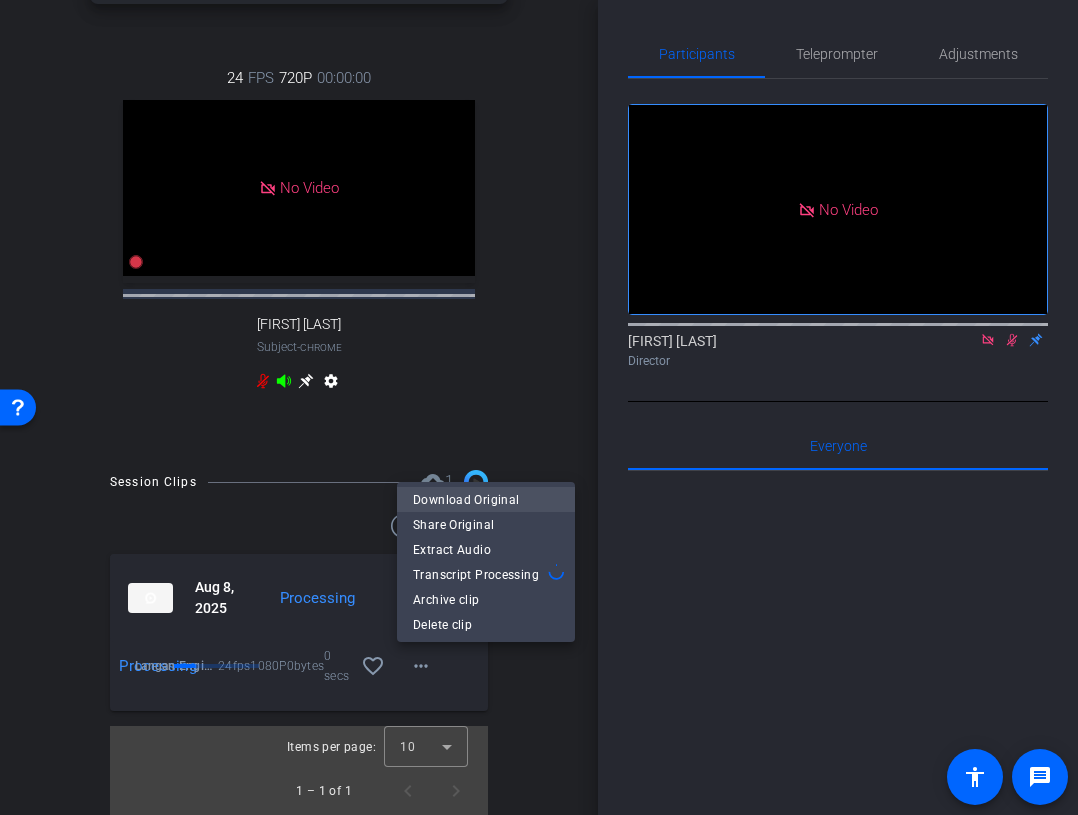 click on "Download Original" at bounding box center (486, 499) 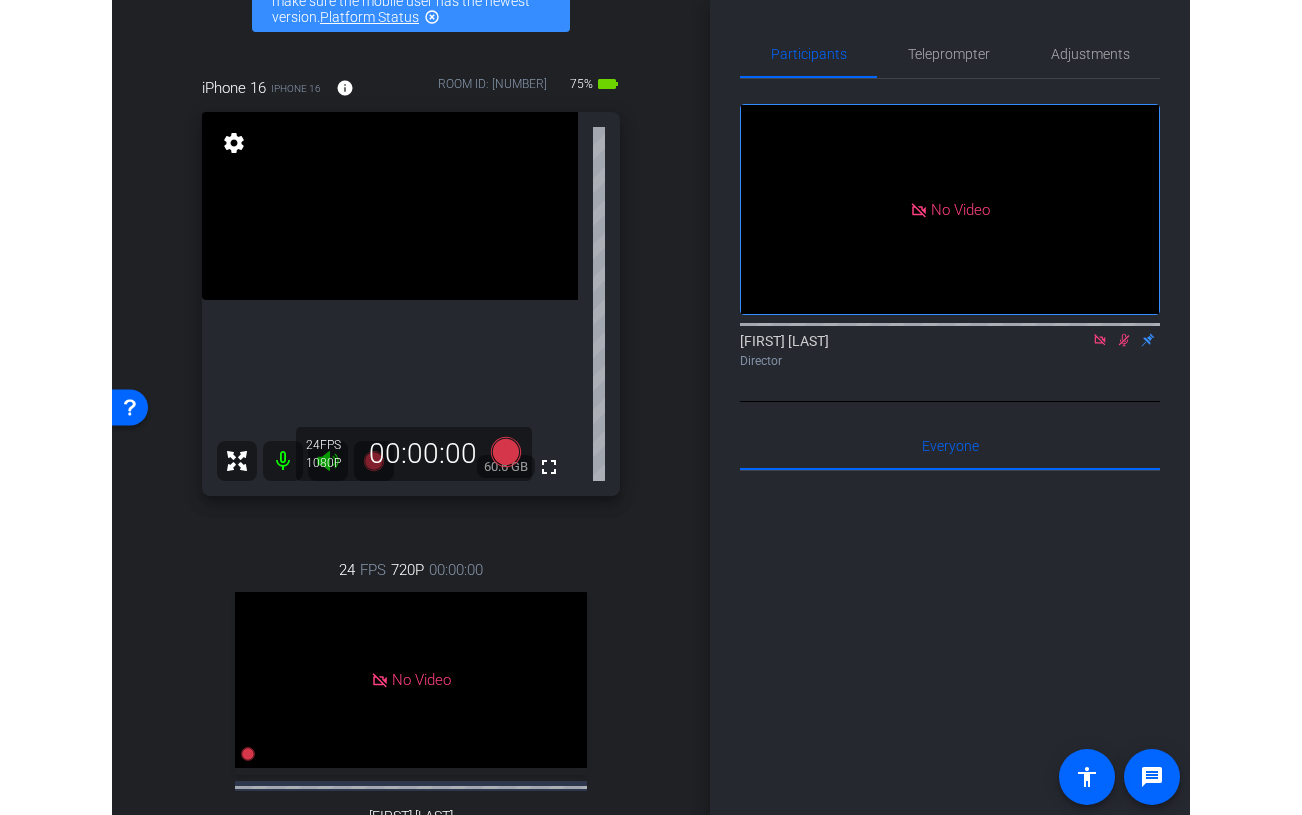 scroll, scrollTop: 0, scrollLeft: 0, axis: both 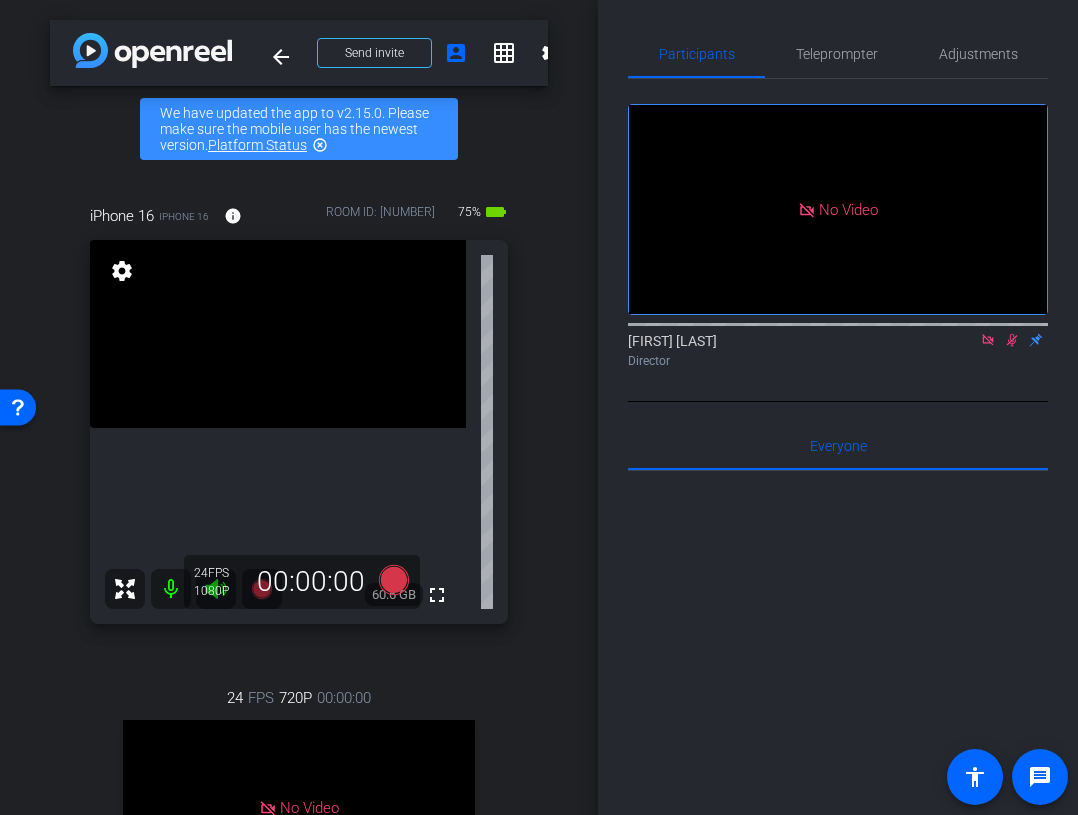 click 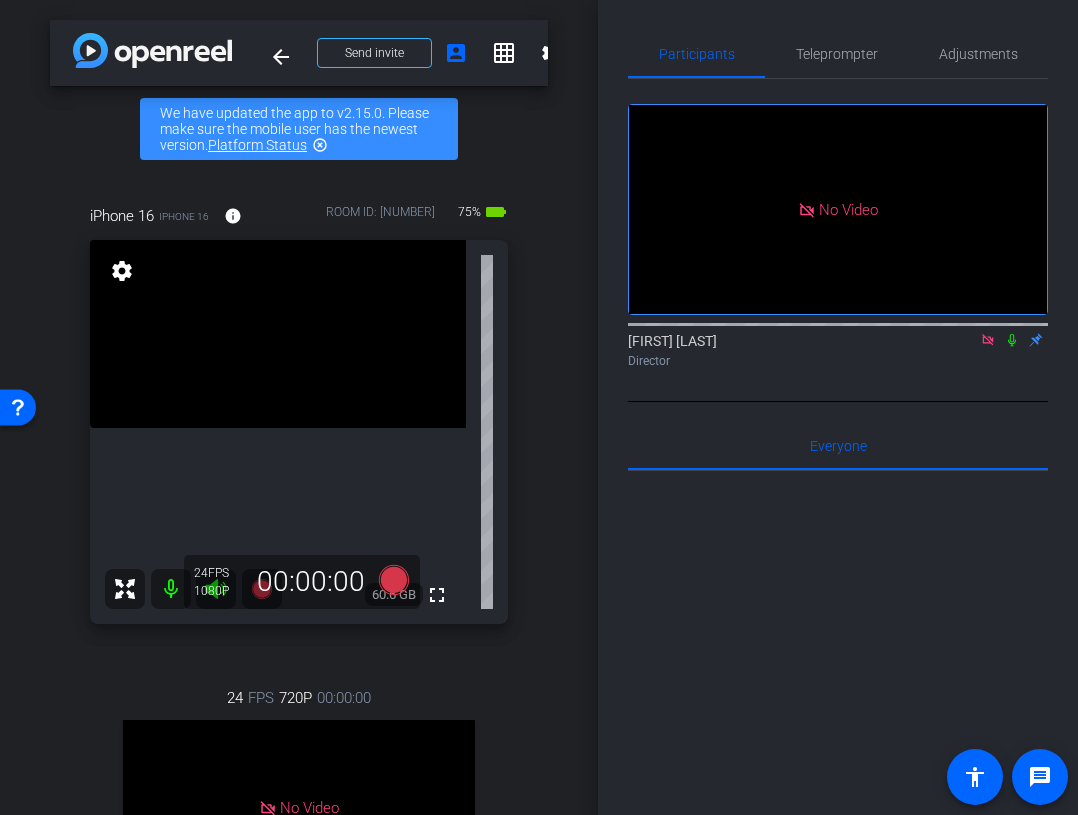 click 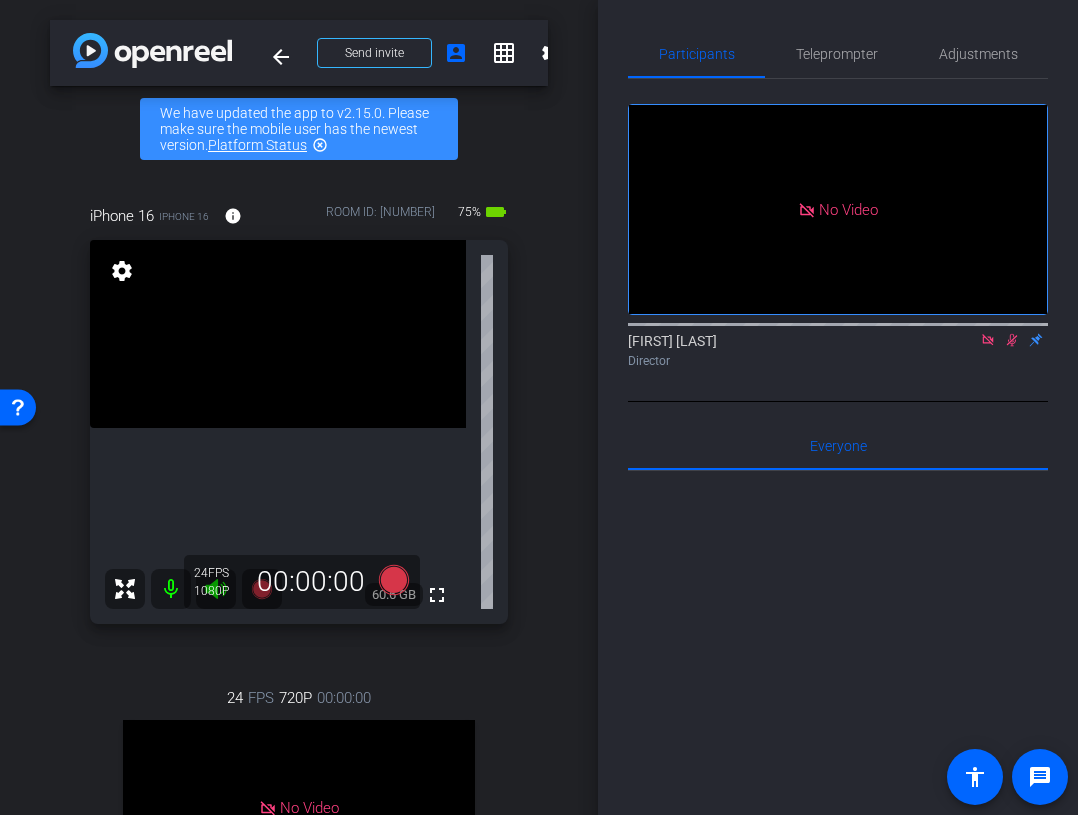 click 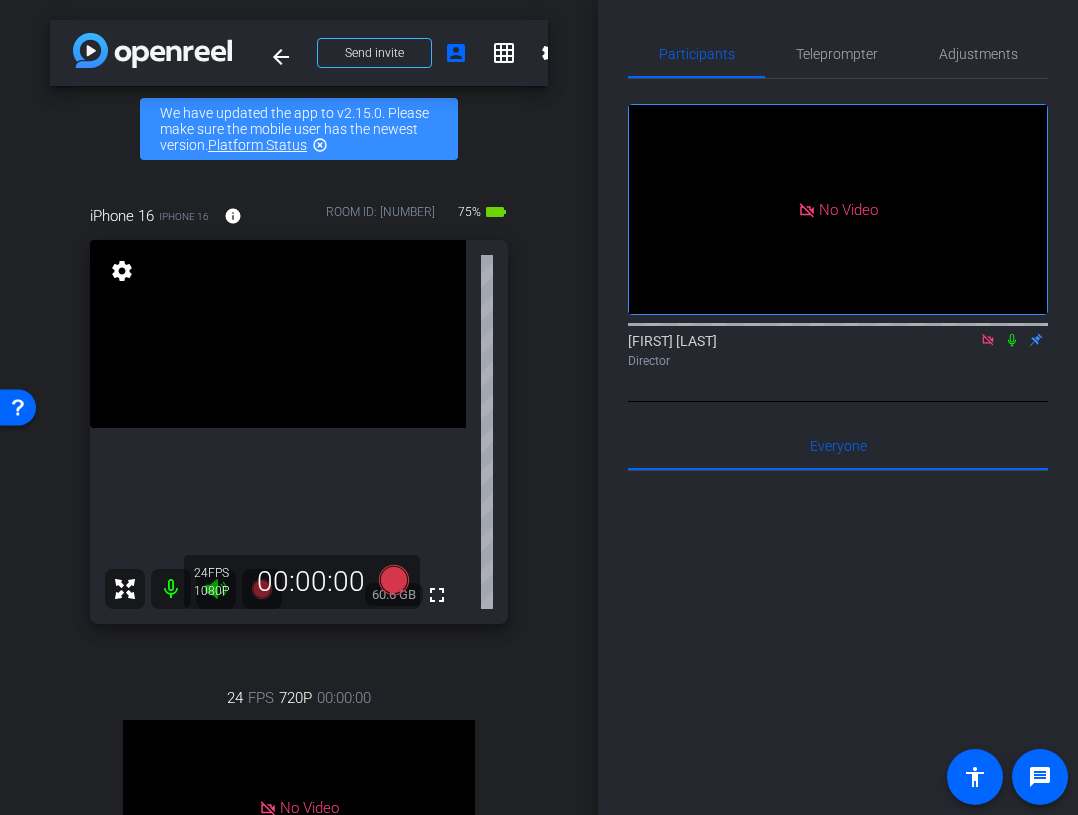 click 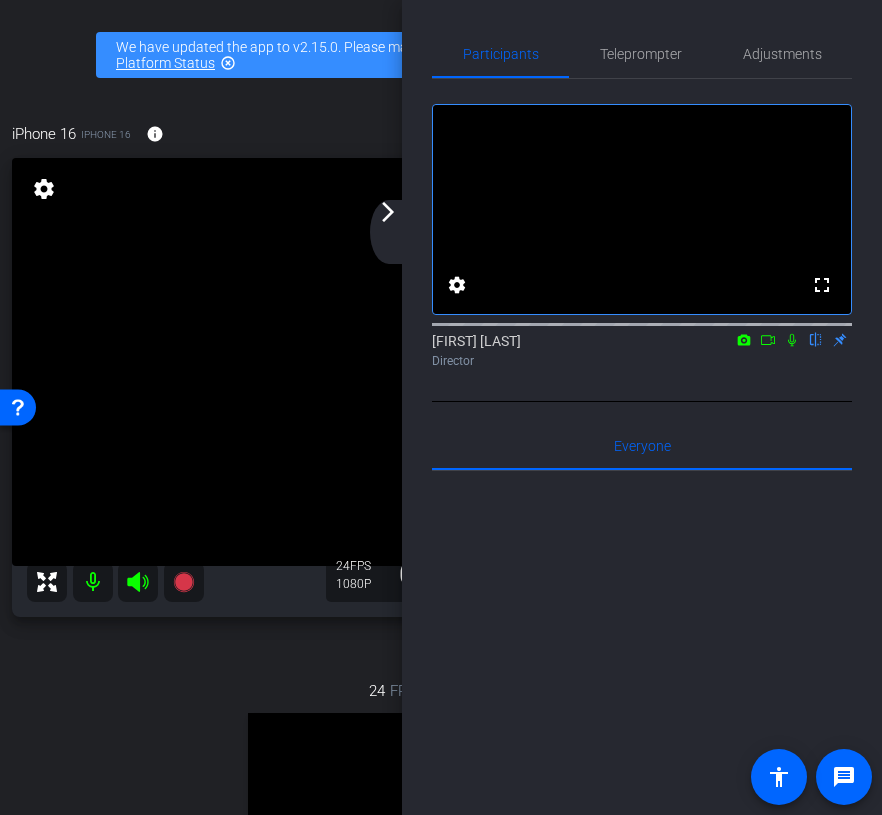 click on "arrow_forward_ios" 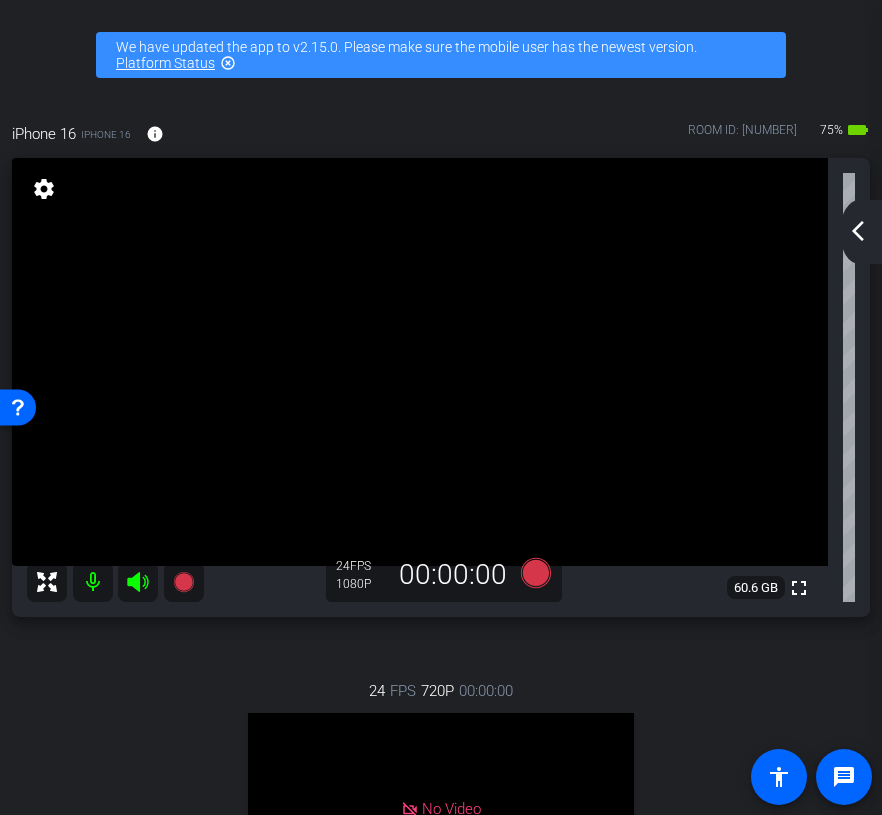 click on "arrow_back_ios_new" 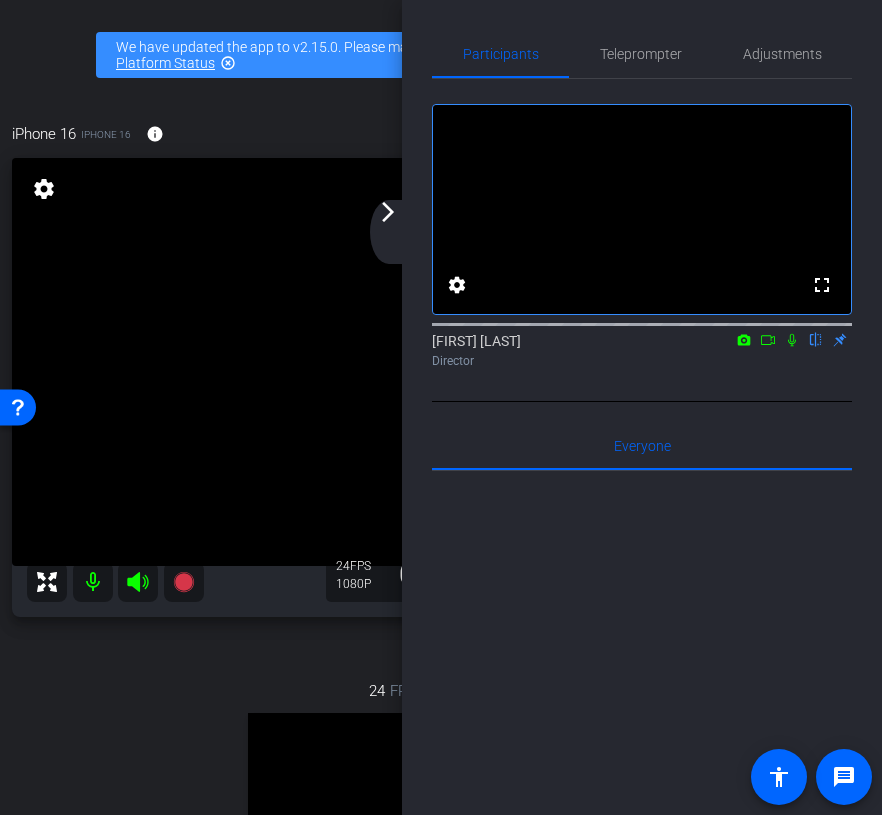 click 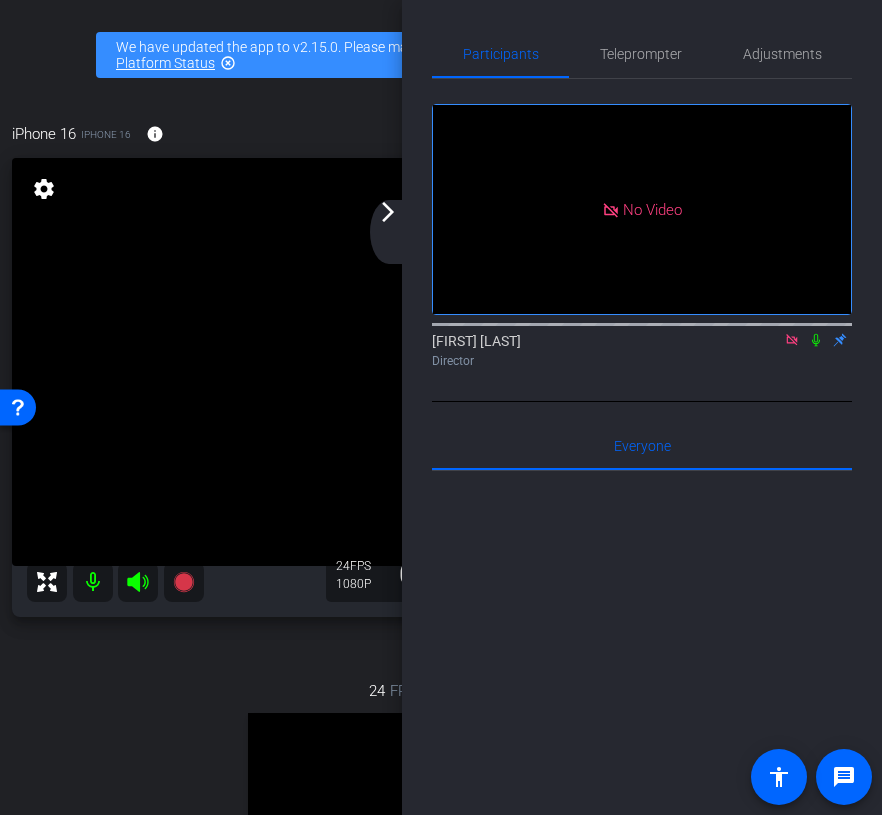 click on "arrow_forward_ios" 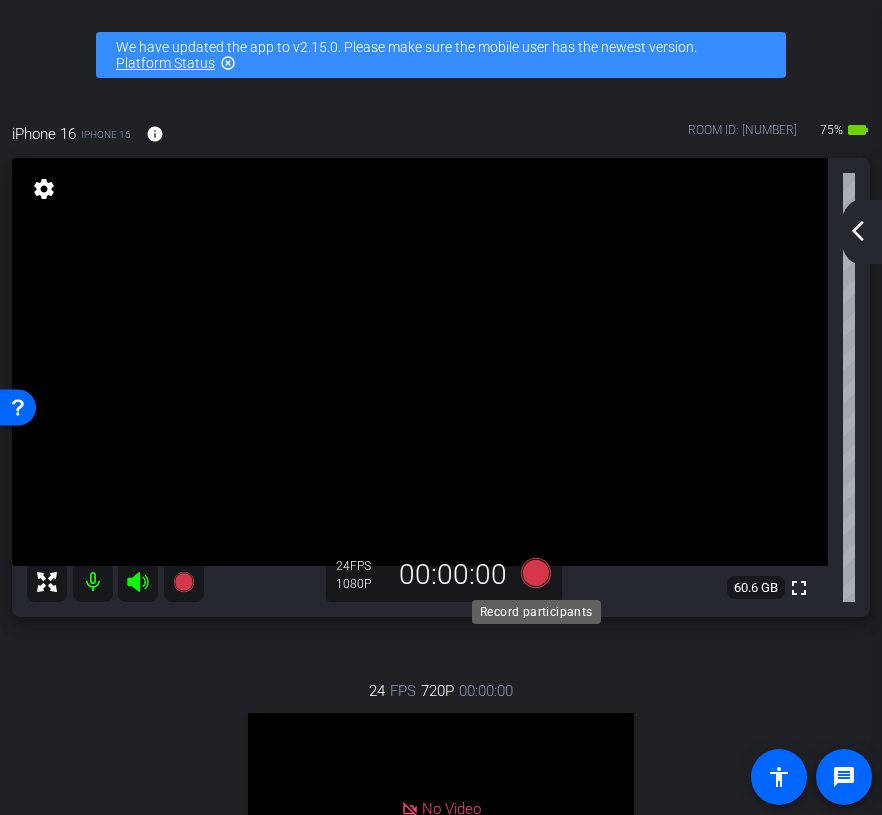 click 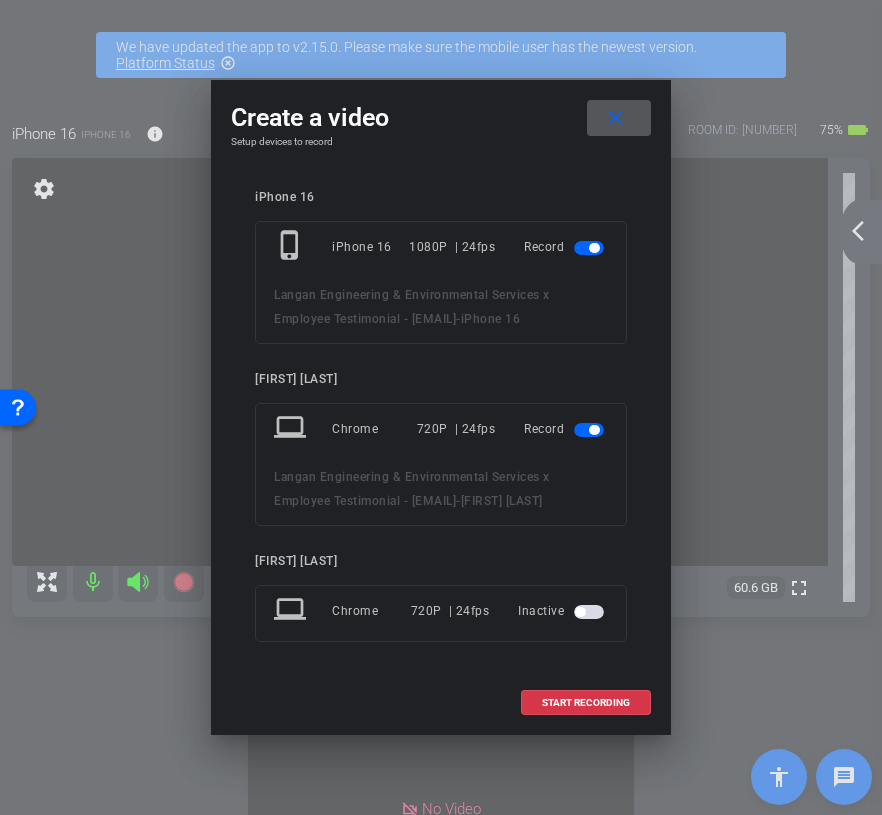 click at bounding box center [589, 430] 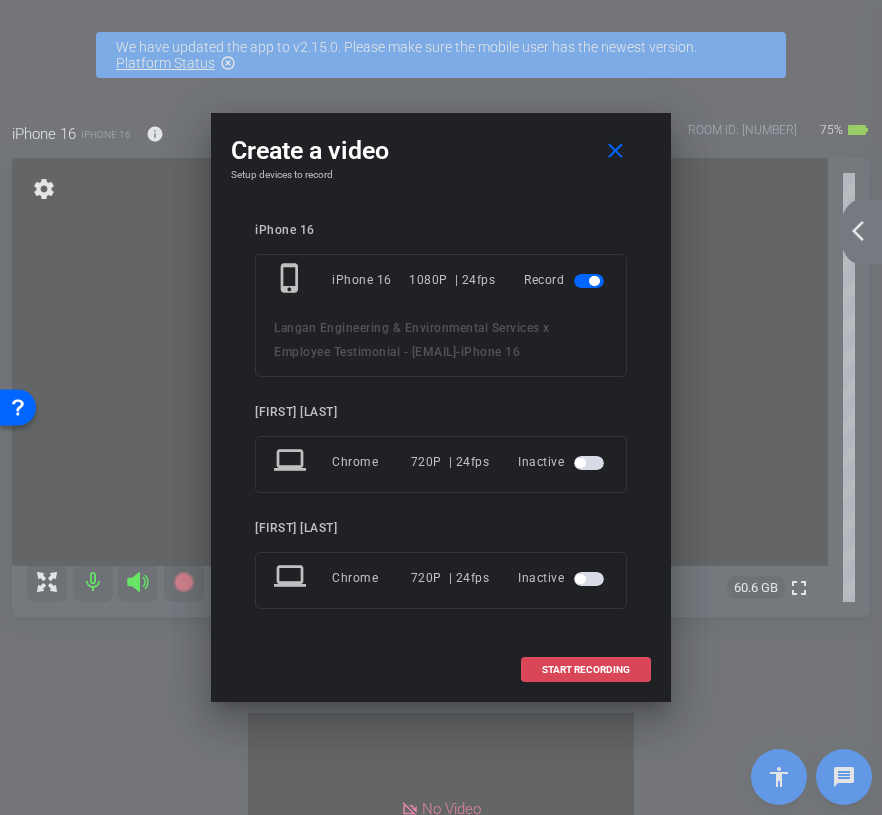 click on "START RECORDING" at bounding box center (586, 670) 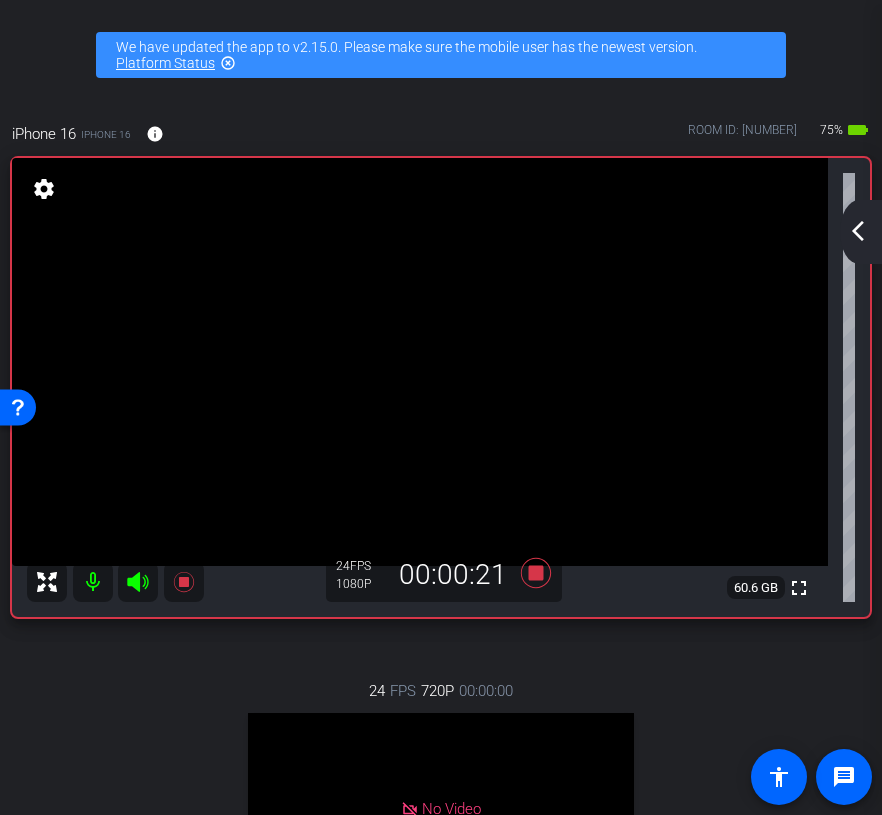 click on "arrow_back_ios_new" 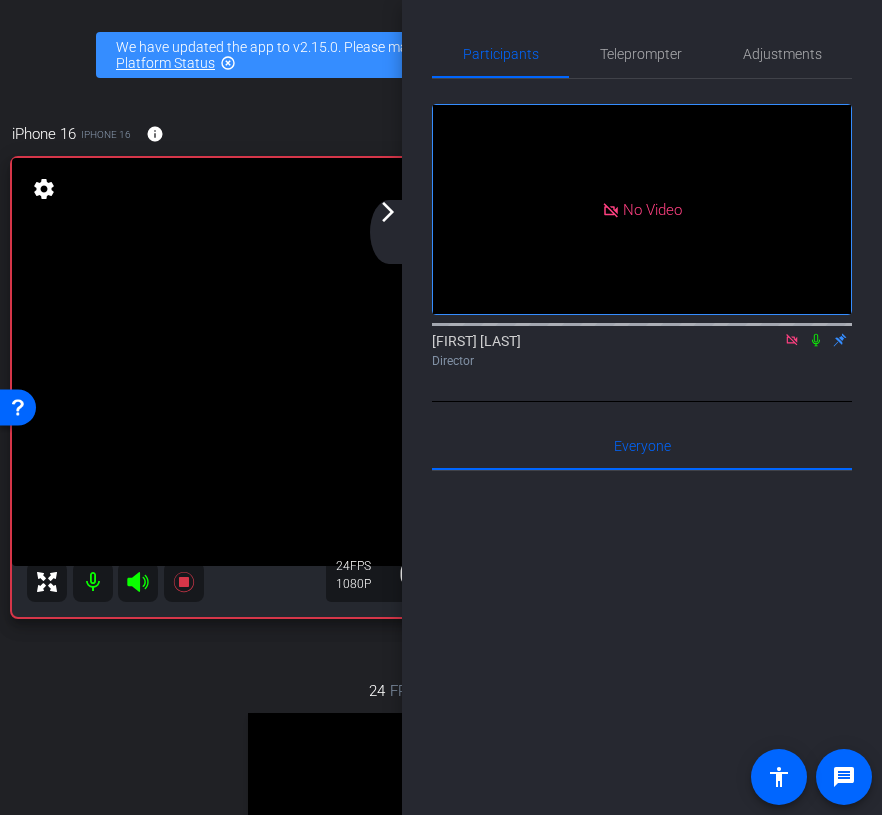click 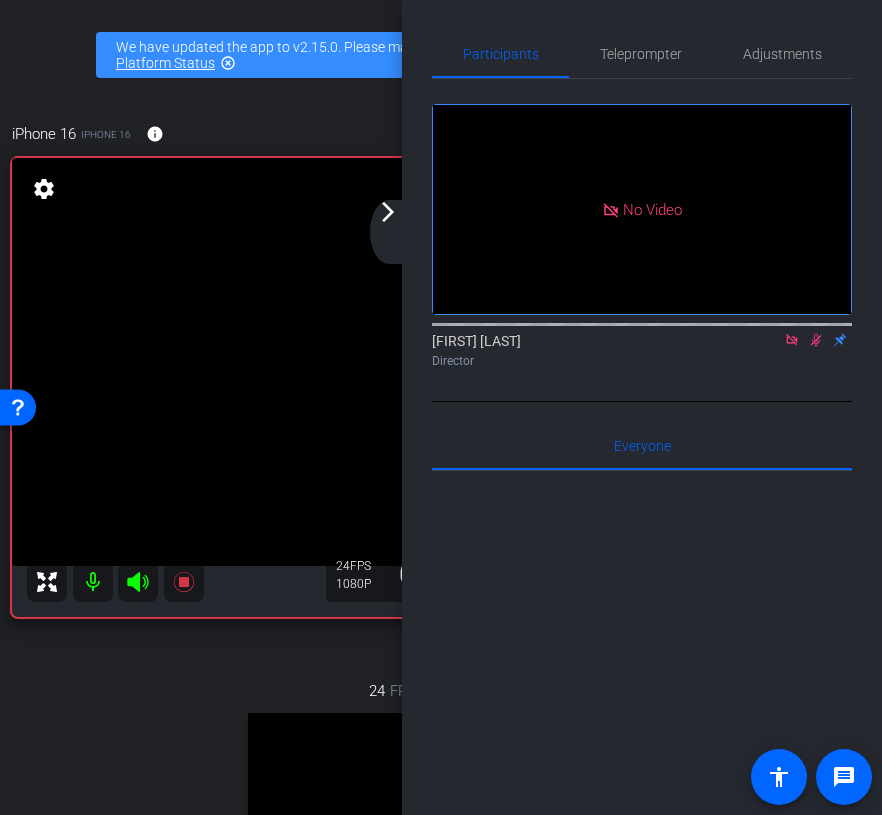 click 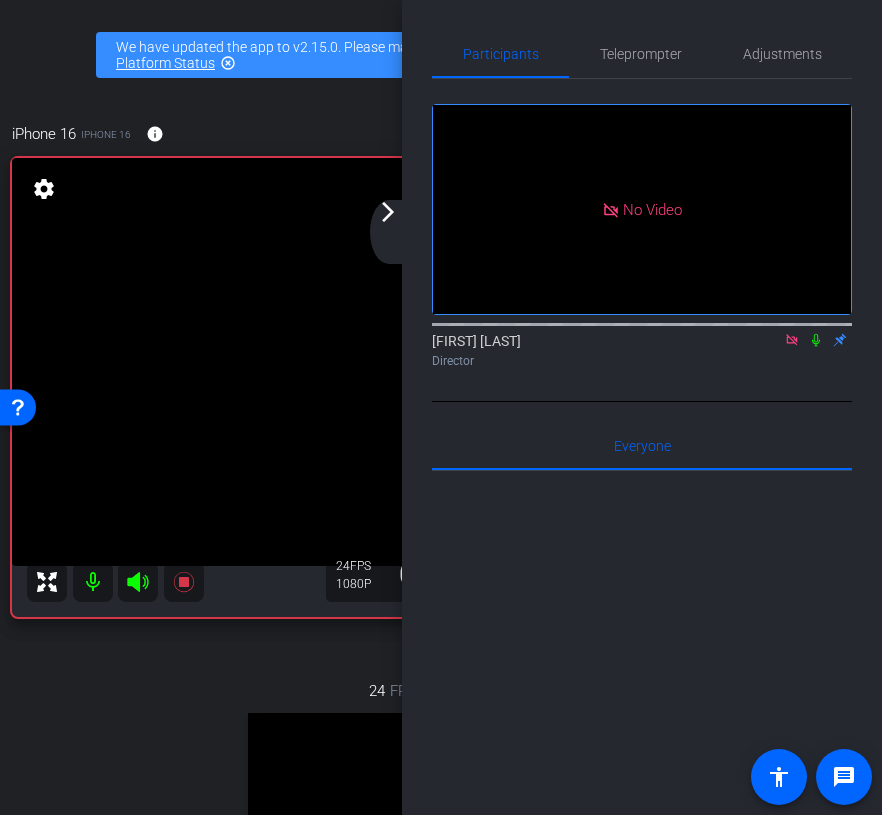 click 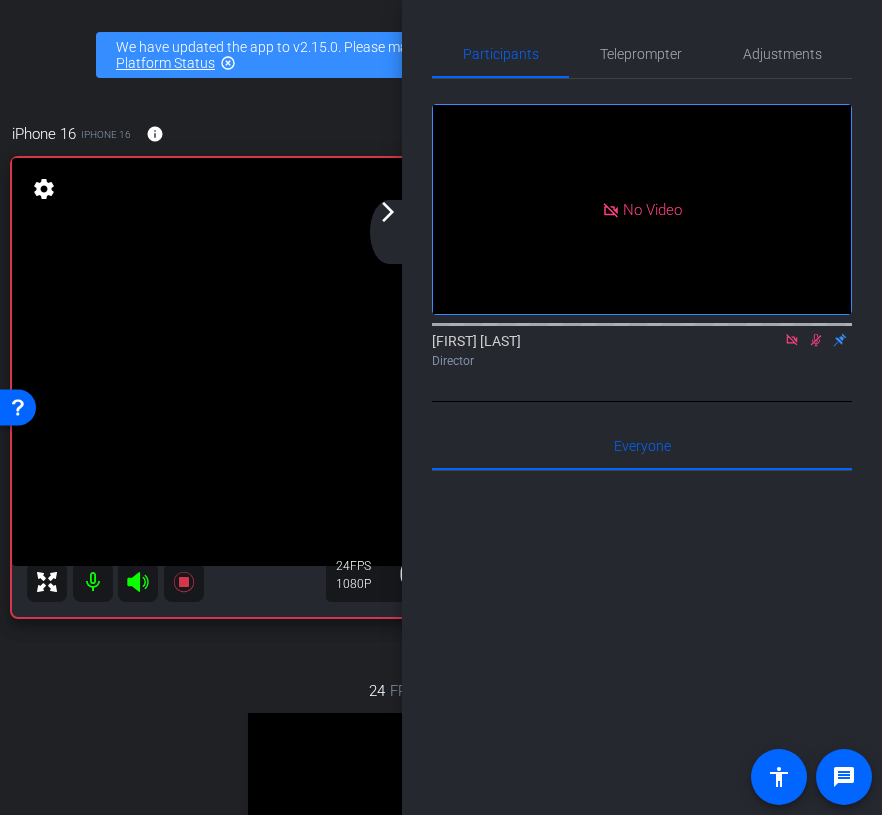click 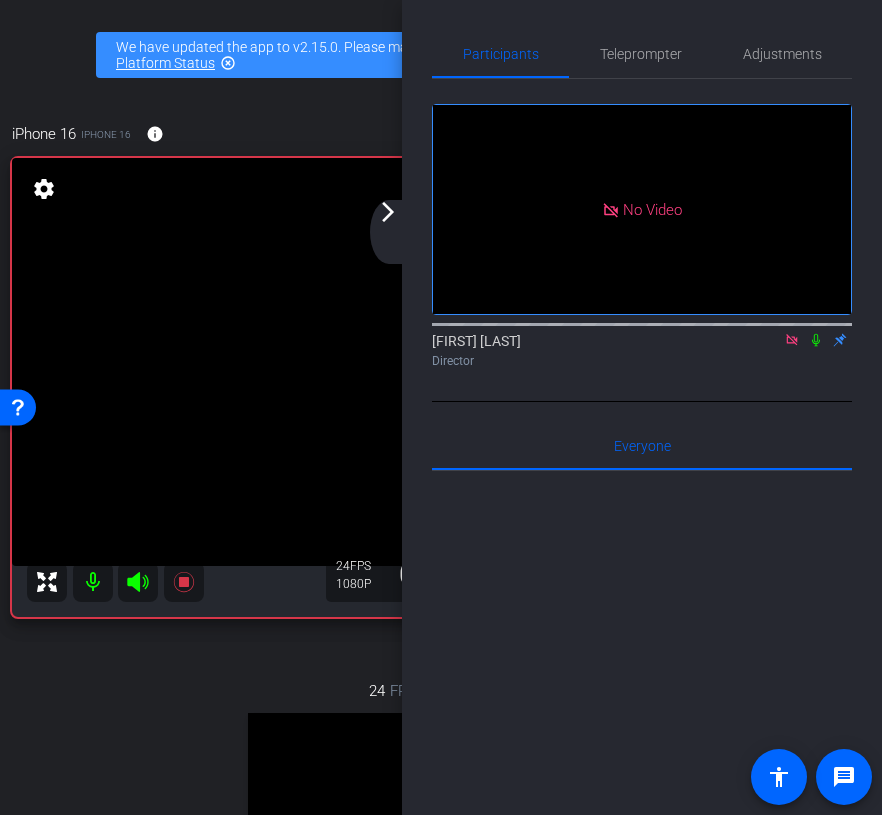 click 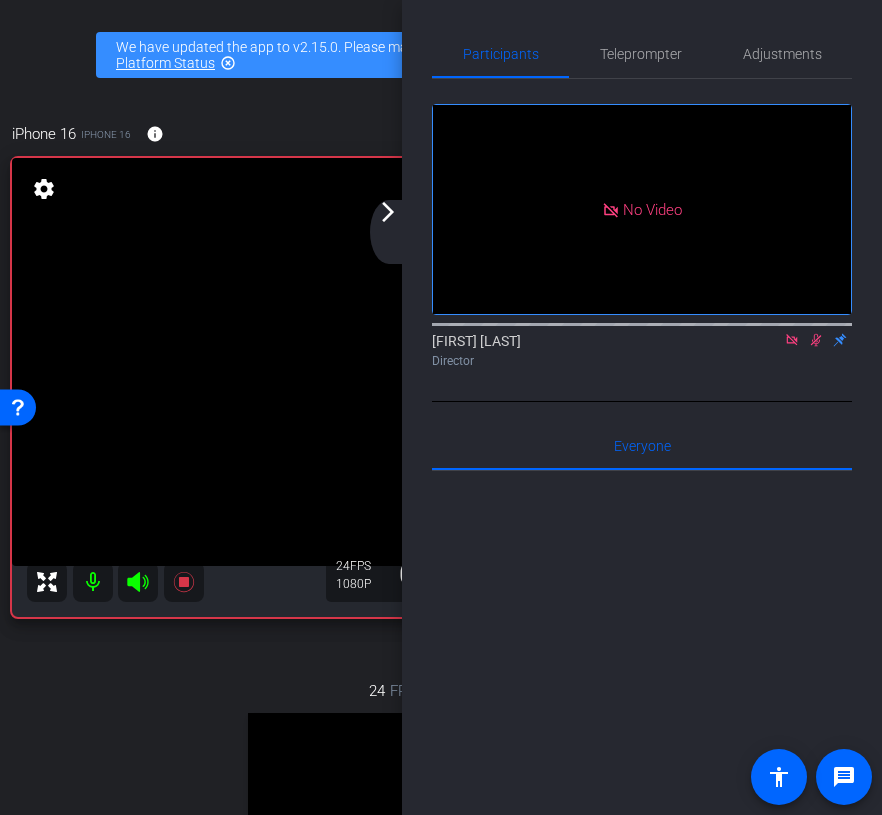 click 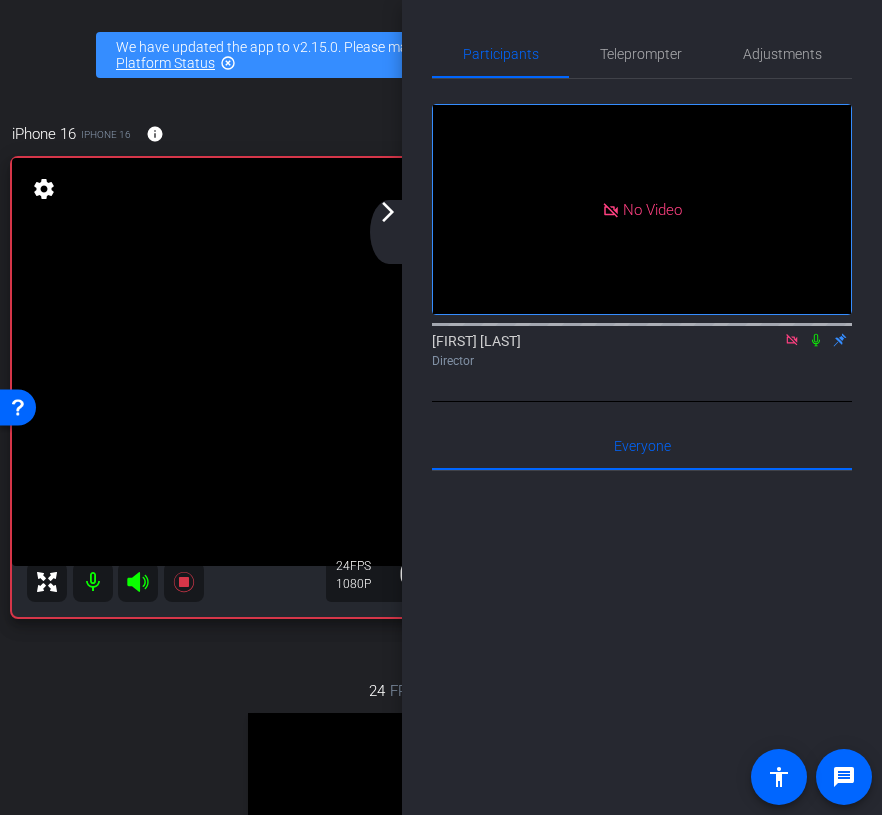 click 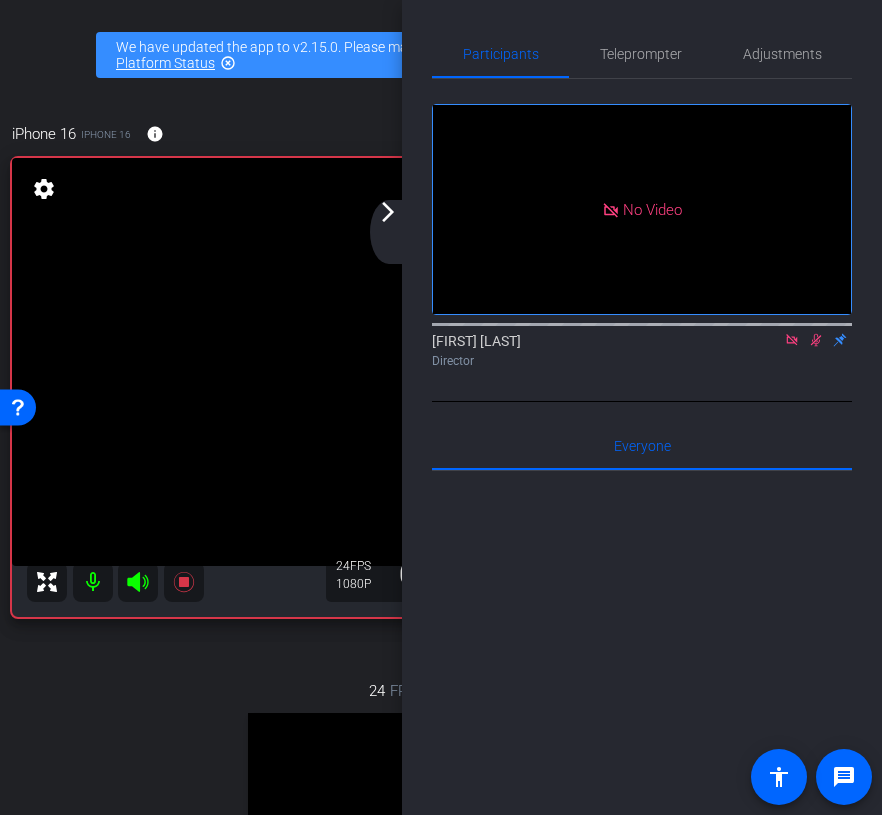 click 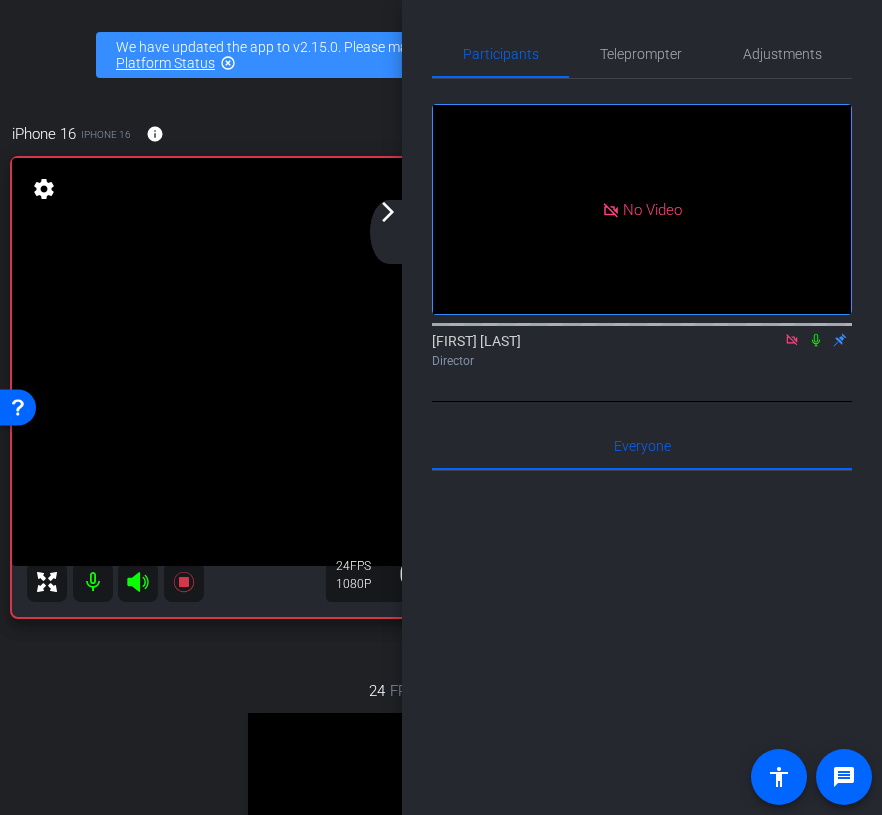 click 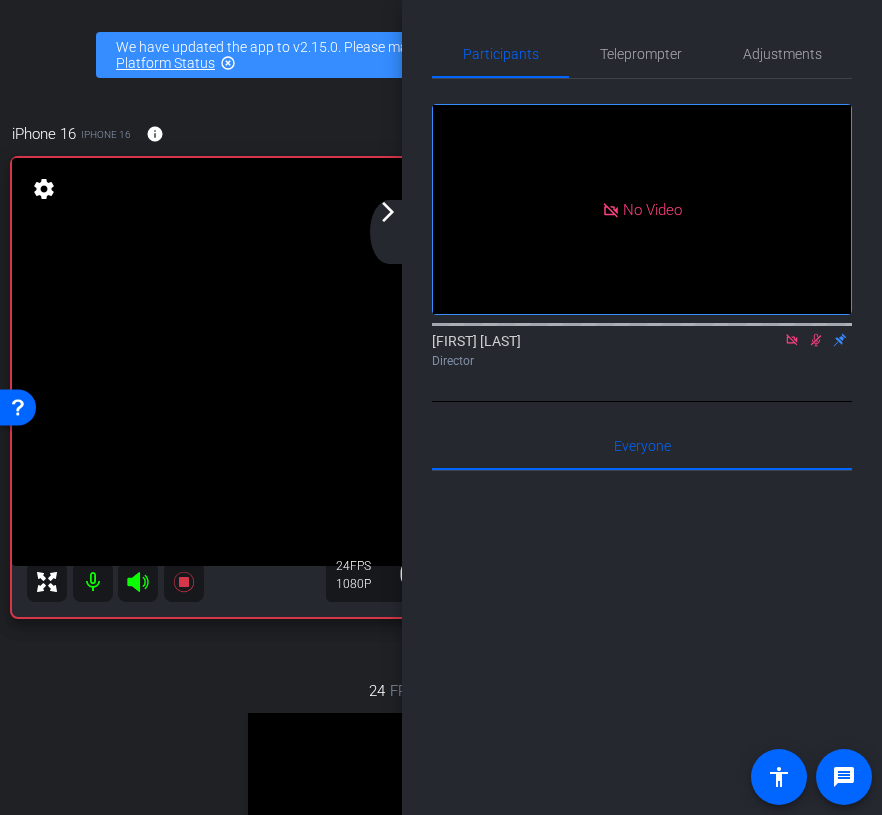 click 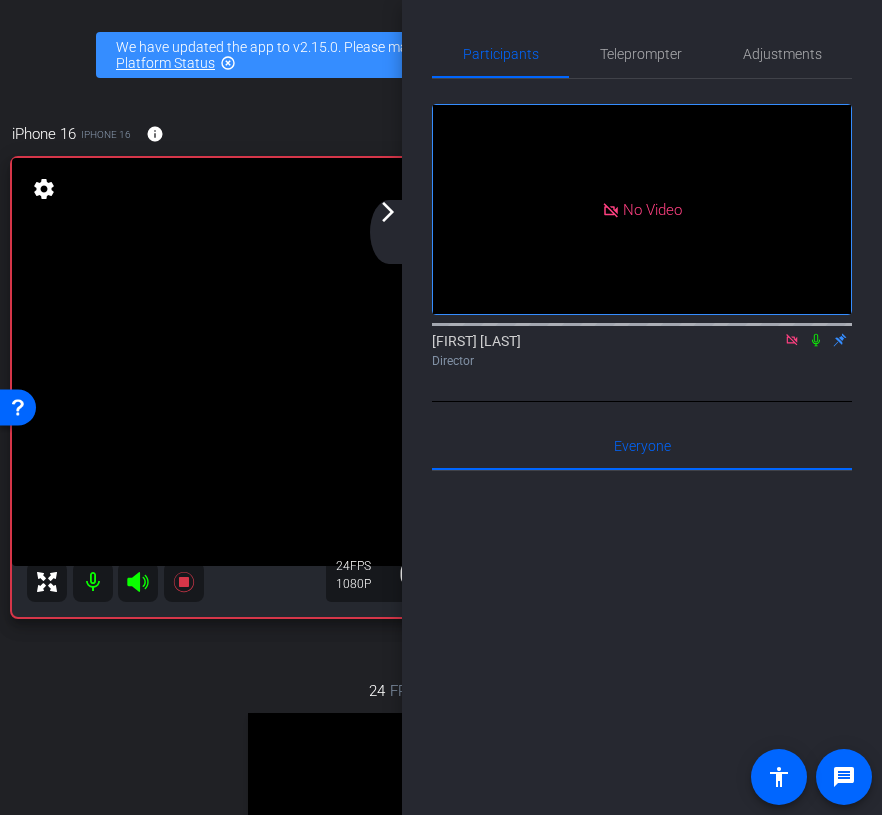 click 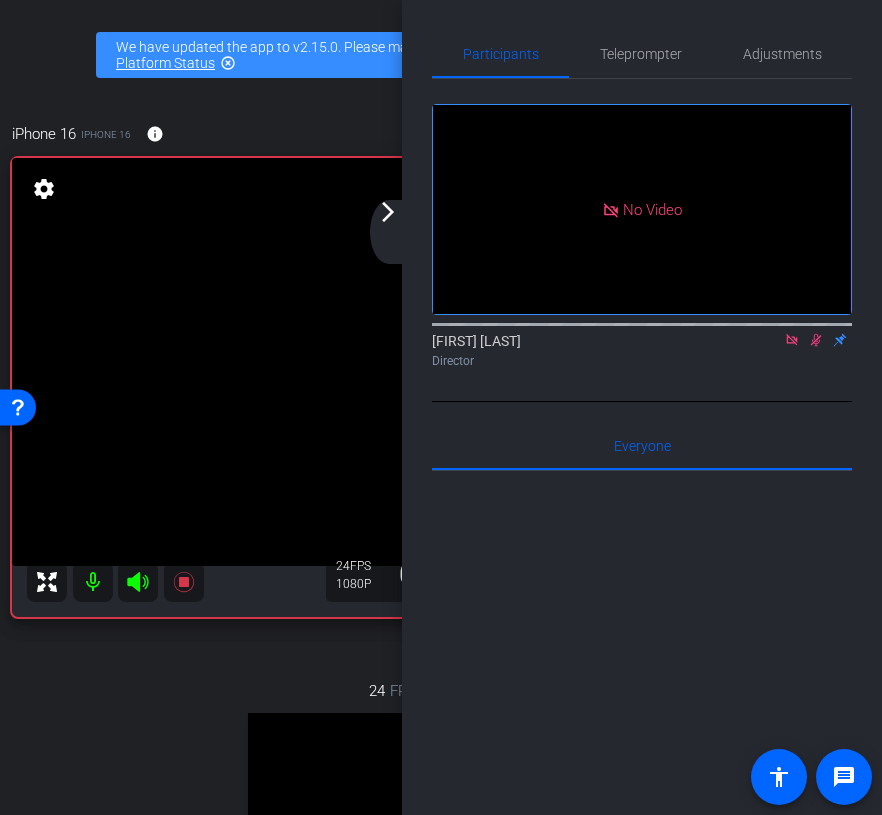 click on "arrow_back_ios_new arrow_forward_ios" 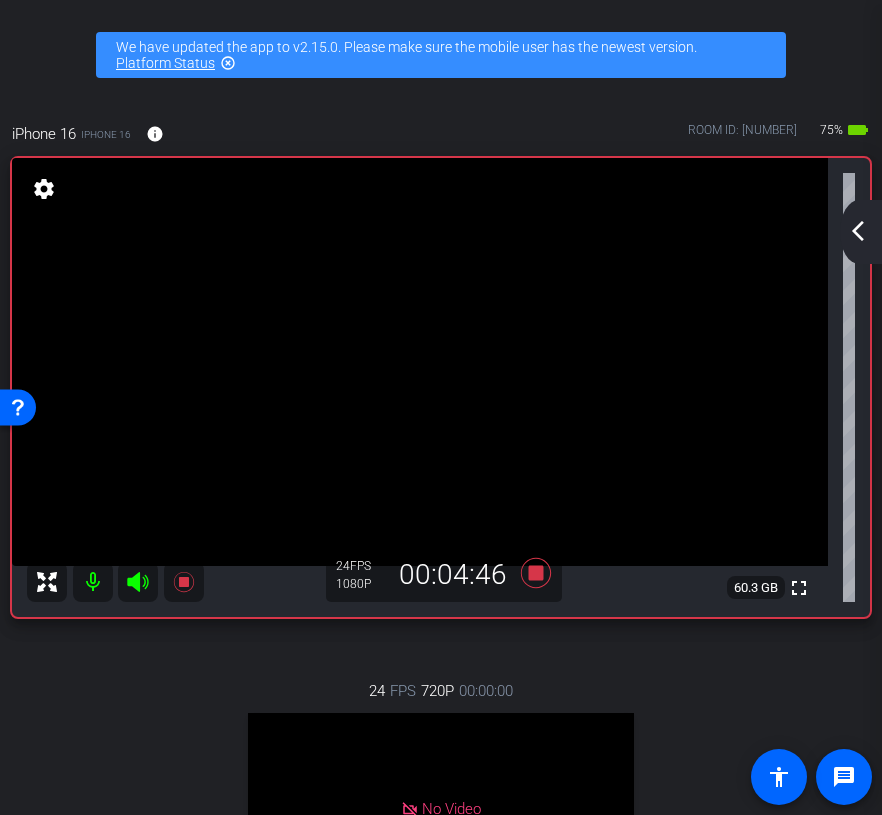 click on "arrow_back_ios_new" 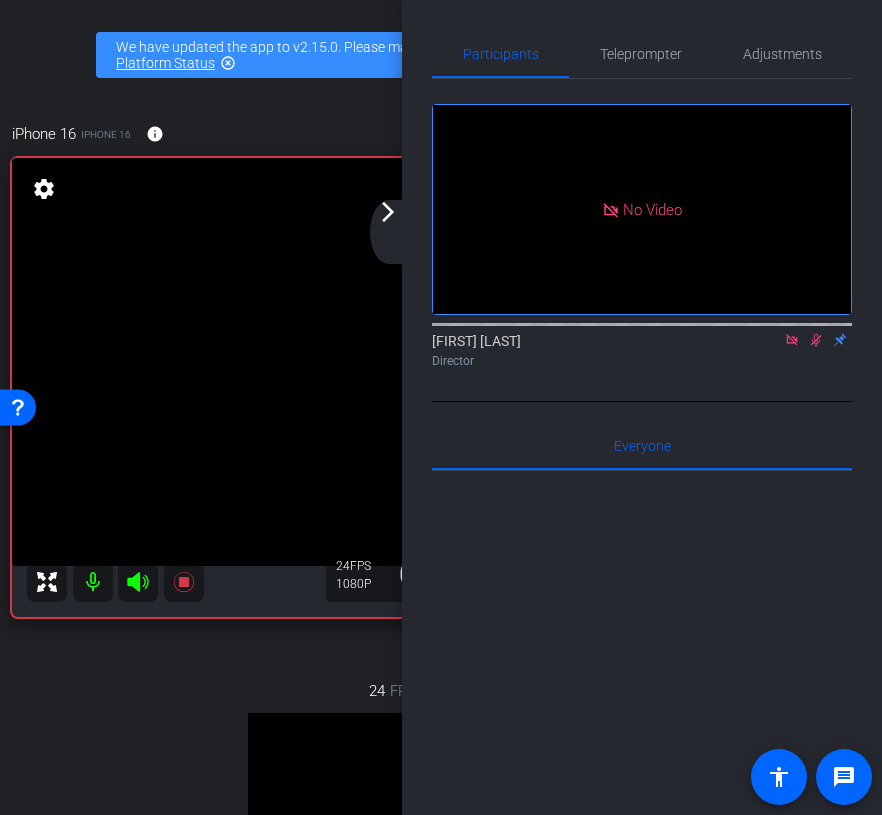 click 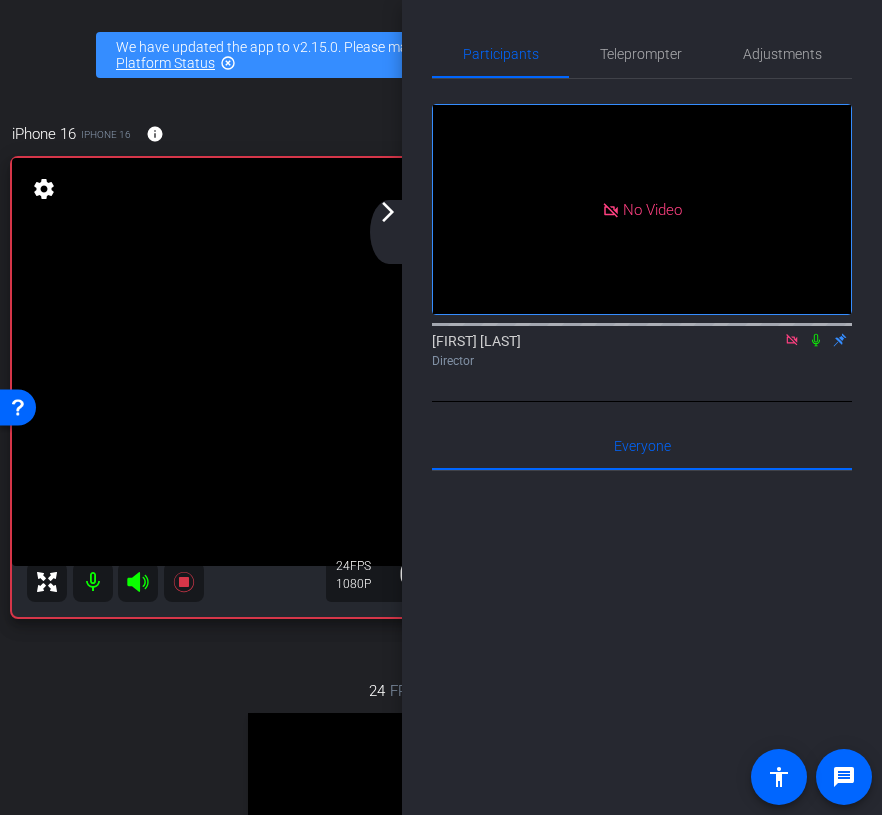 click on "arrow_forward_ios" 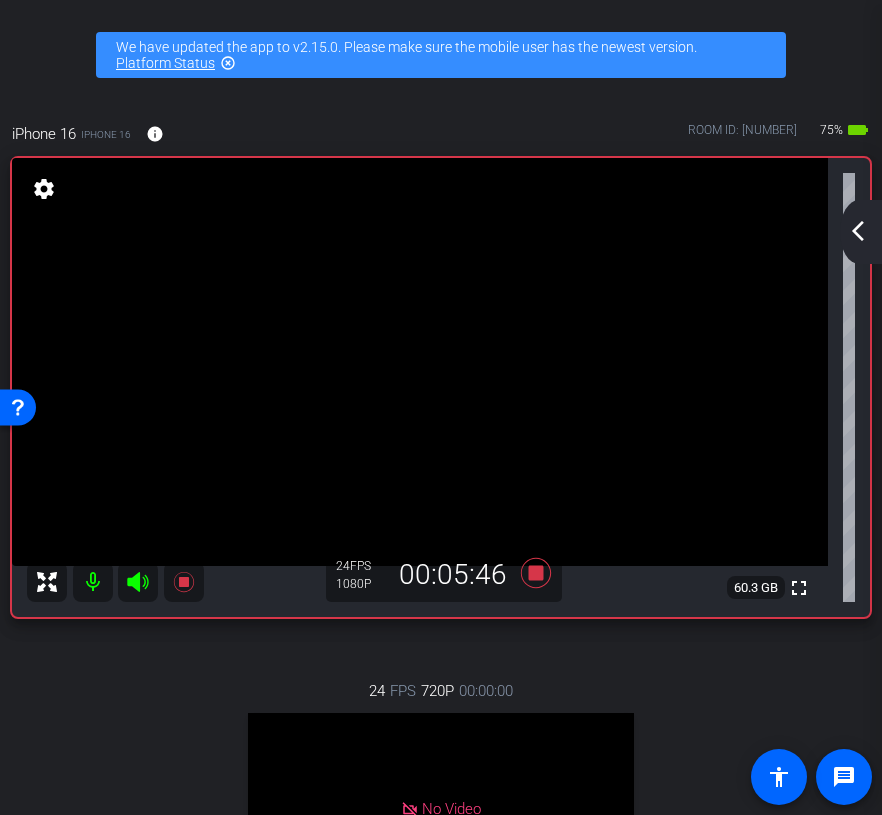 click on "arrow_back_ios_new" 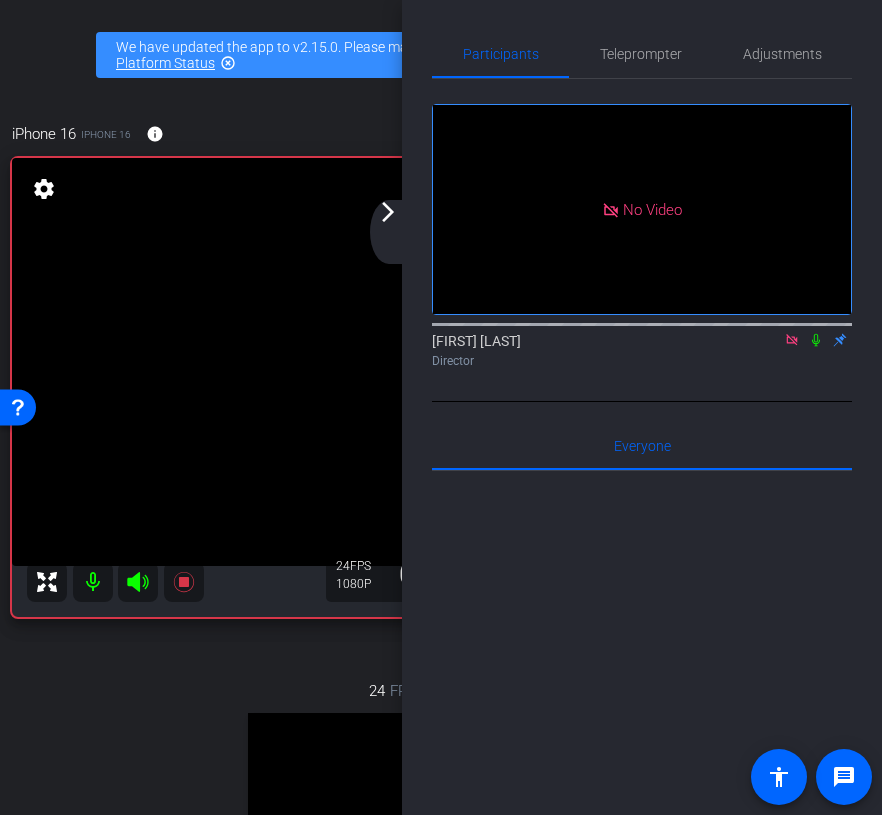click 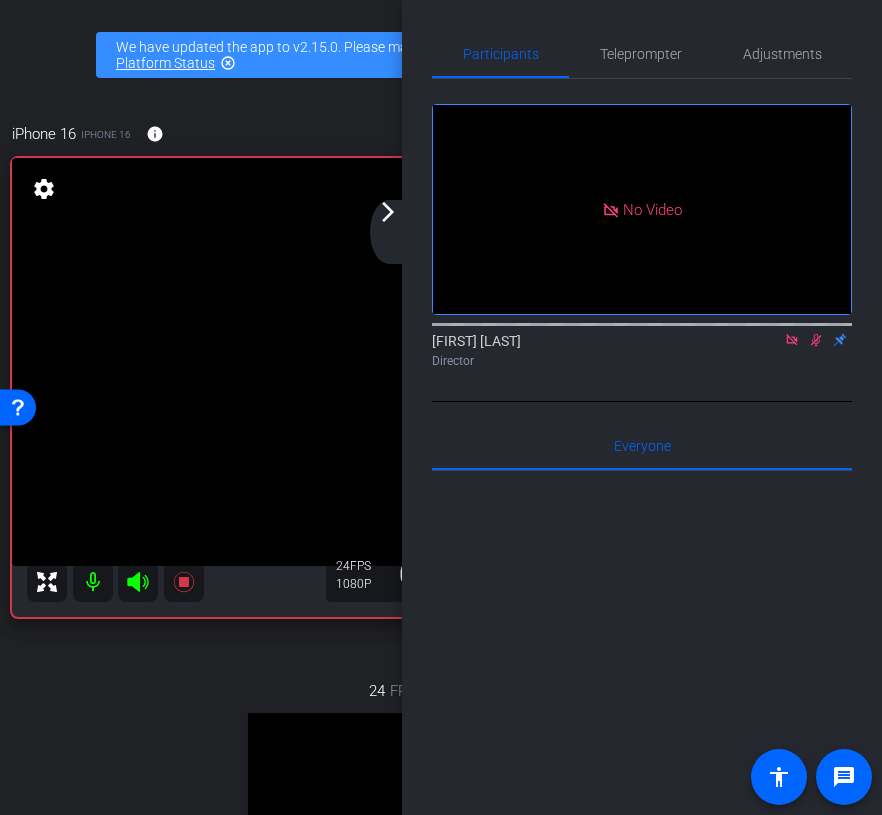 click 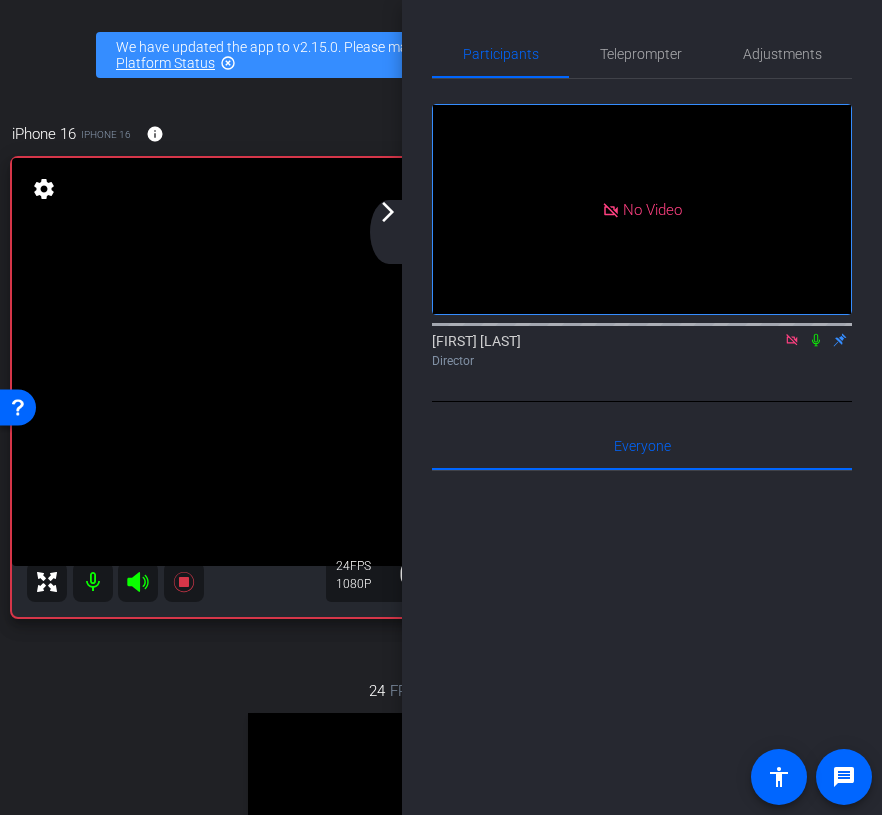 click on "arrow_back_ios_new arrow_forward_ios" 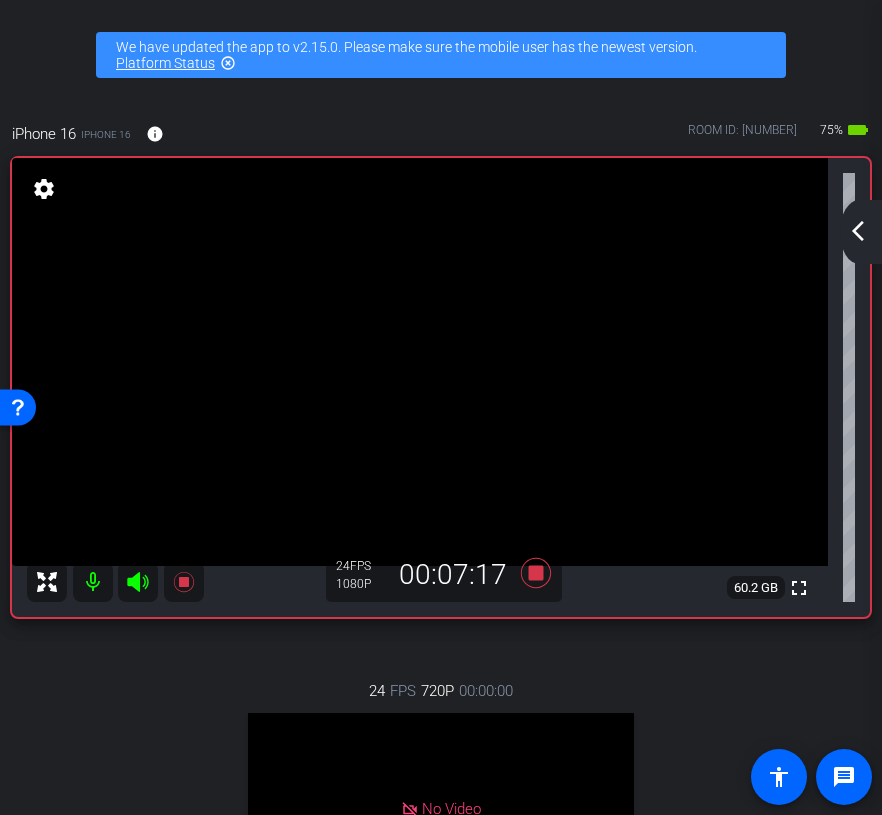 click on "arrow_back_ios_new" 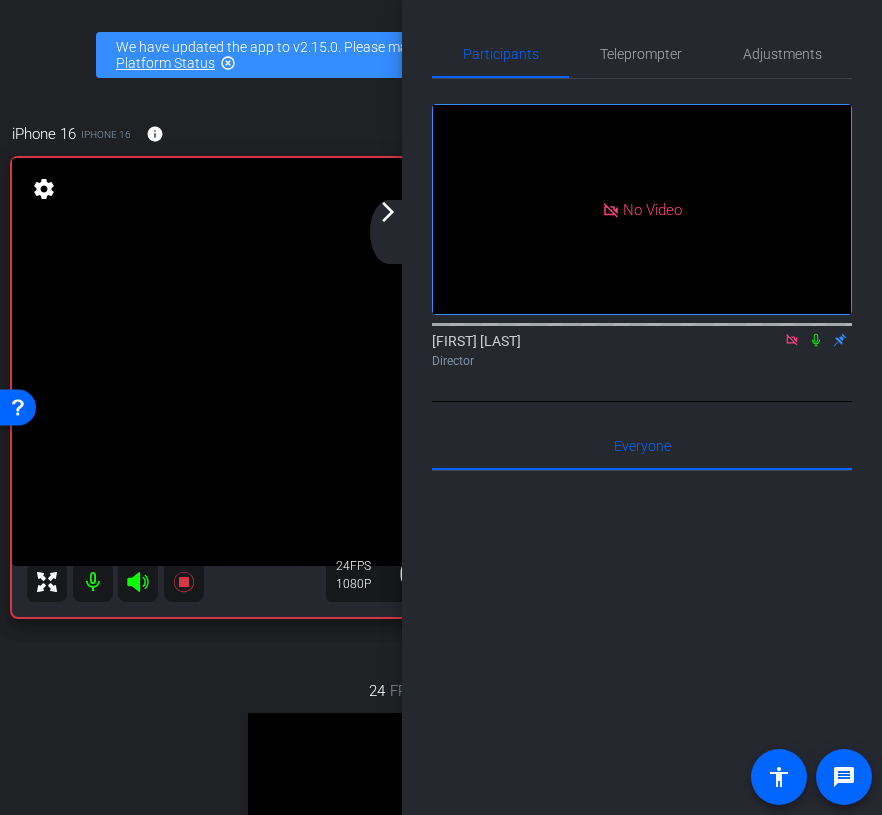 click 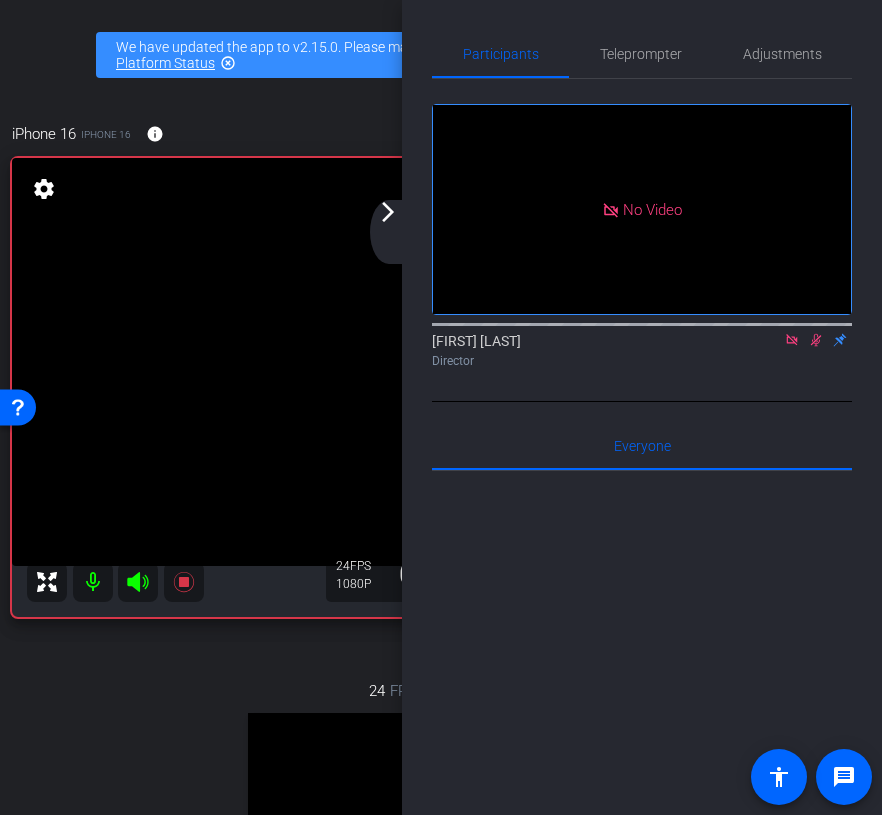 click on "arrow_back_ios_new arrow_forward_ios" 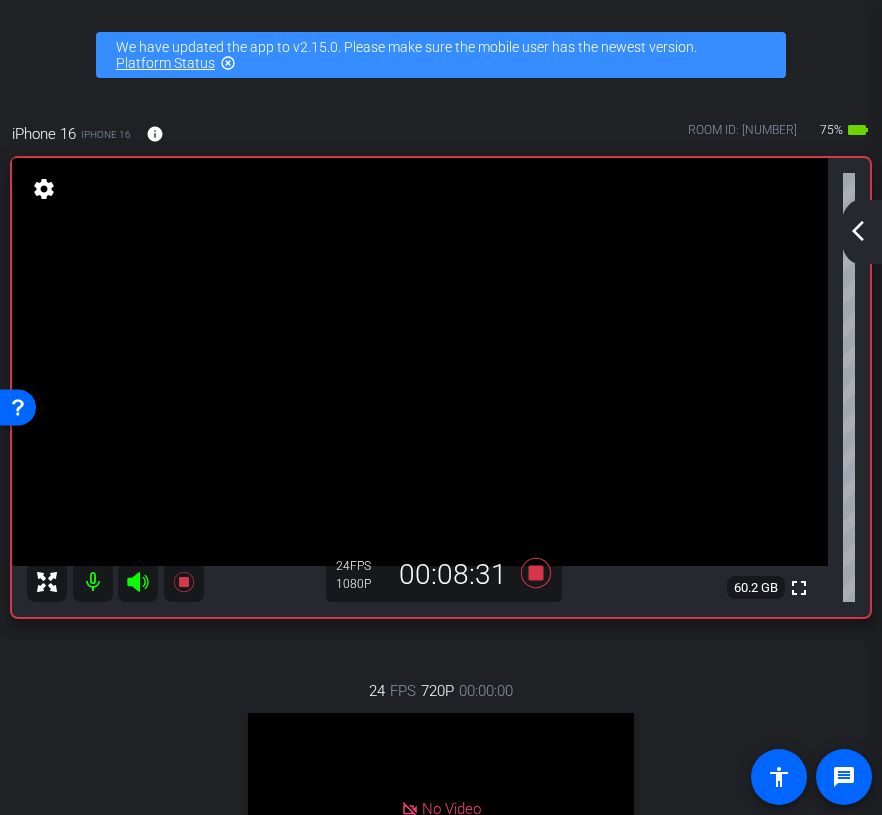 click on "arrow_back_ios_new" 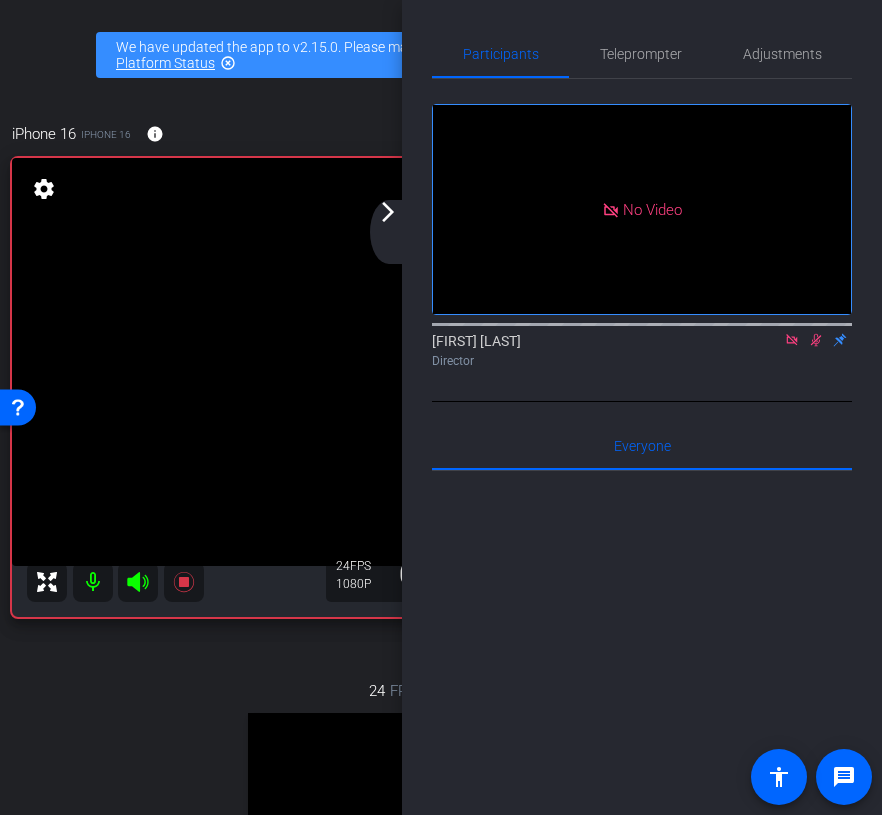 click 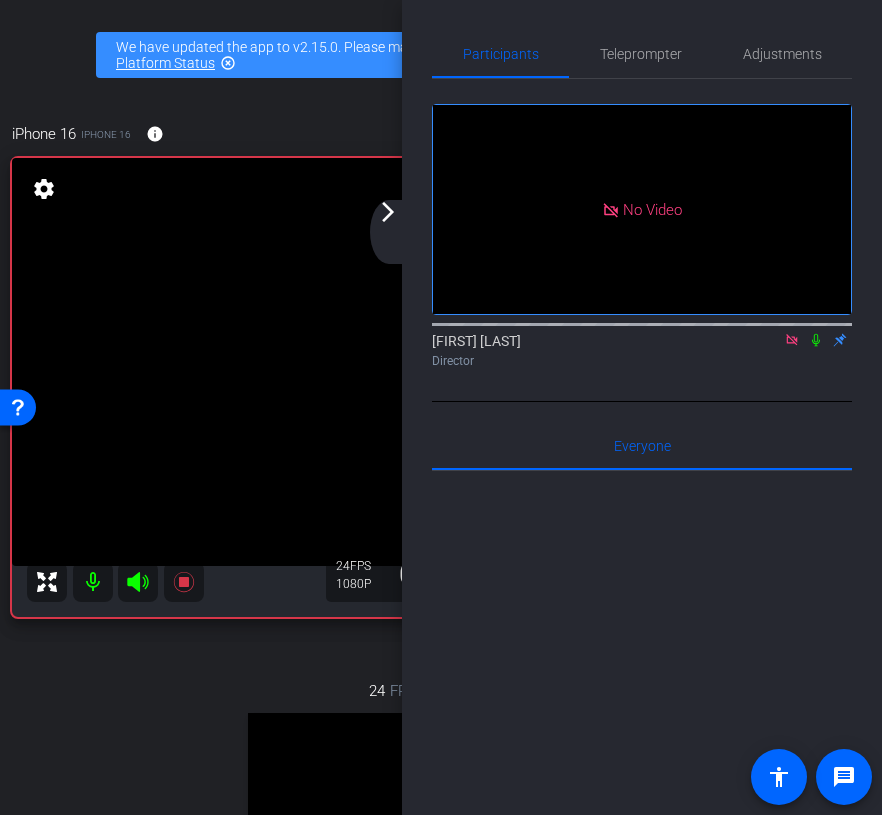 click 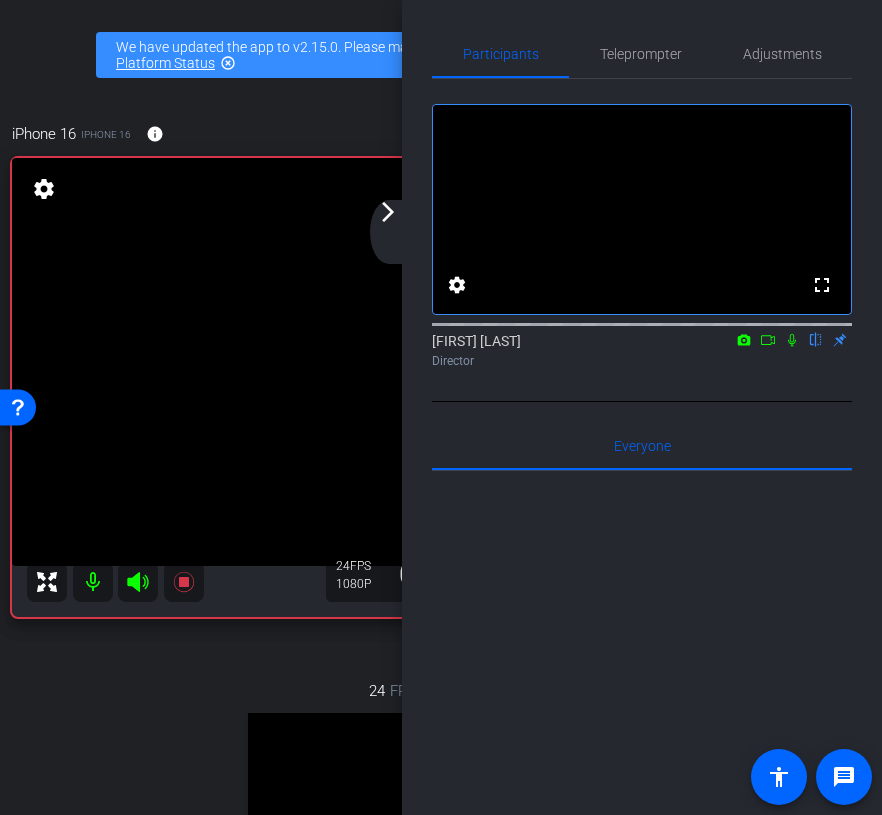 click on "arrow_back_ios_new arrow_forward_ios" 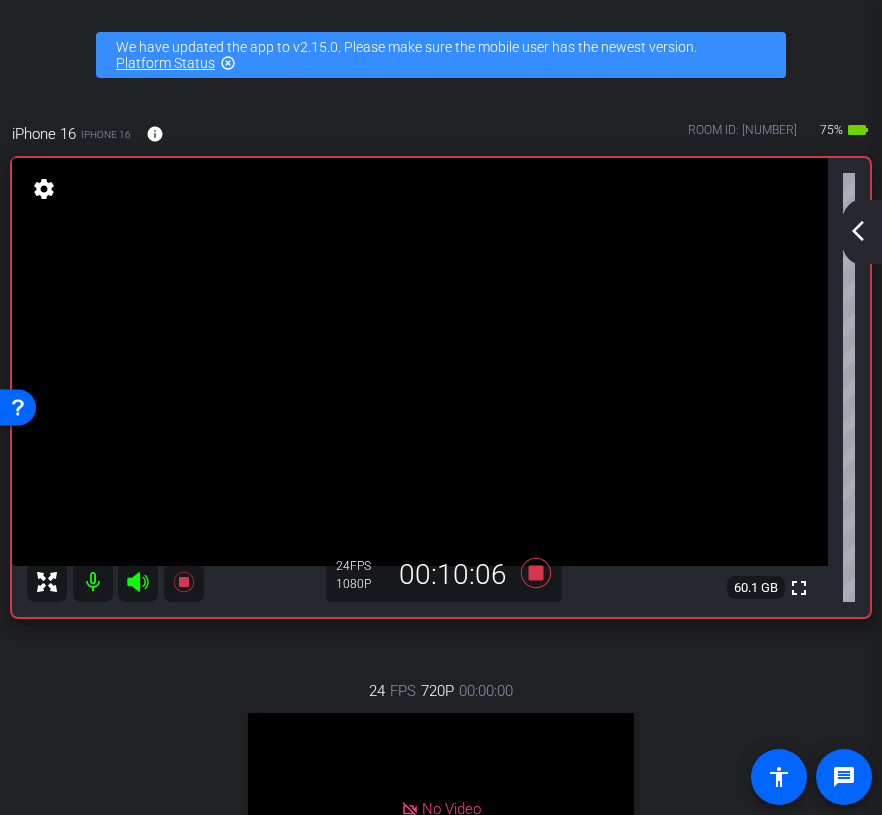 click on "arrow_back_ios_new" 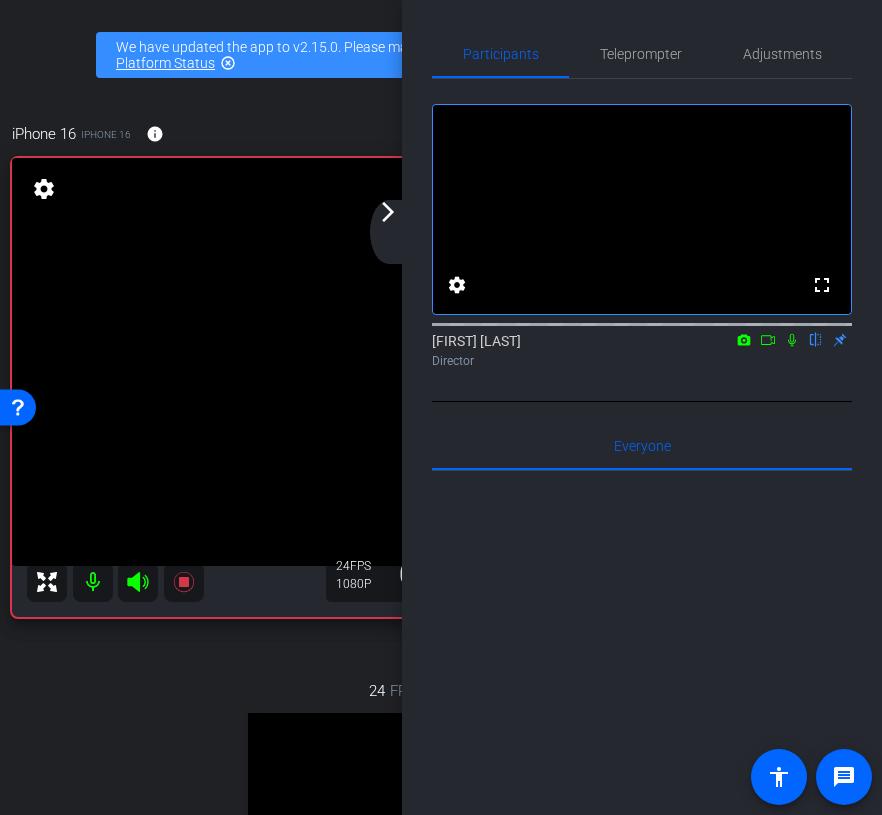 click 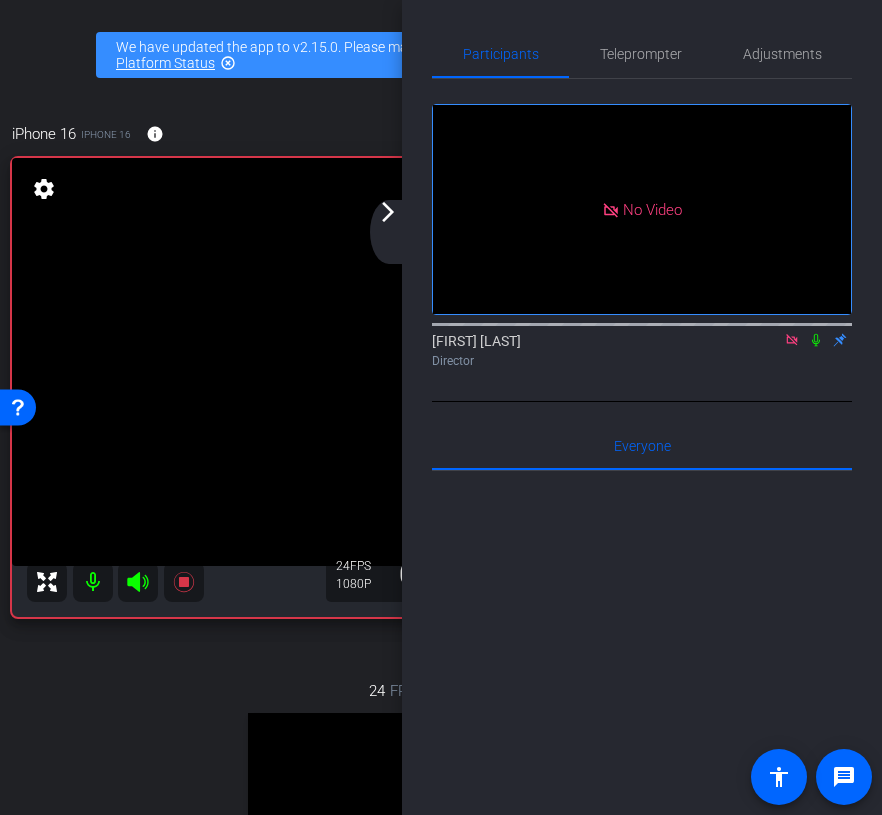 click on "arrow_back_ios_new arrow_forward_ios" 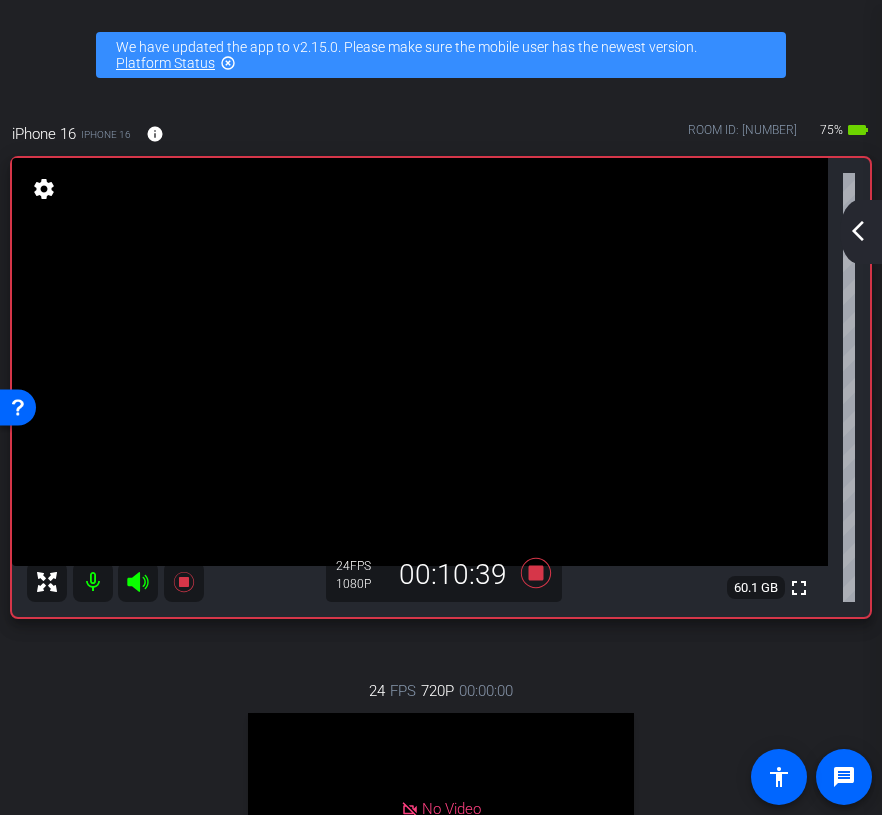 click on "arrow_back_ios_new arrow_forward_ios" 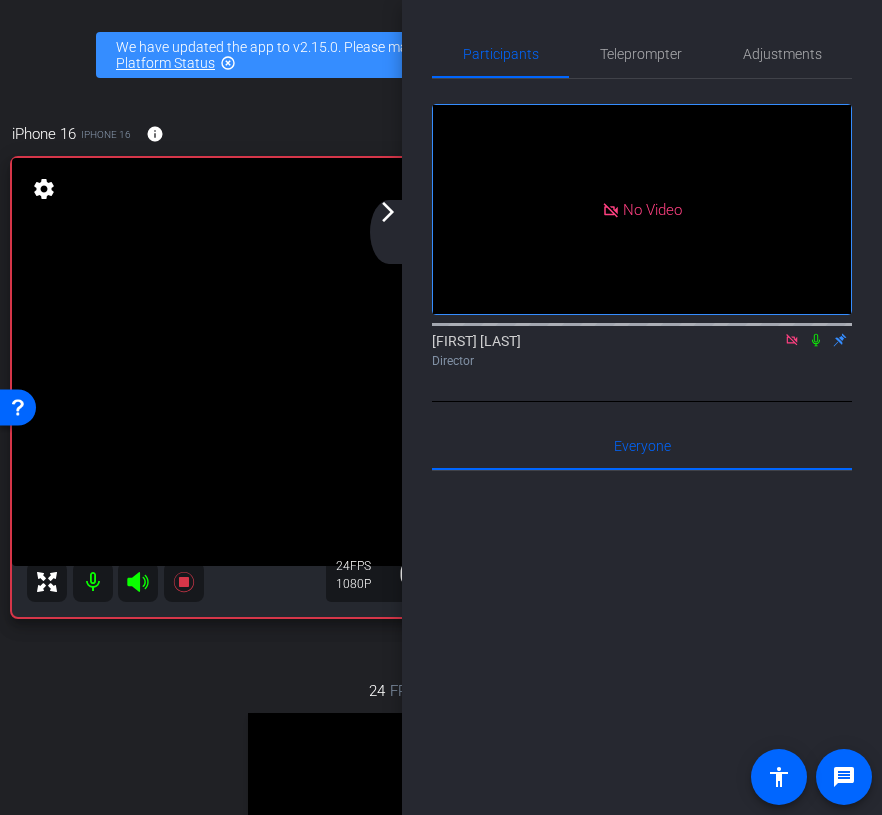 click 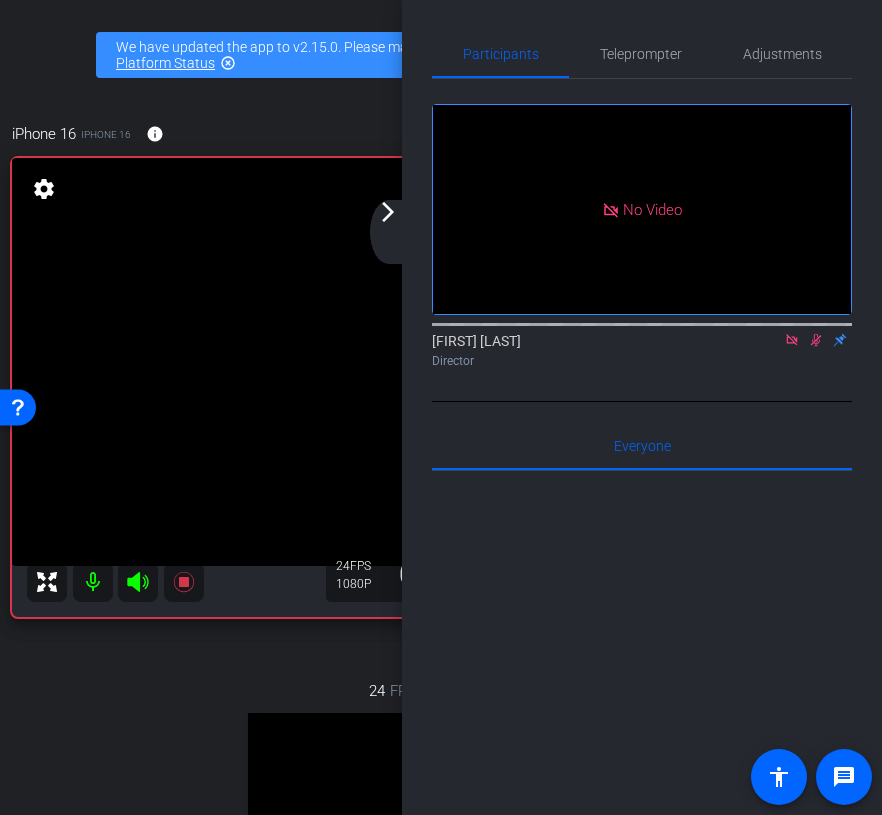 click on "arrow_forward_ios" 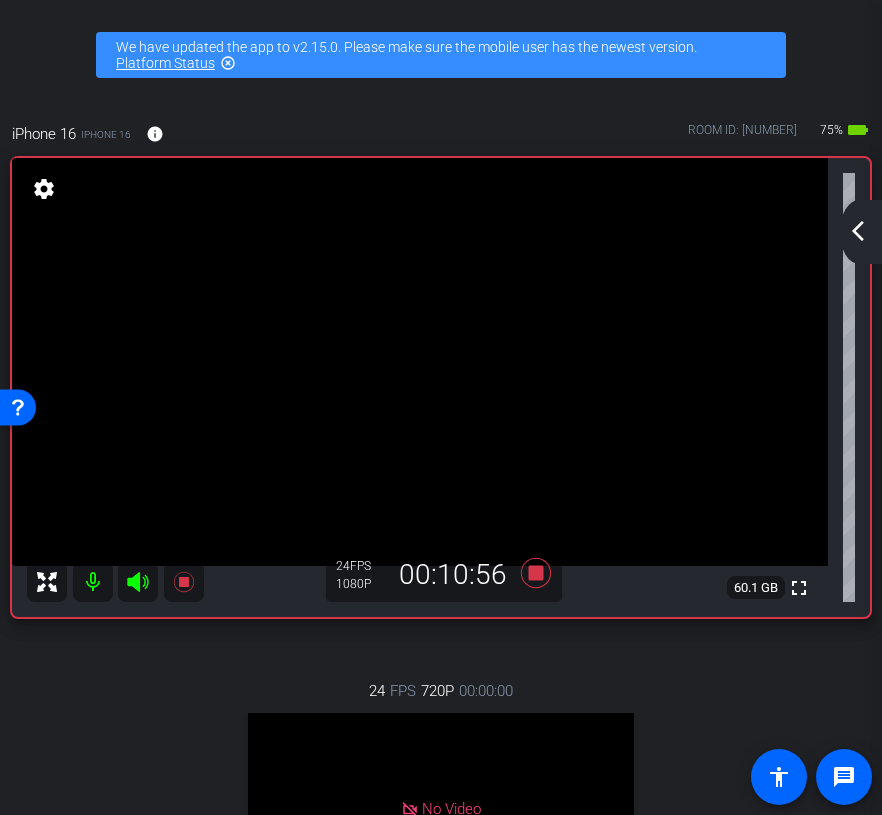 click on "arrow_back_ios_new arrow_forward_ios" 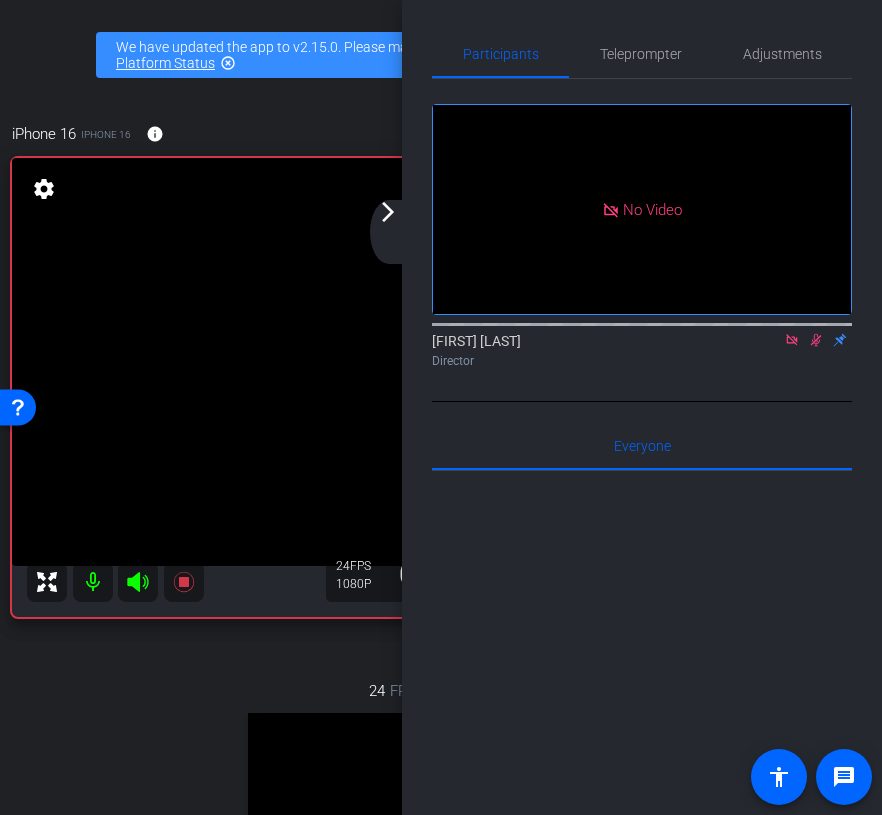 click 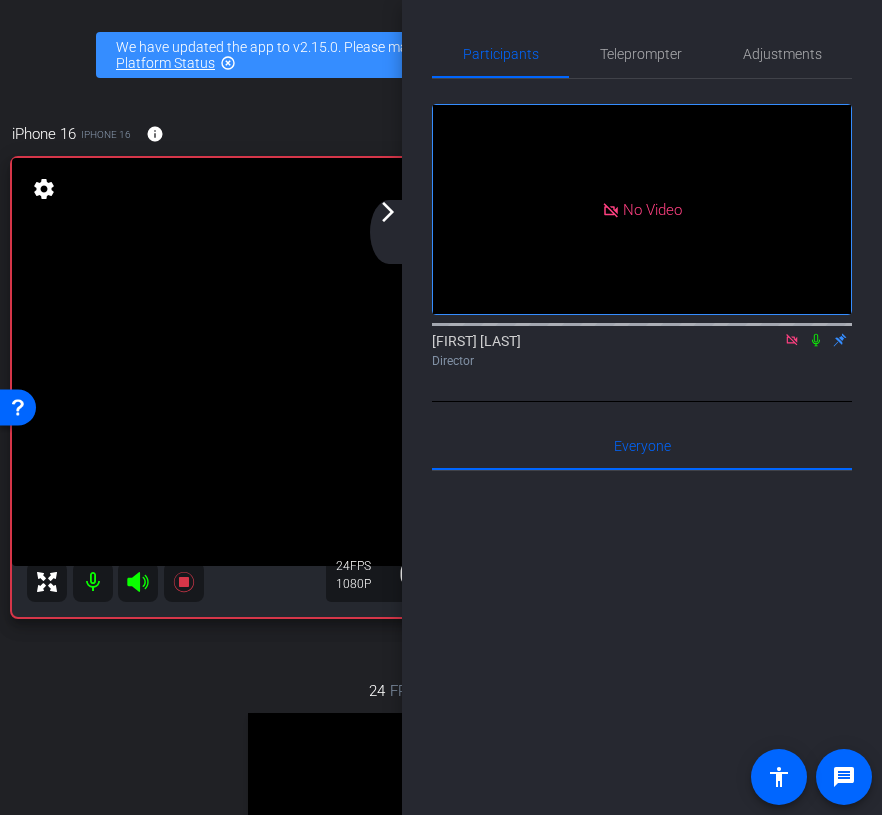 click 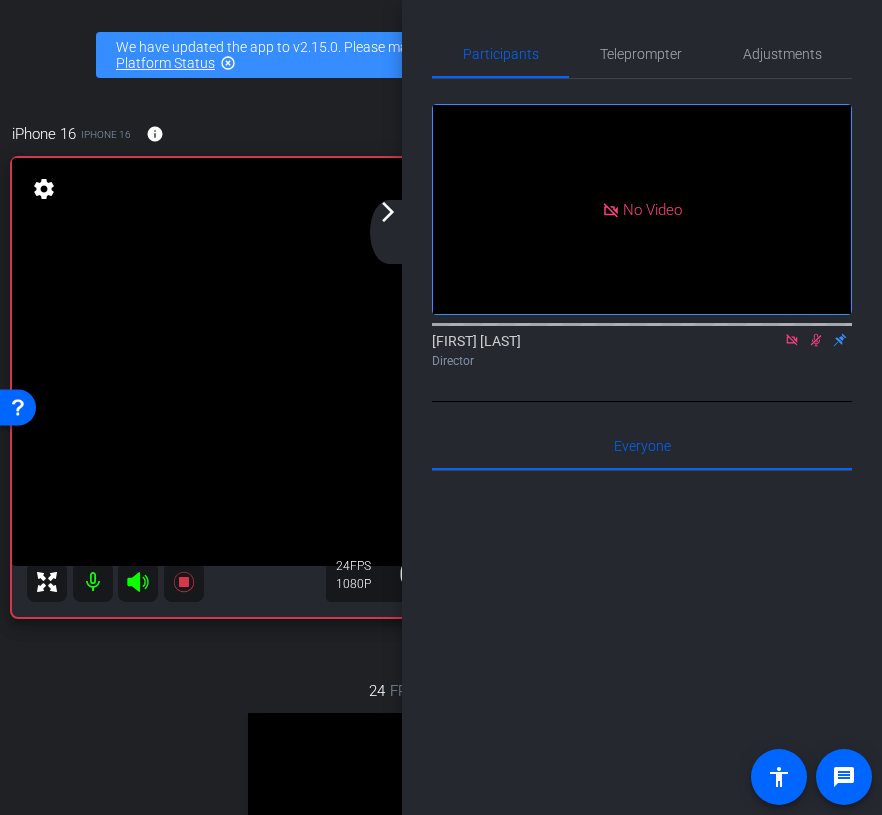 click 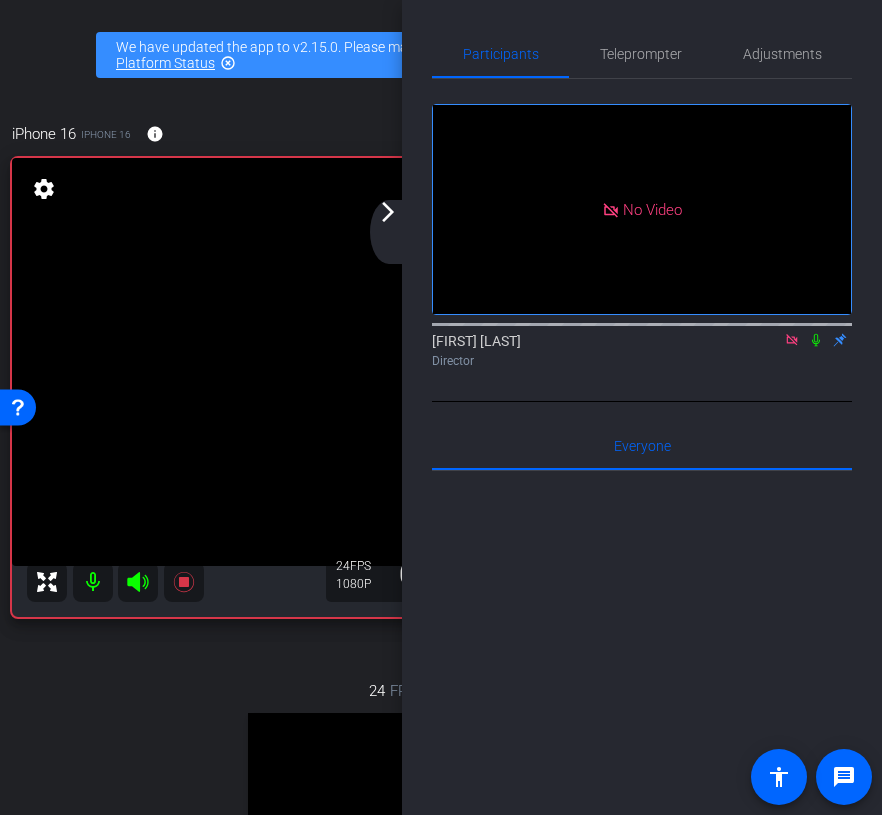 click 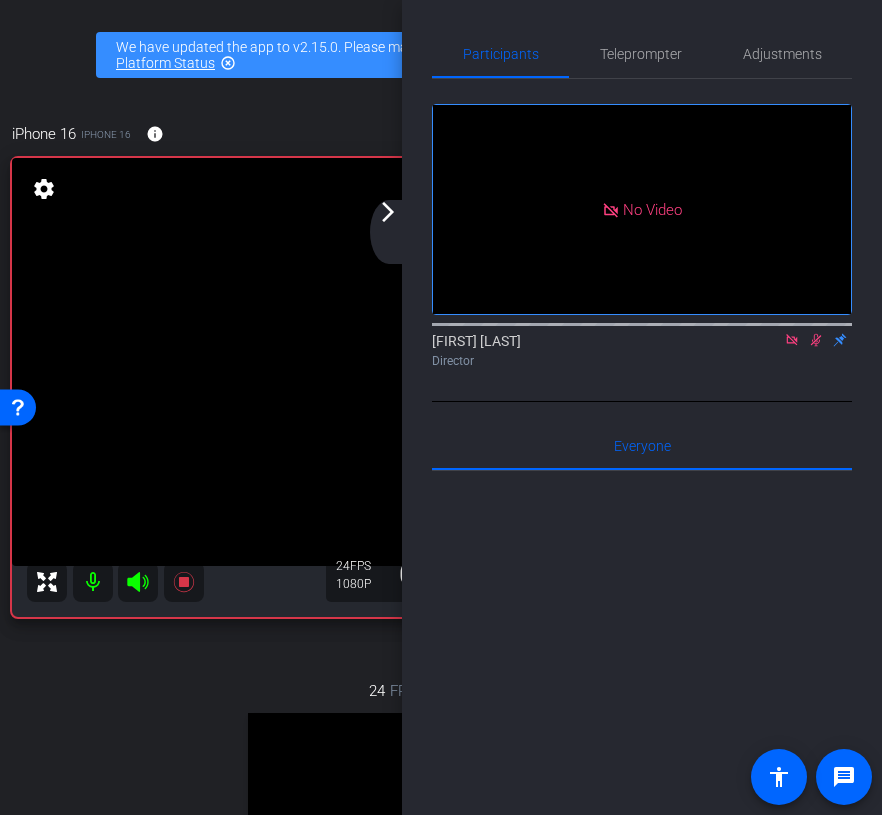click 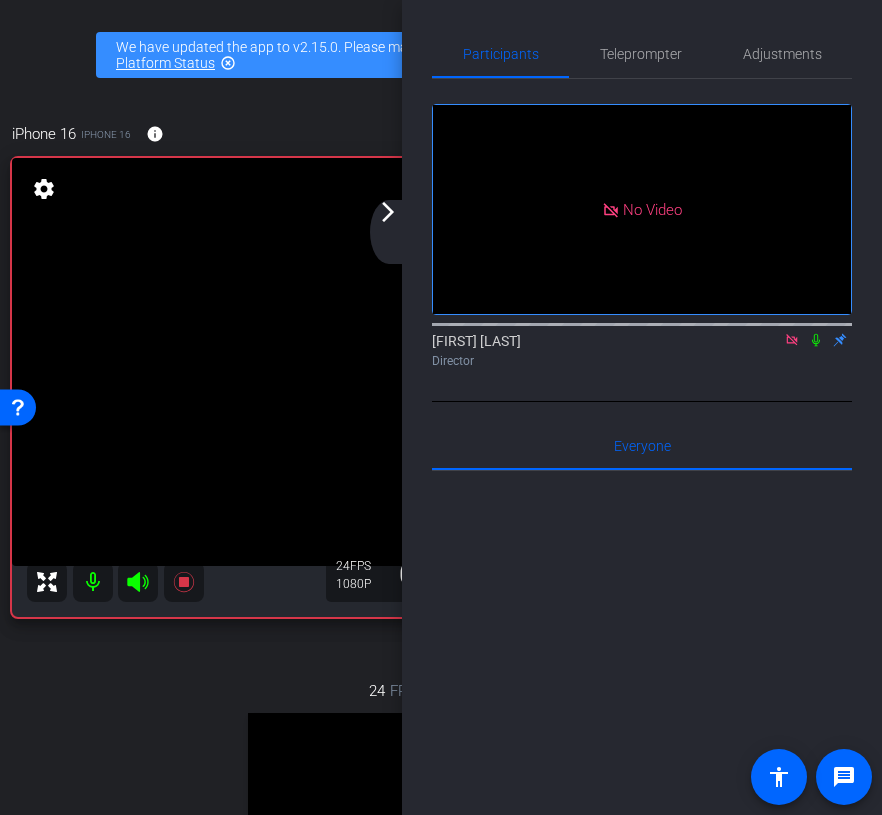 click 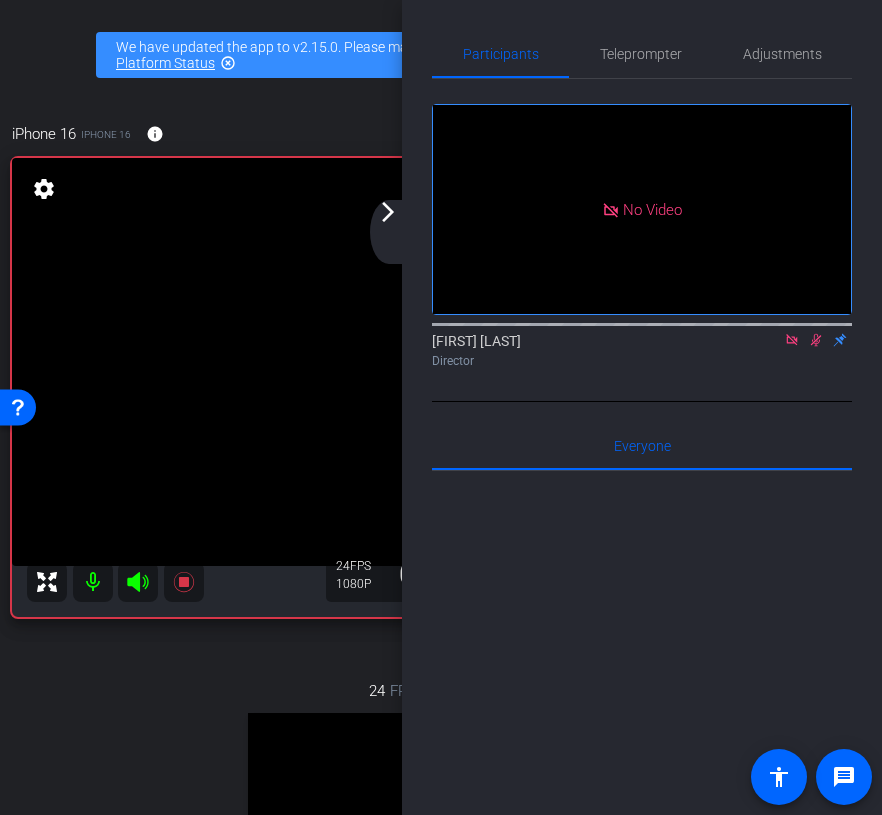 click 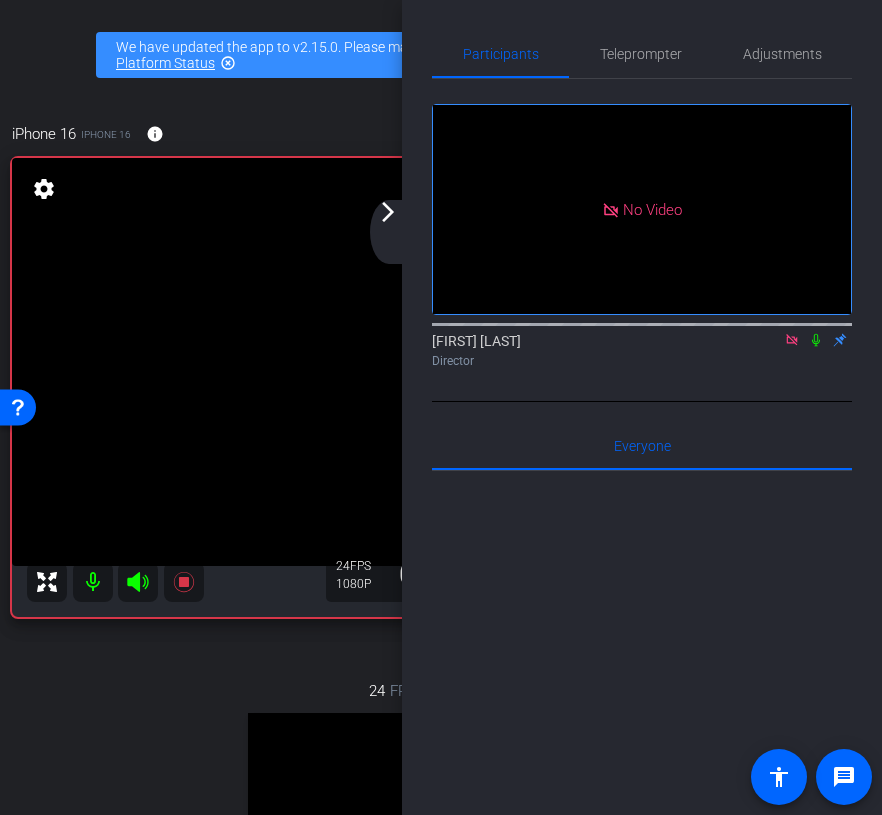 click 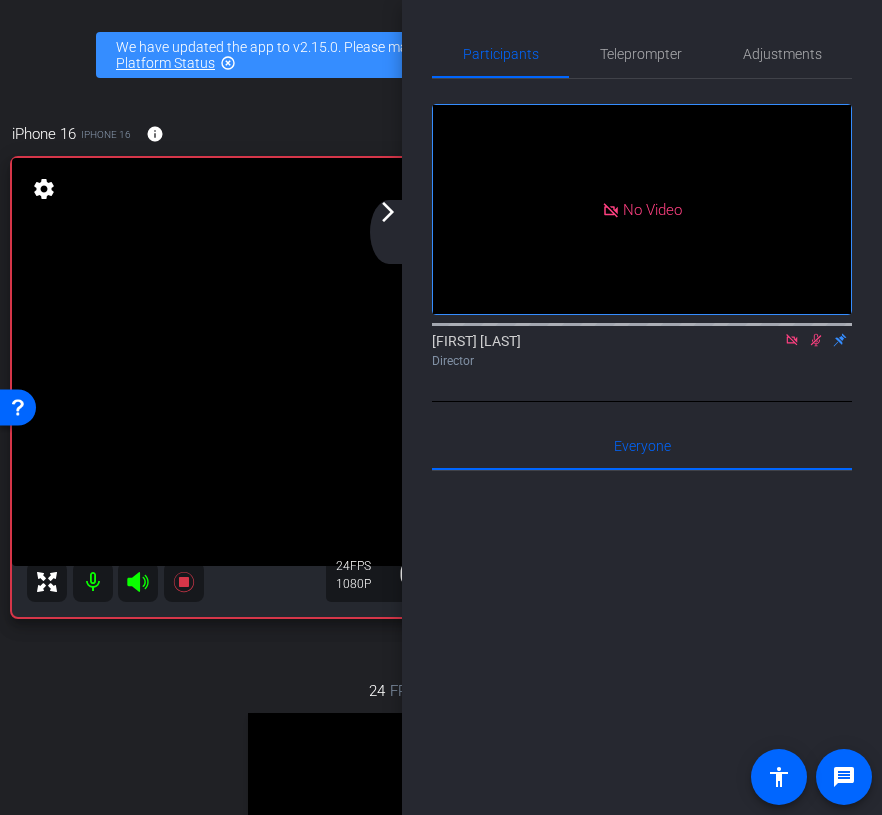 click 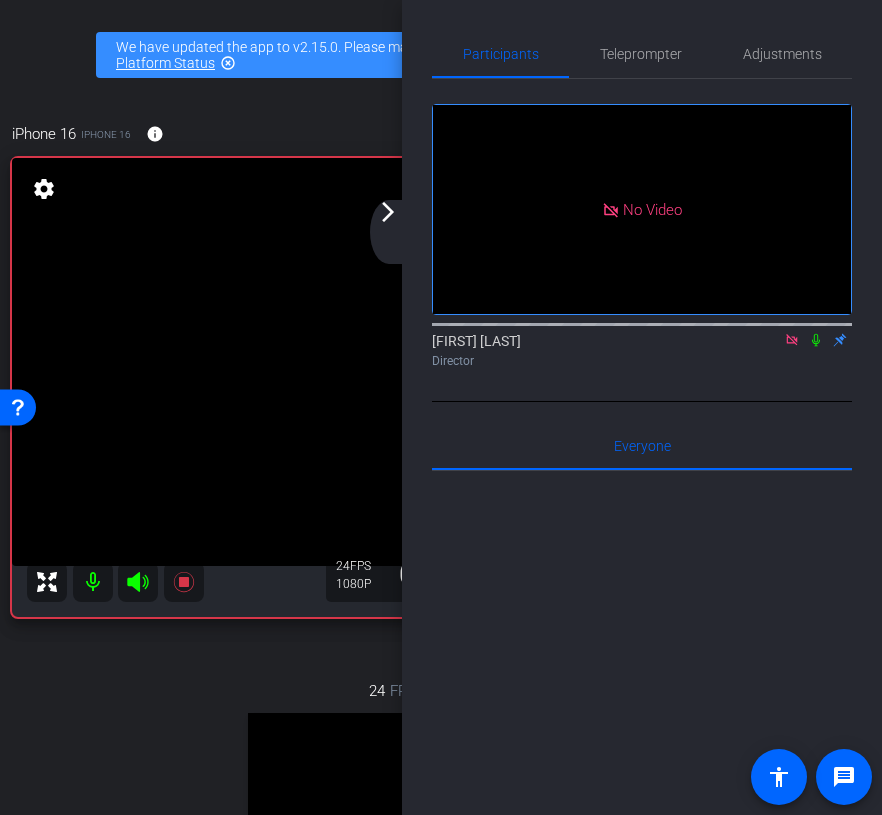 click 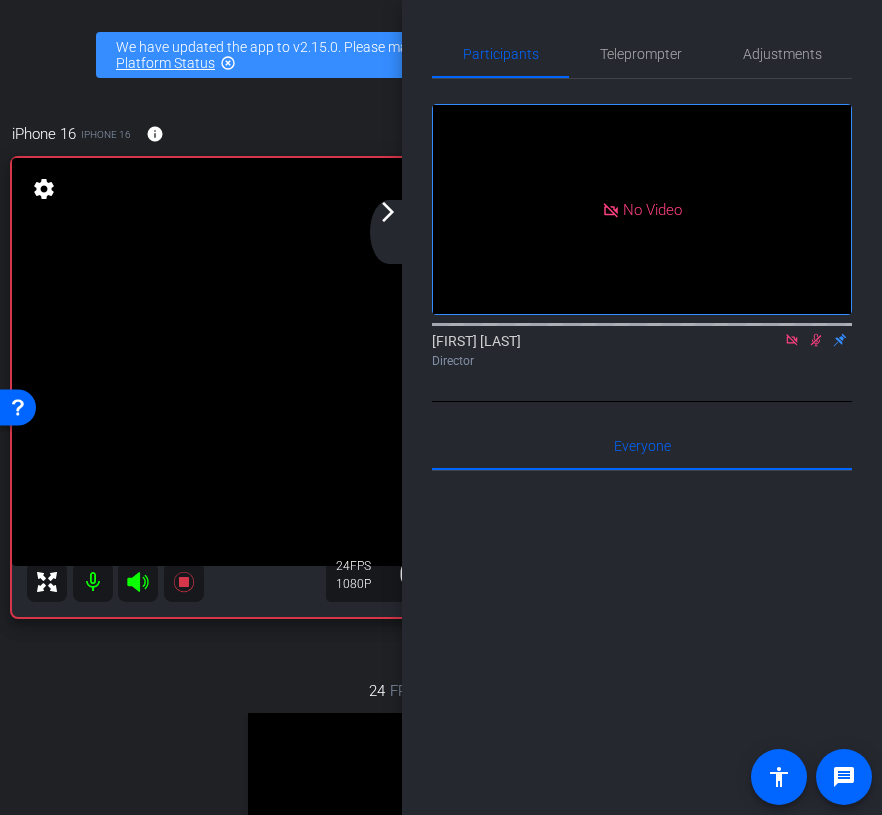 click 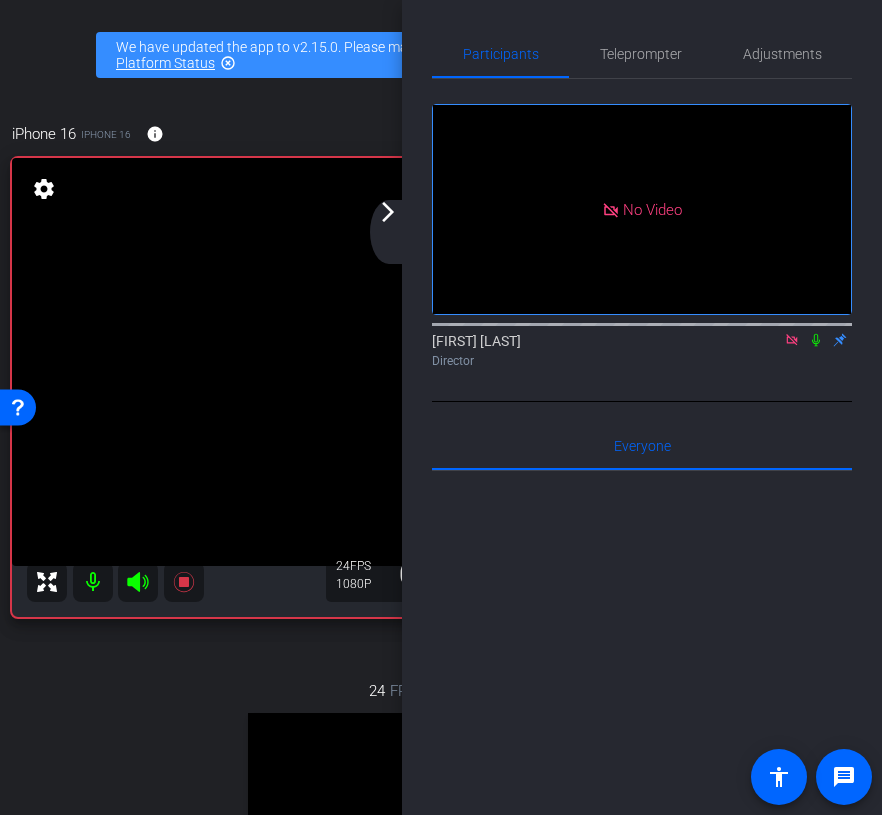 click 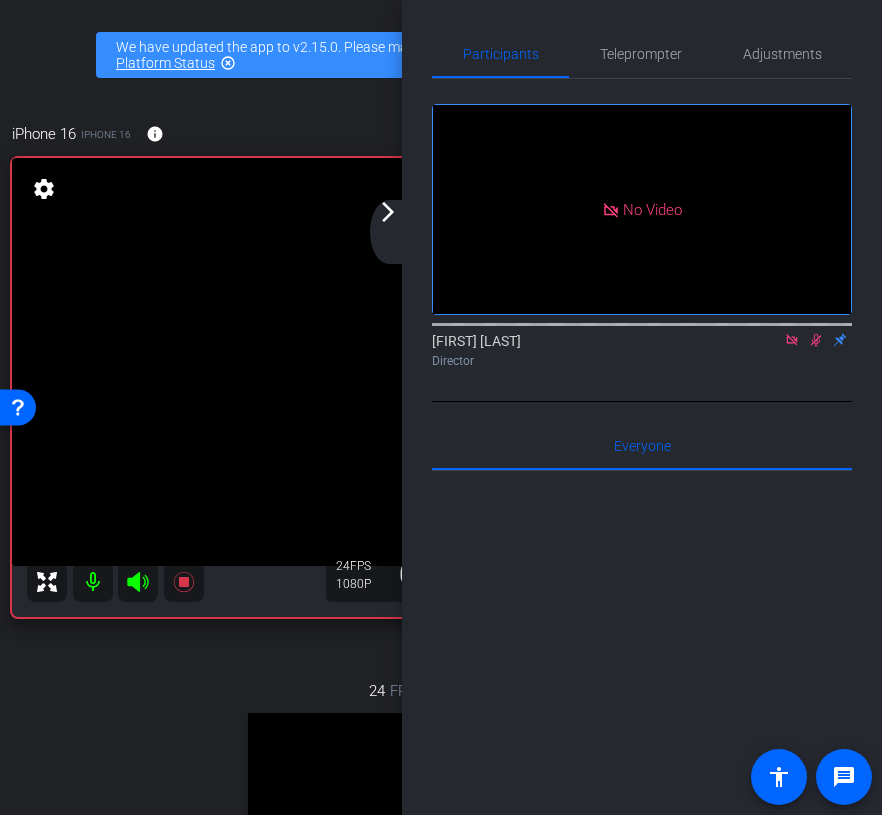 click on "arrow_forward_ios" 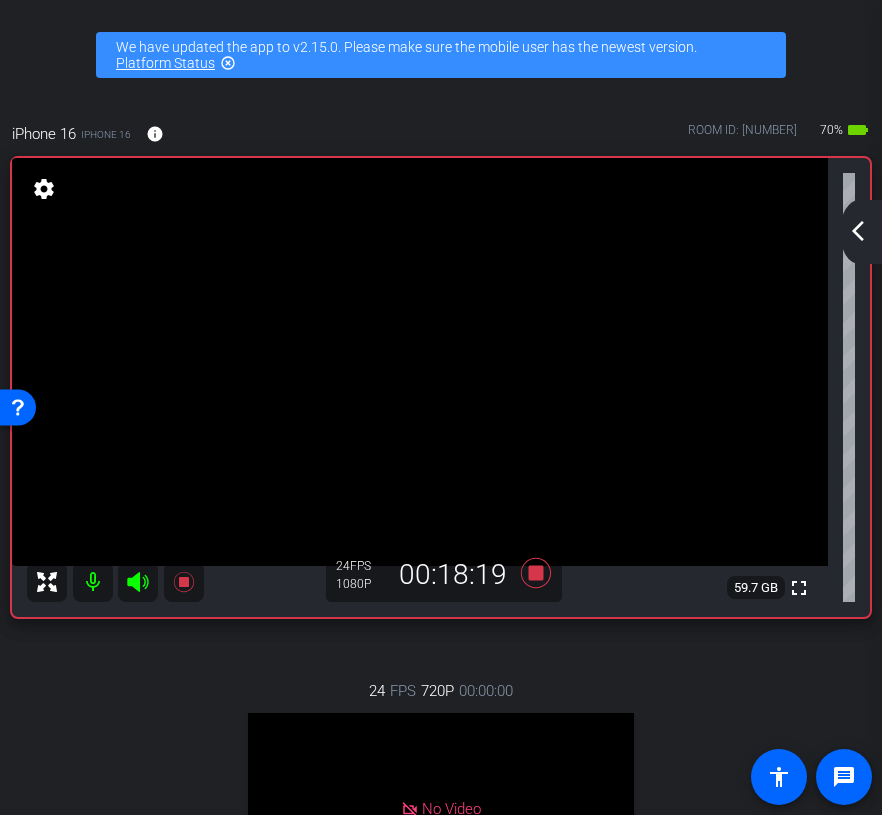 click on "arrow_back_ios_new arrow_forward_ios" 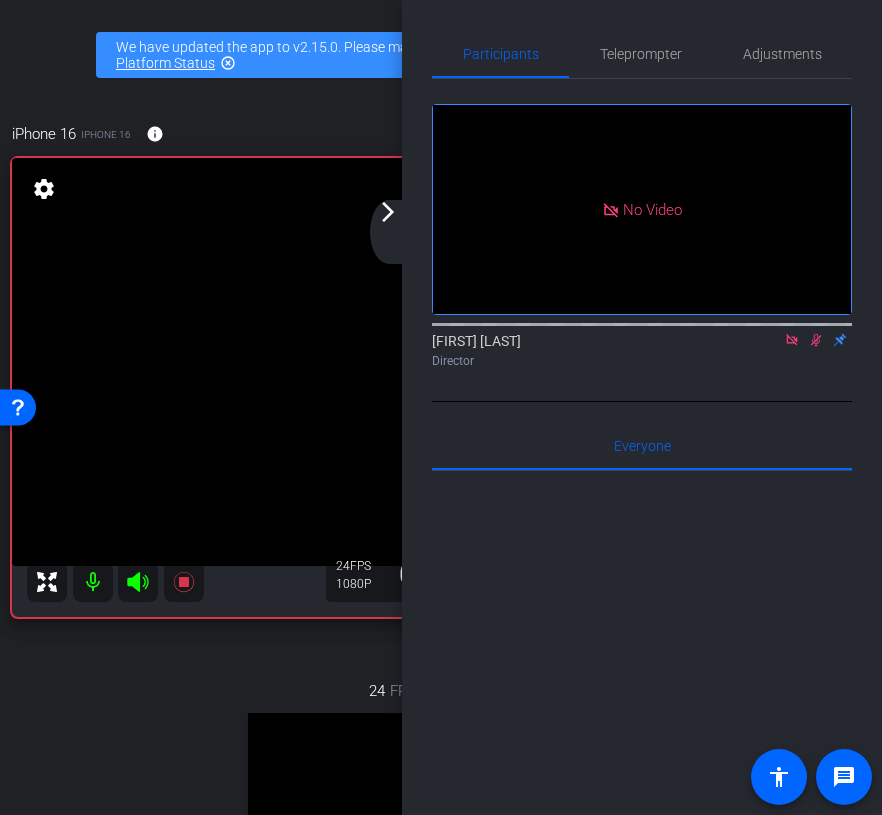 click 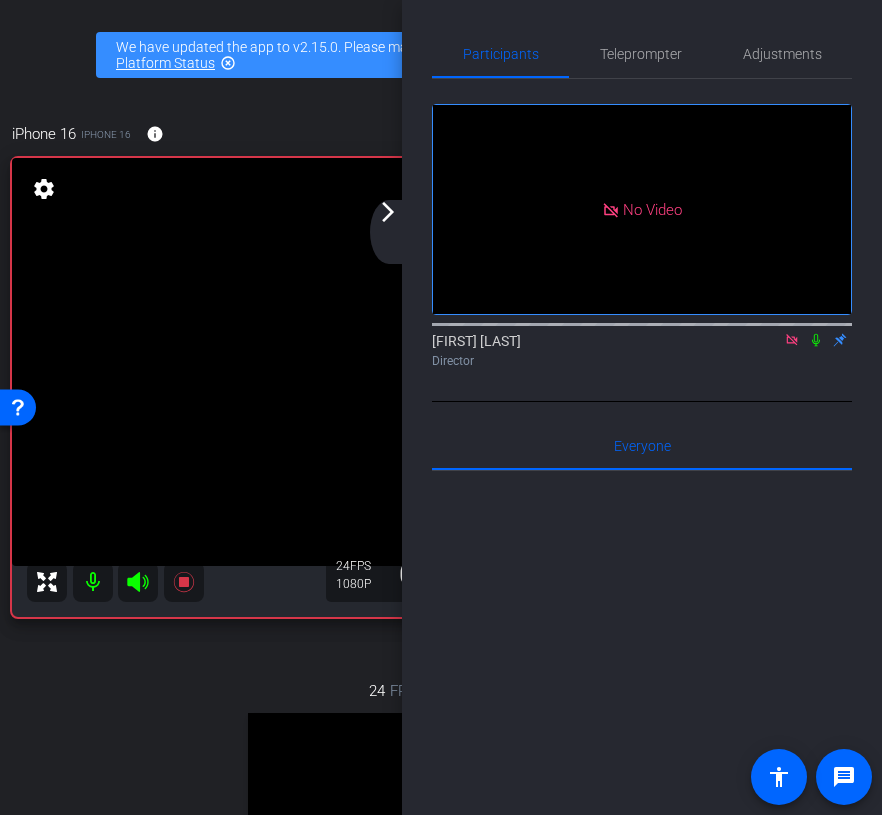 click 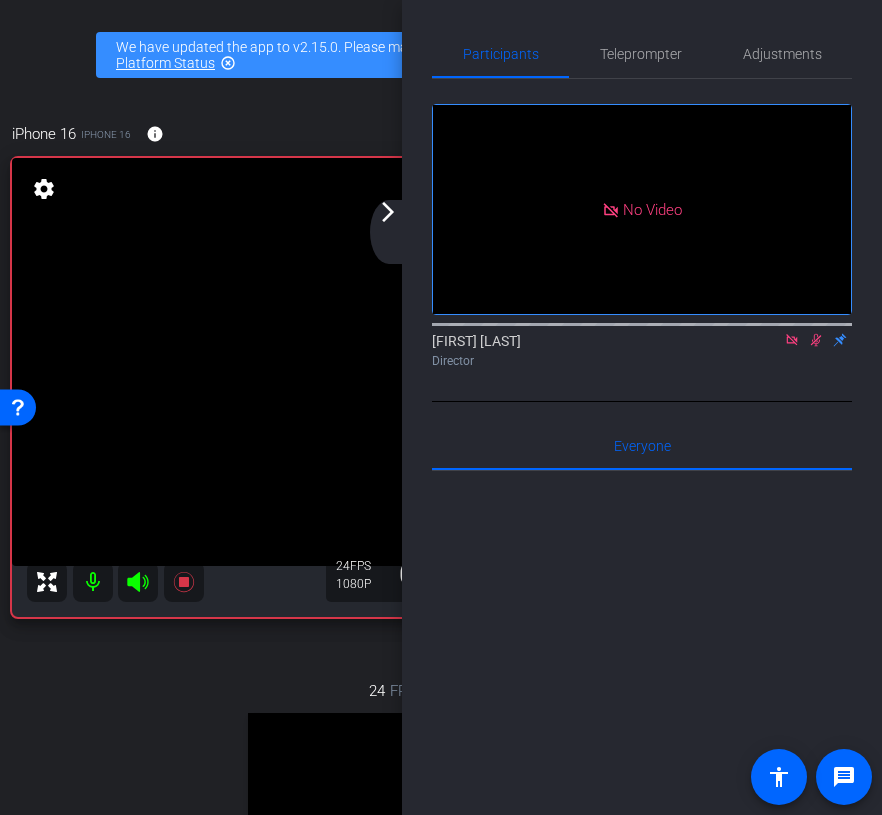 click 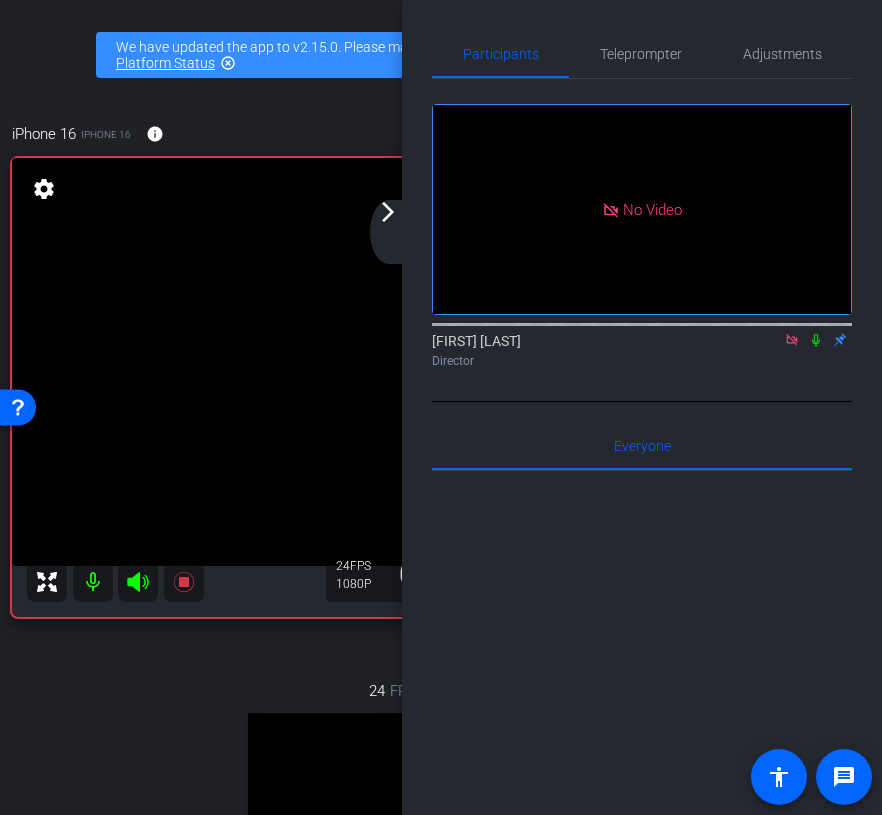 click 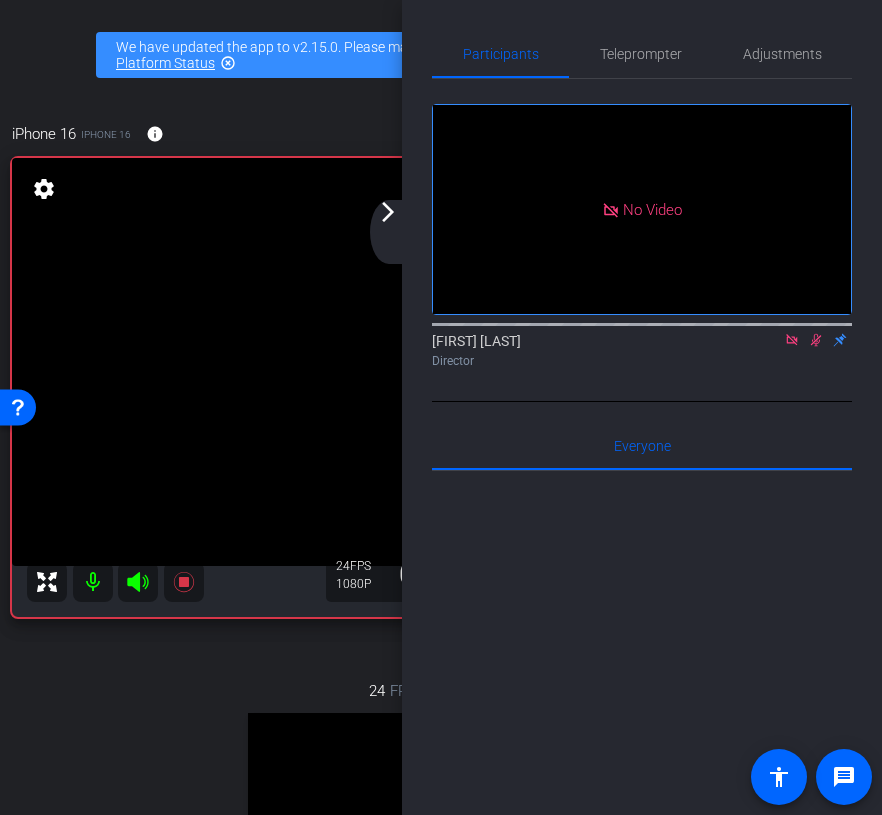 click 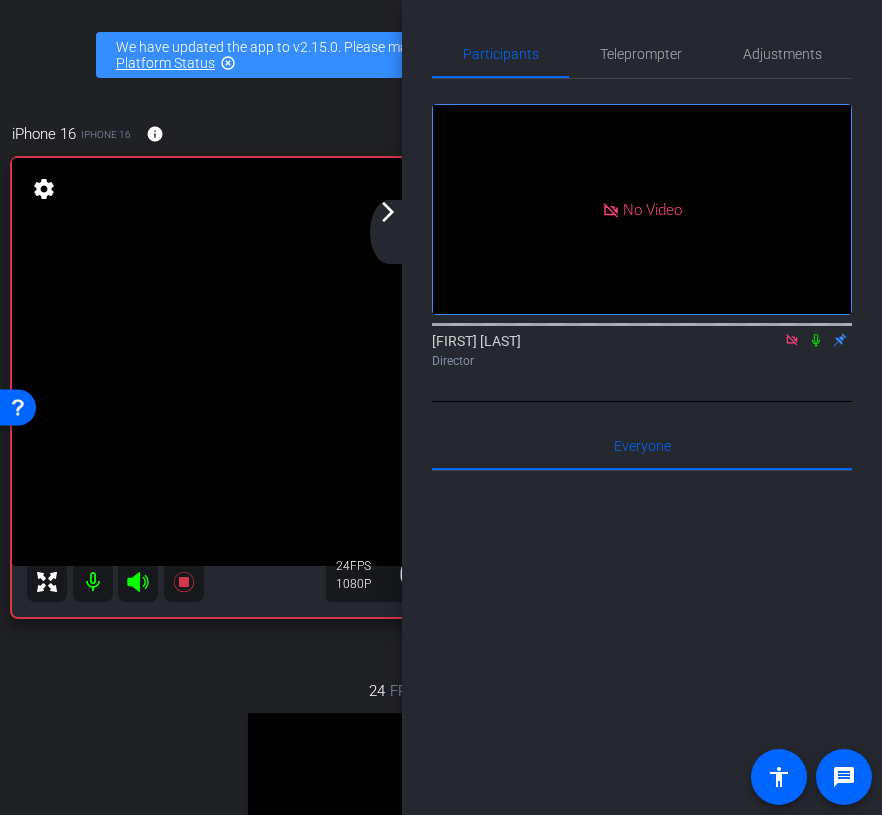 click 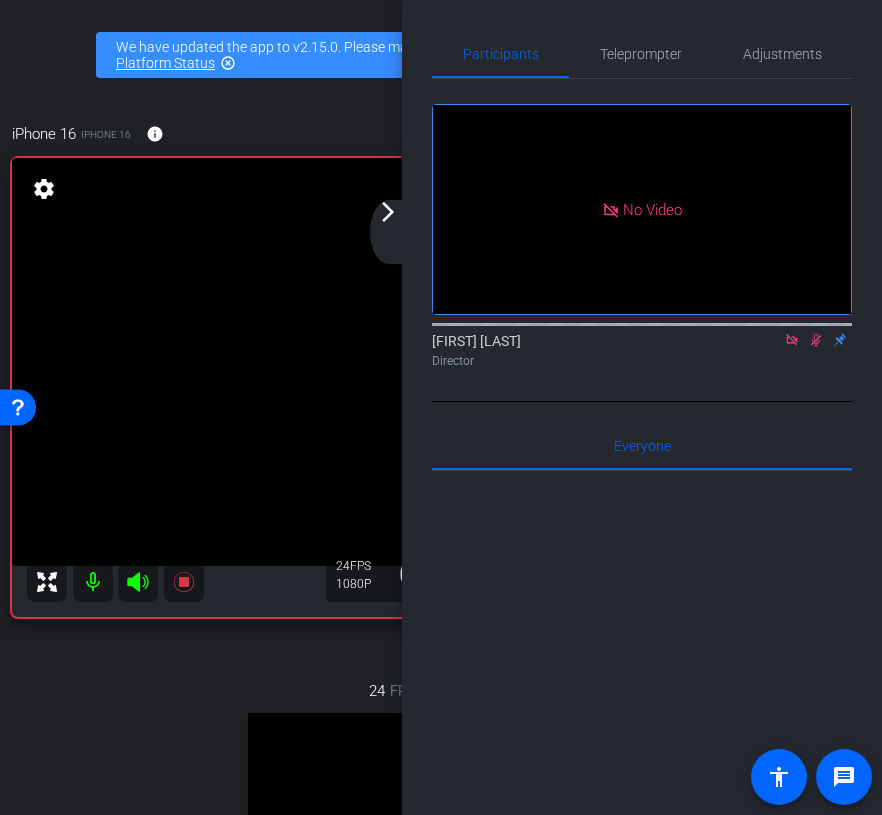 click 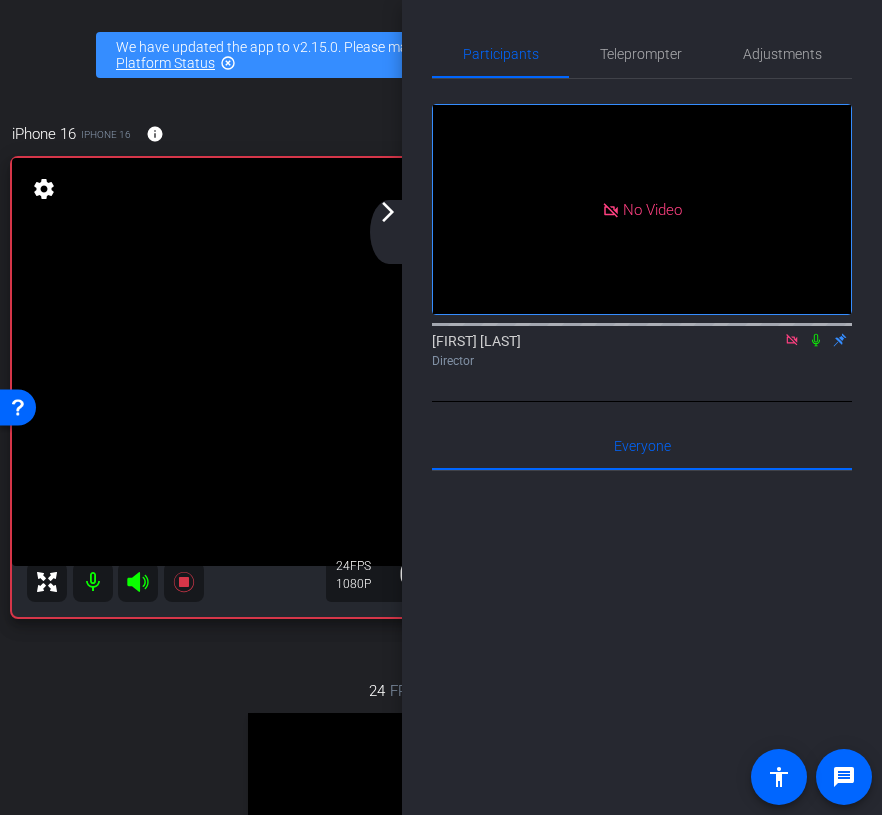 click 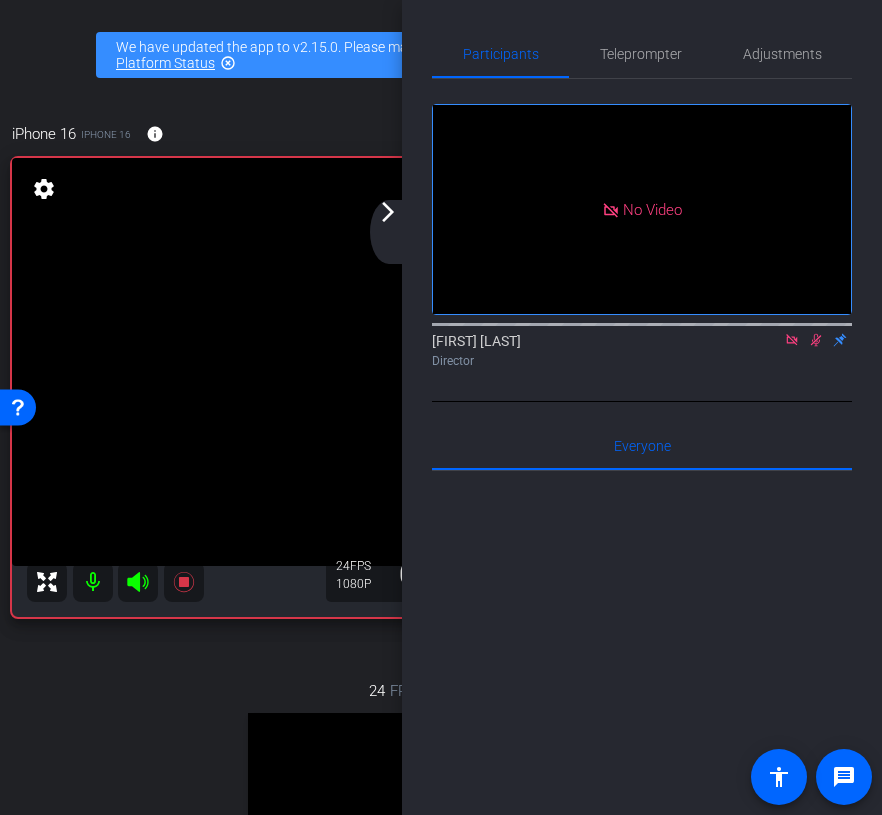 click on "arrow_forward_ios" 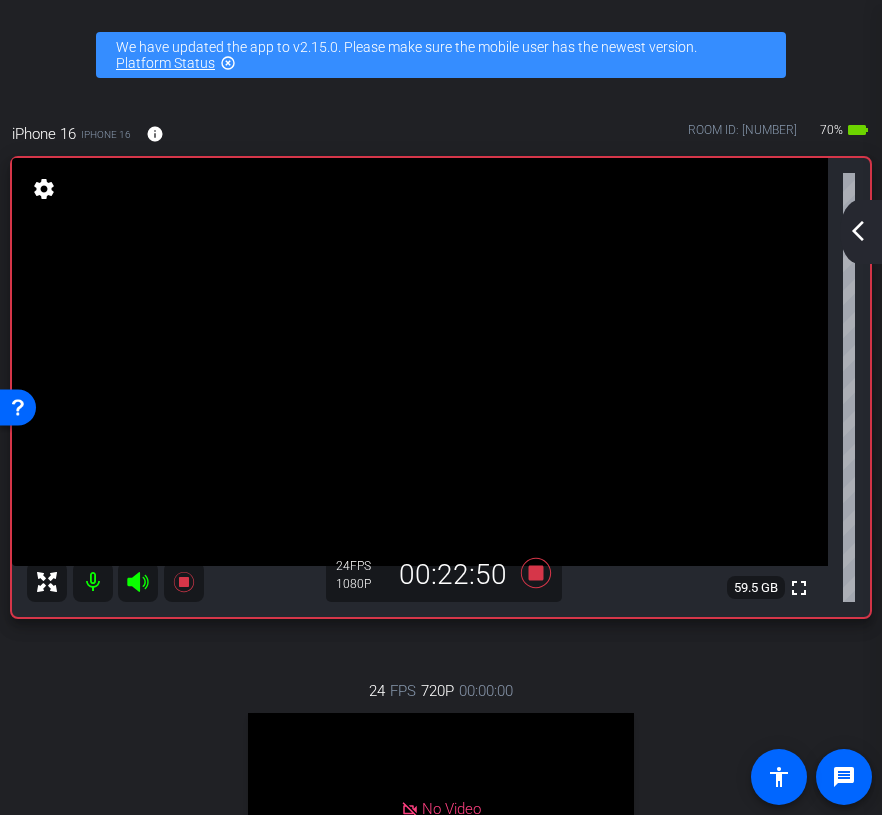 click on "arrow_back_ios_new arrow_forward_ios" 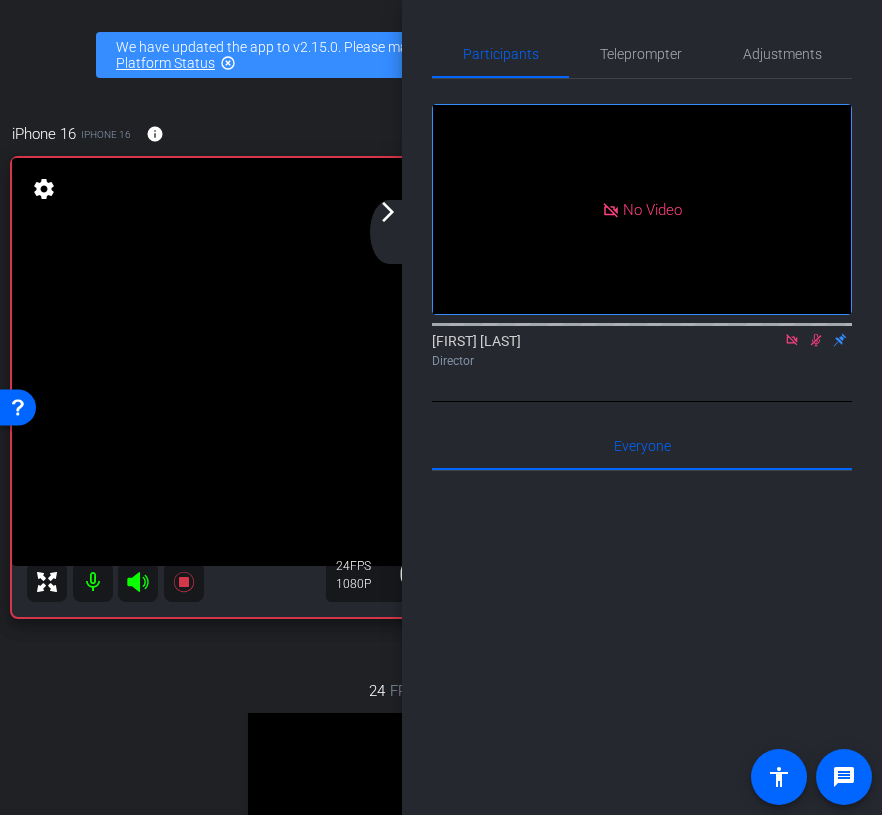 click 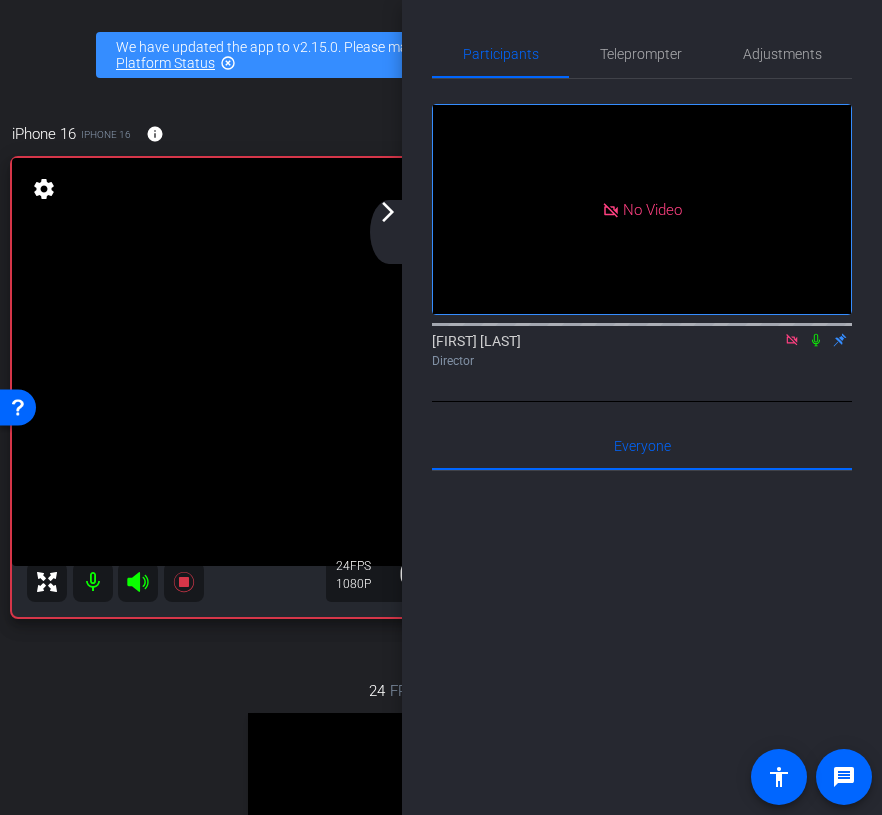 click 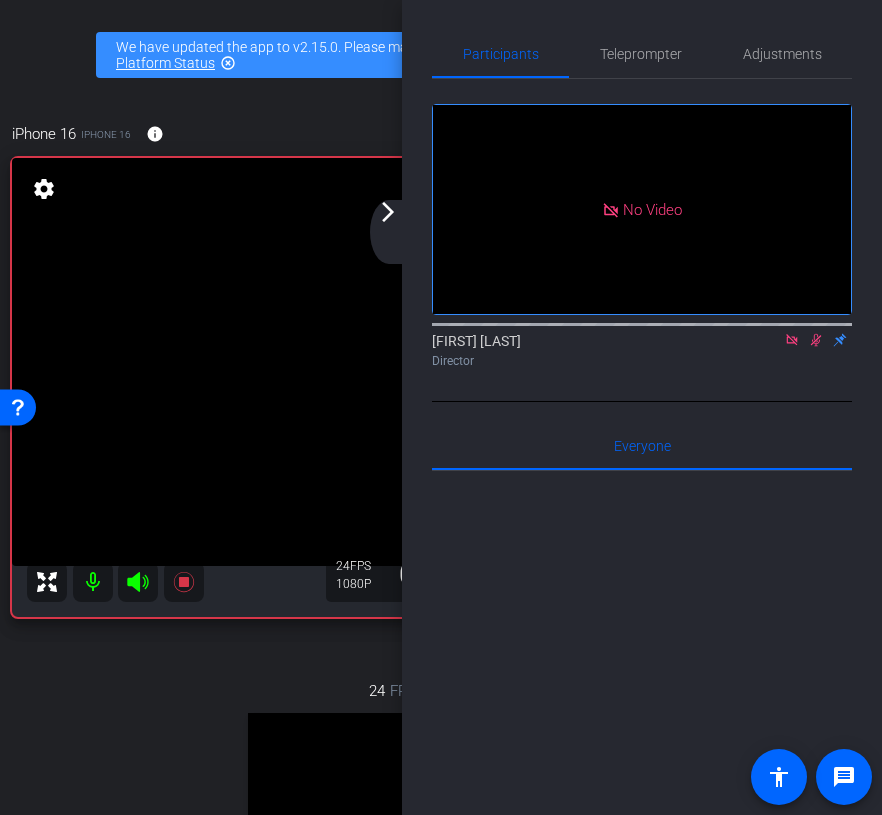 click 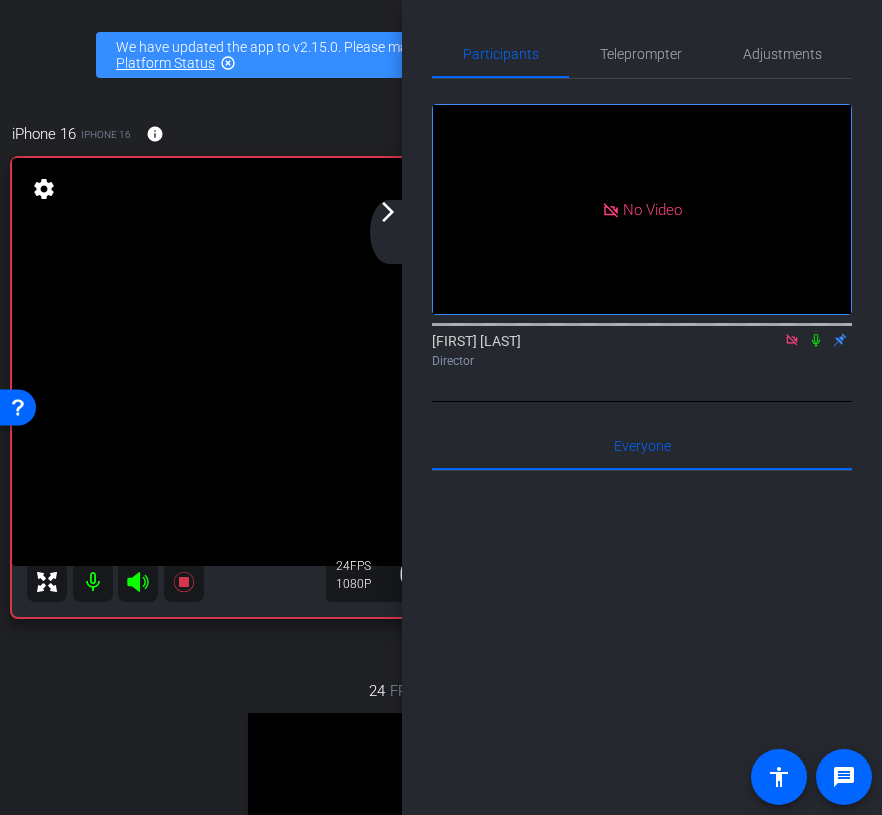 click on "arrow_back_ios_new arrow_forward_ios" 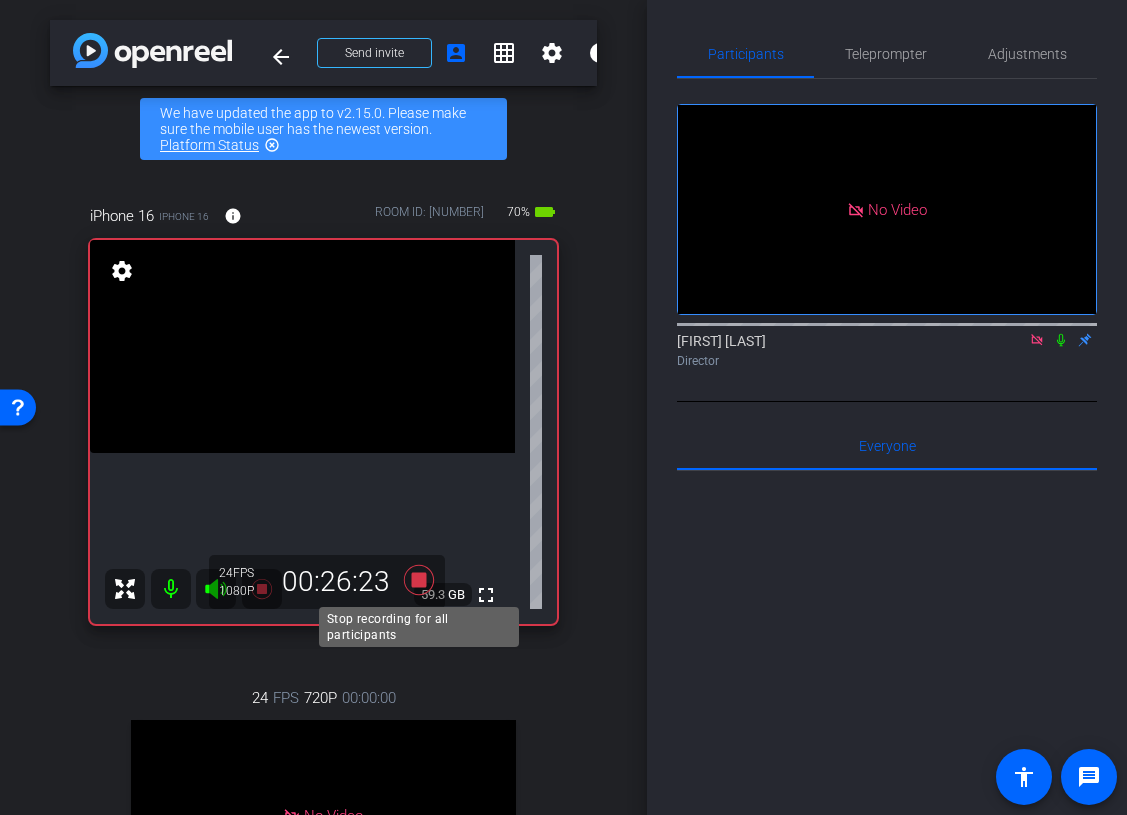 click 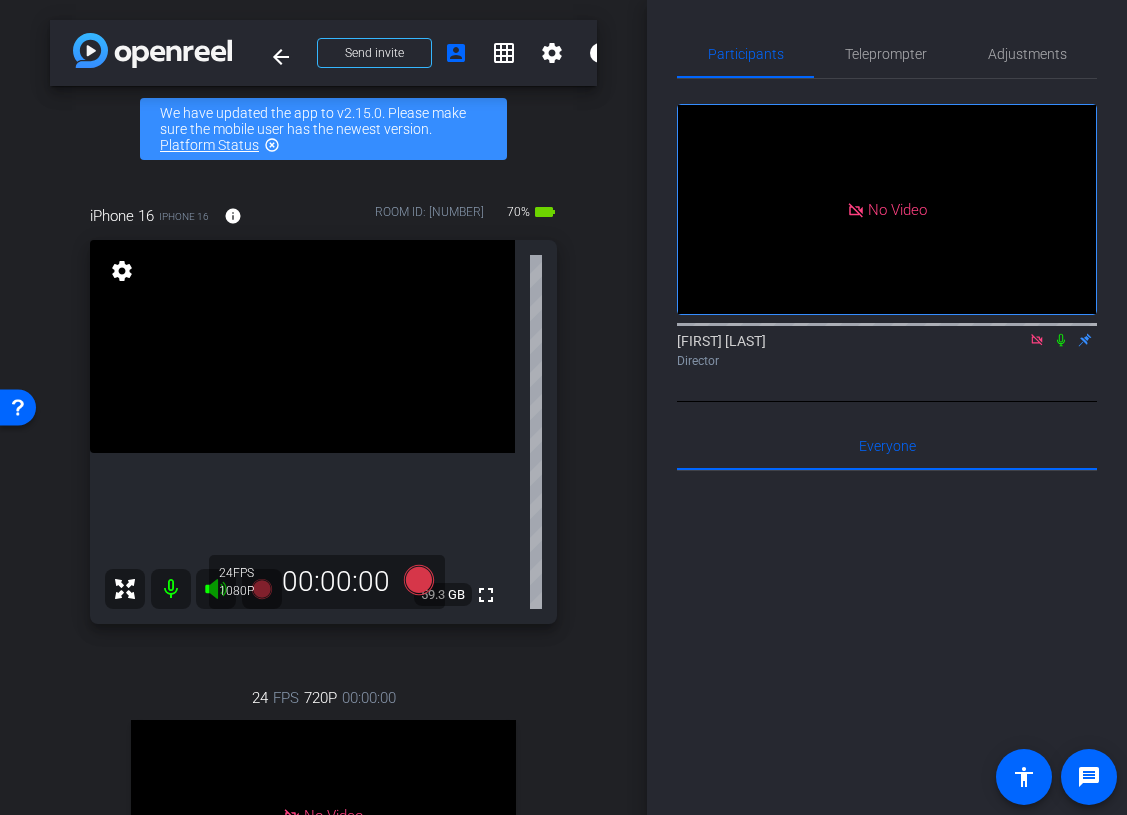 click 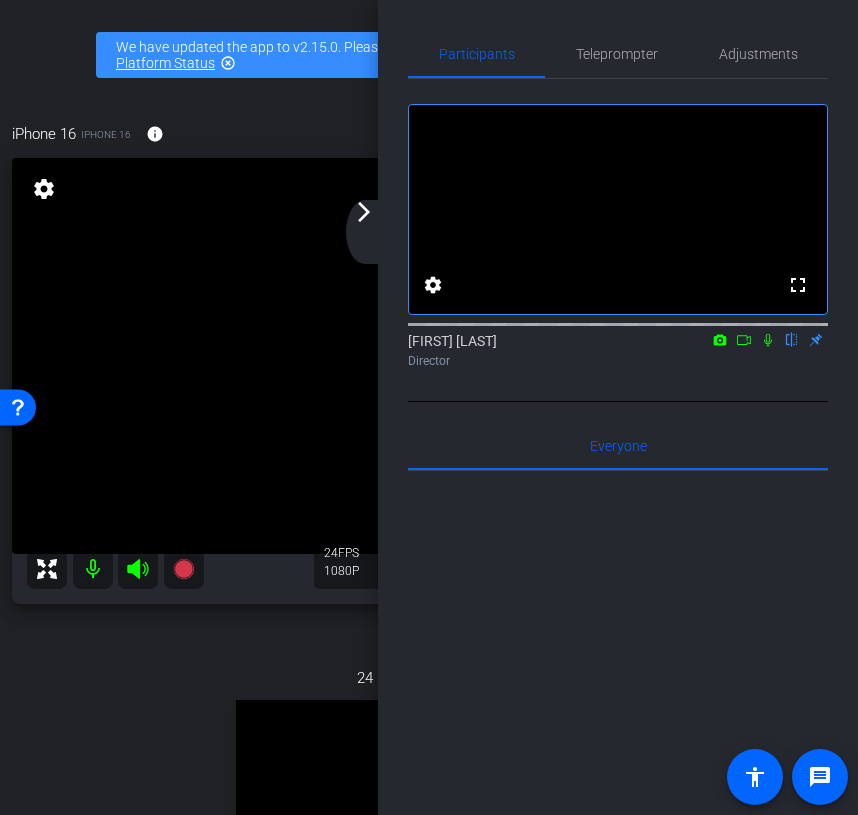 click on "arrow_back_ios_new arrow_forward_ios" 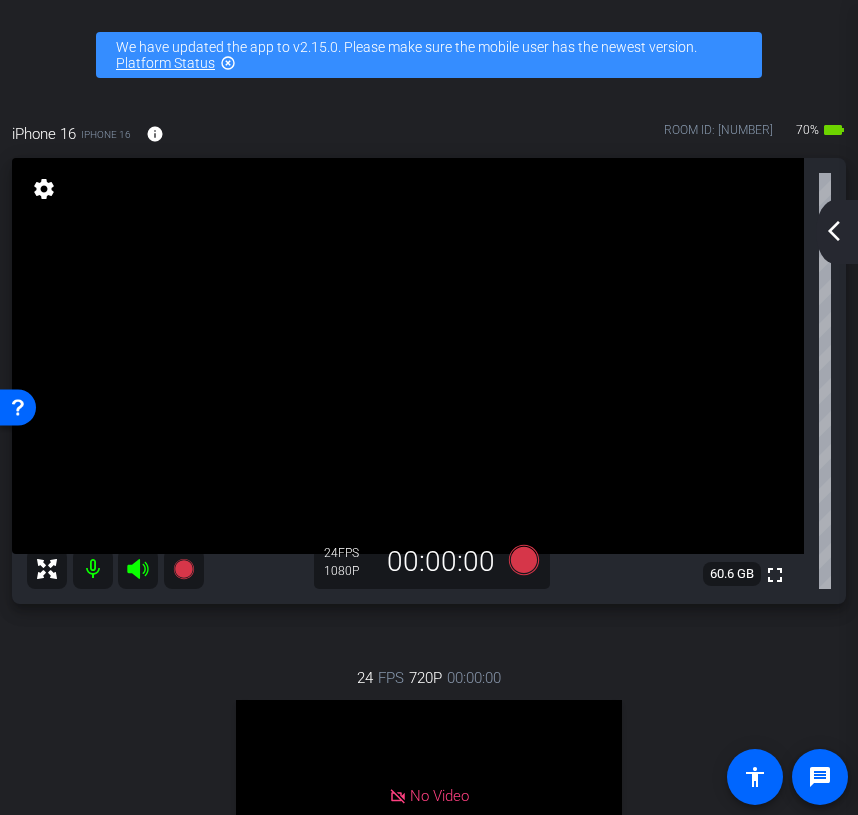 click on "arrow_back_ios_new" 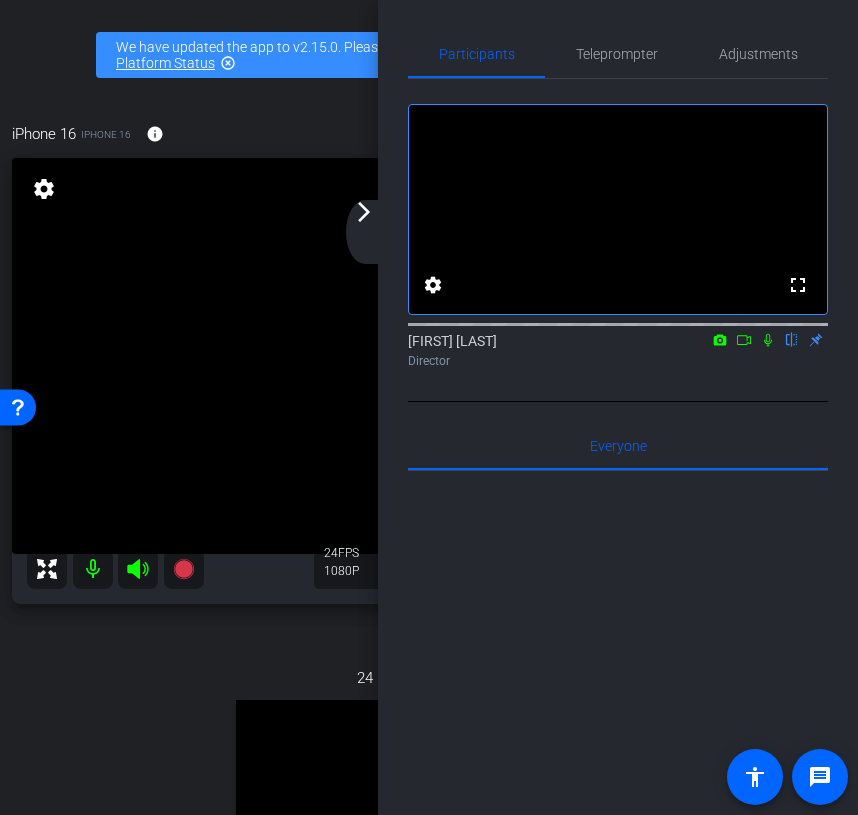 click on "arrow_back_ios_new arrow_forward_ios" 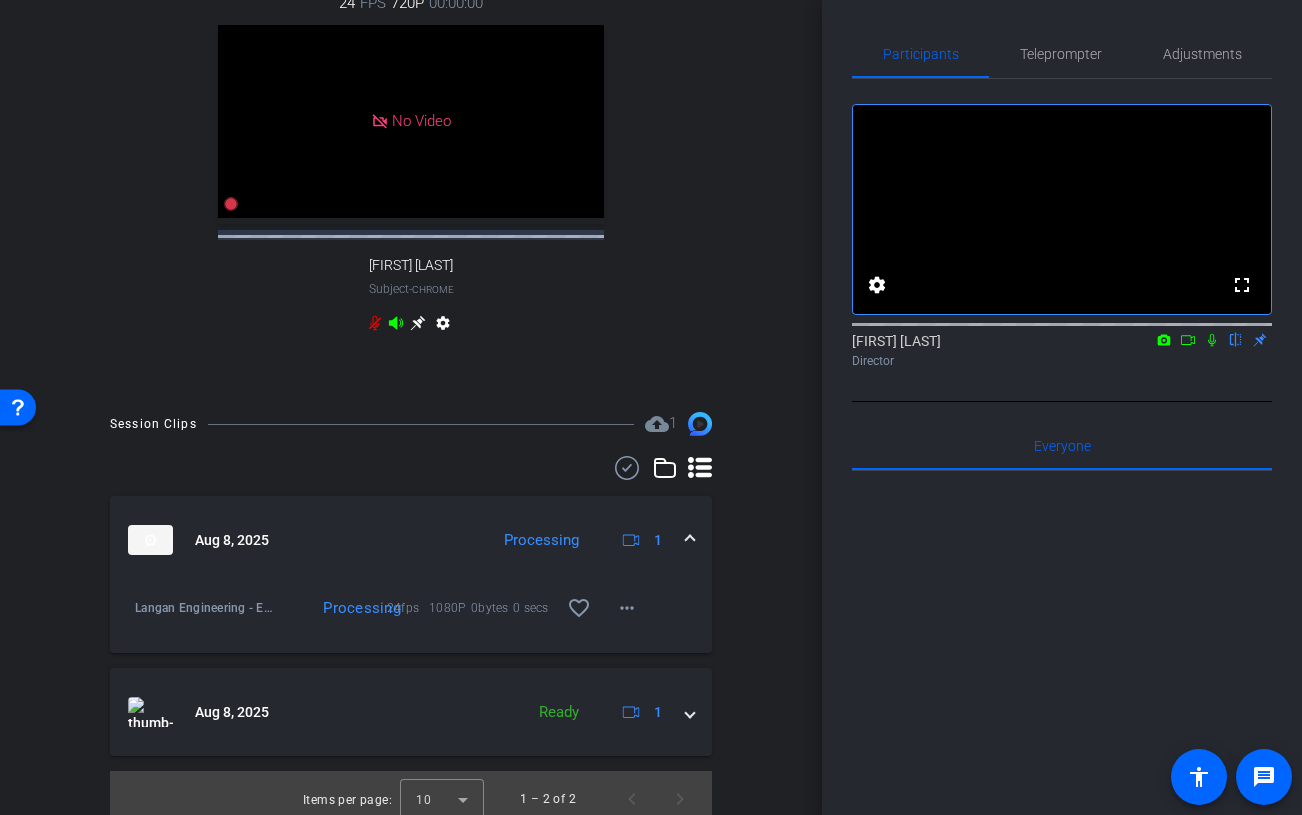 scroll, scrollTop: 709, scrollLeft: 0, axis: vertical 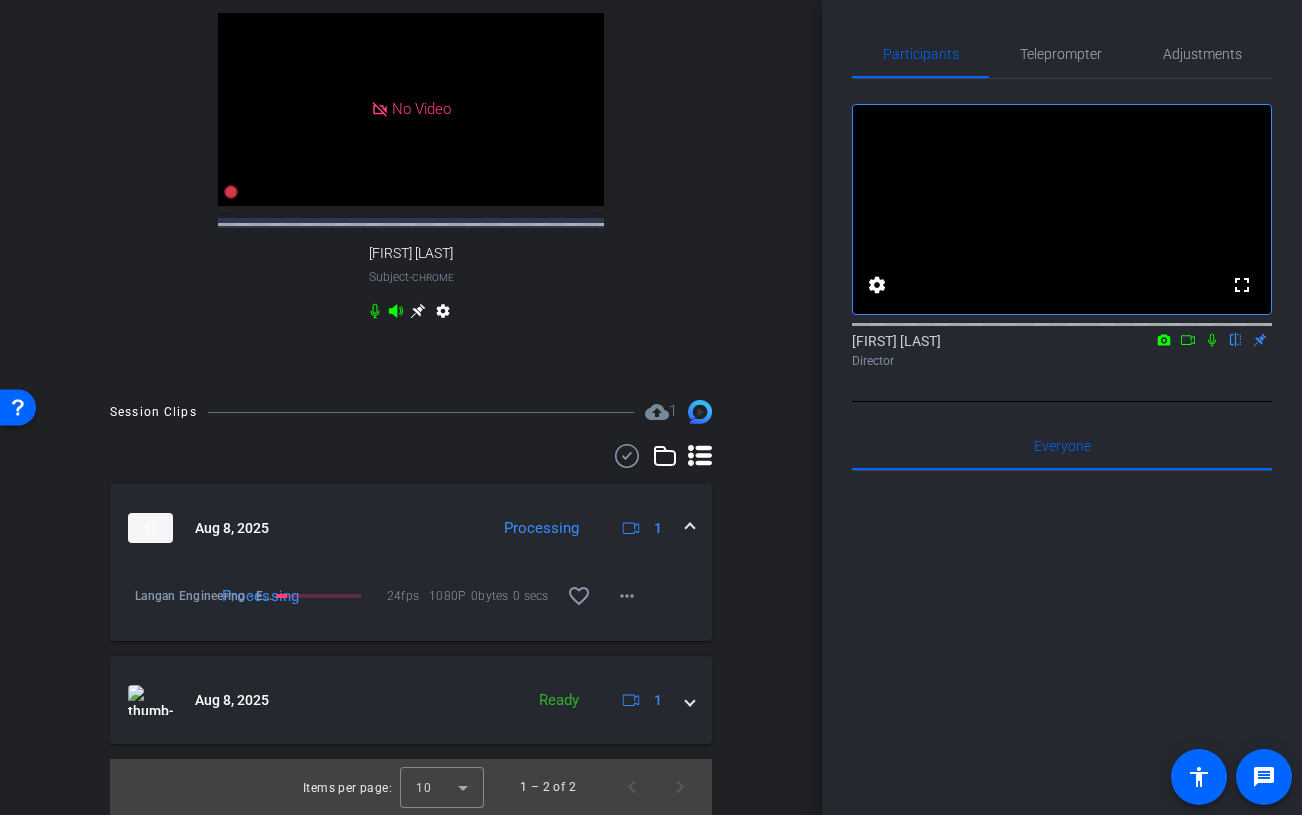 click at bounding box center [690, 528] 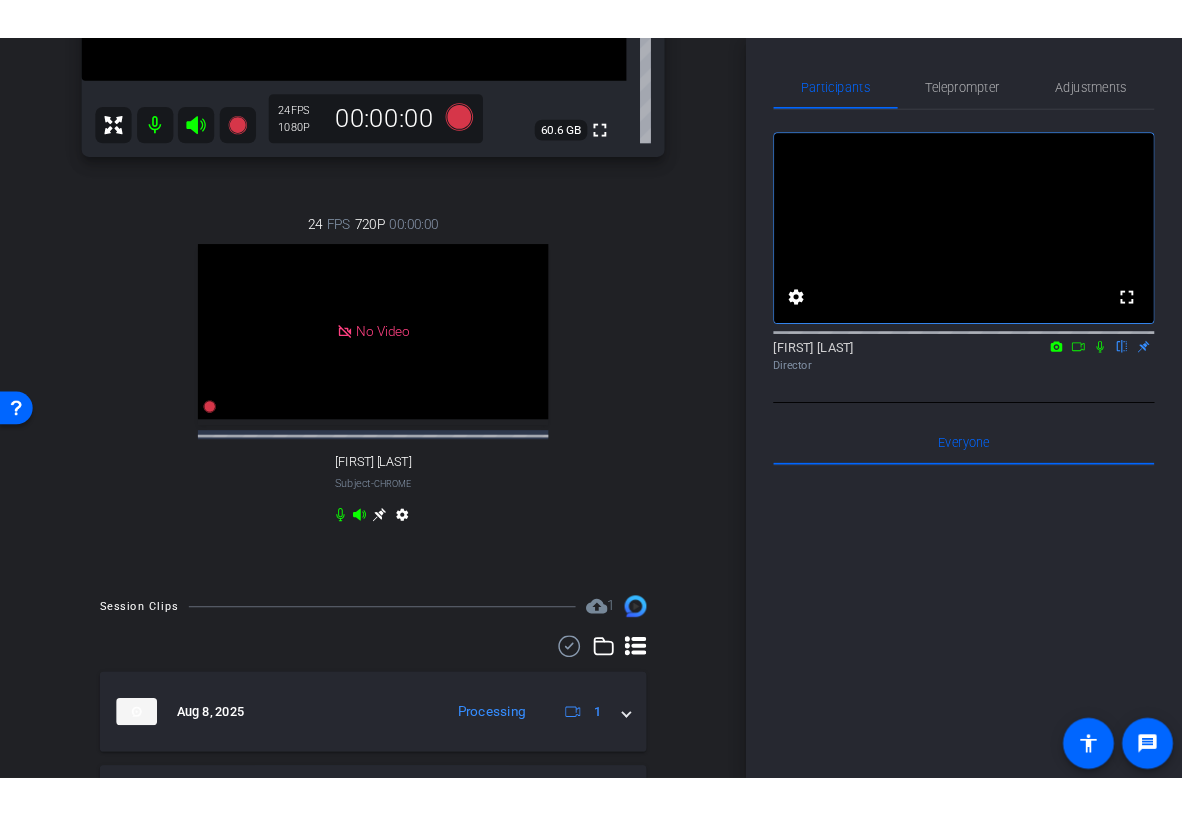 scroll, scrollTop: 0, scrollLeft: 0, axis: both 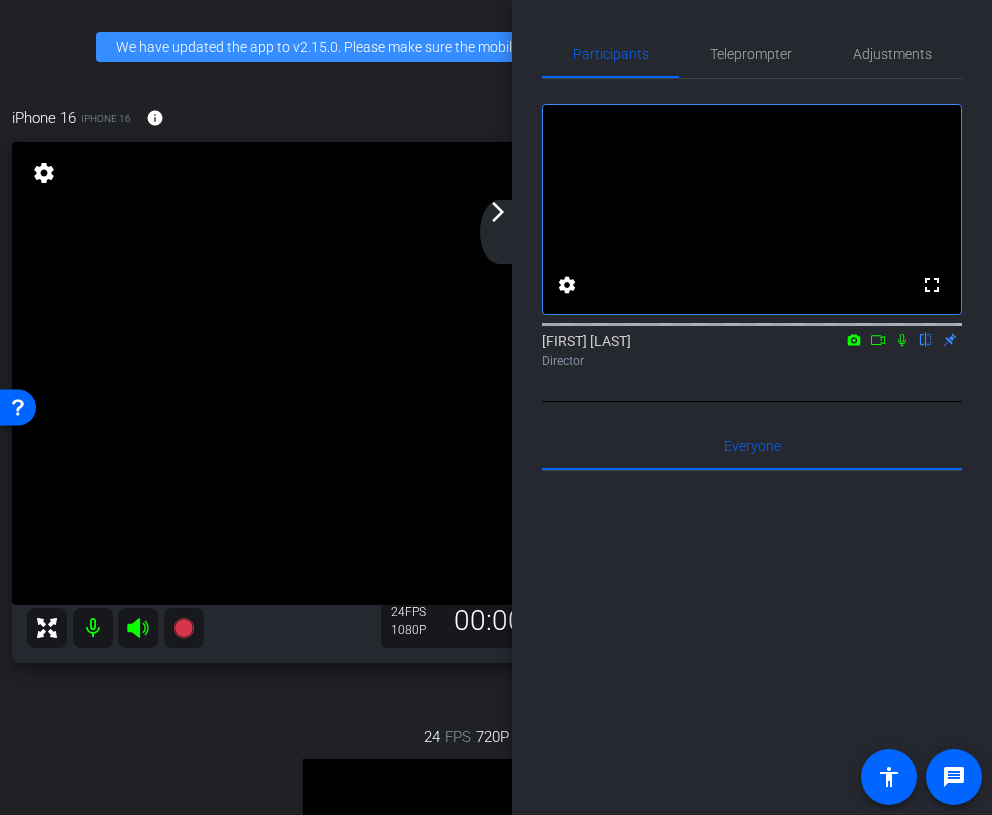 click on "arrow_back_ios_new arrow_forward_ios" 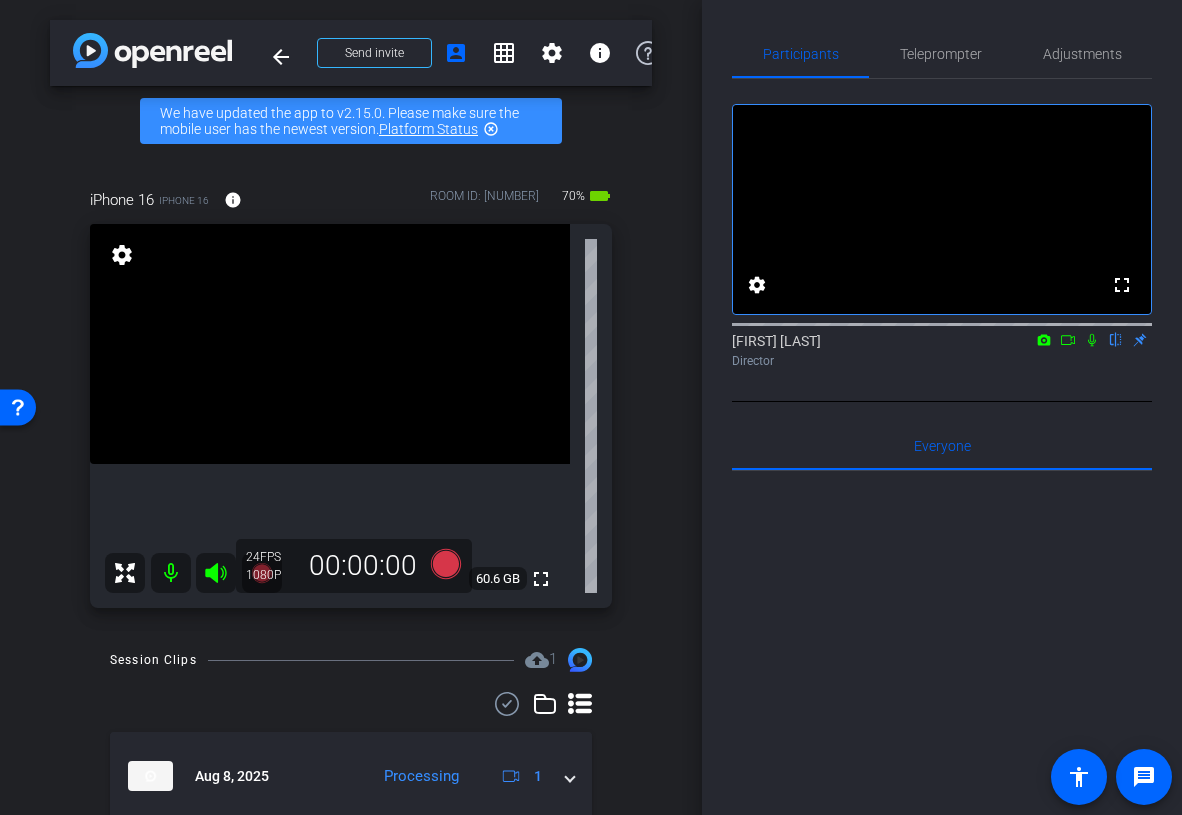 click 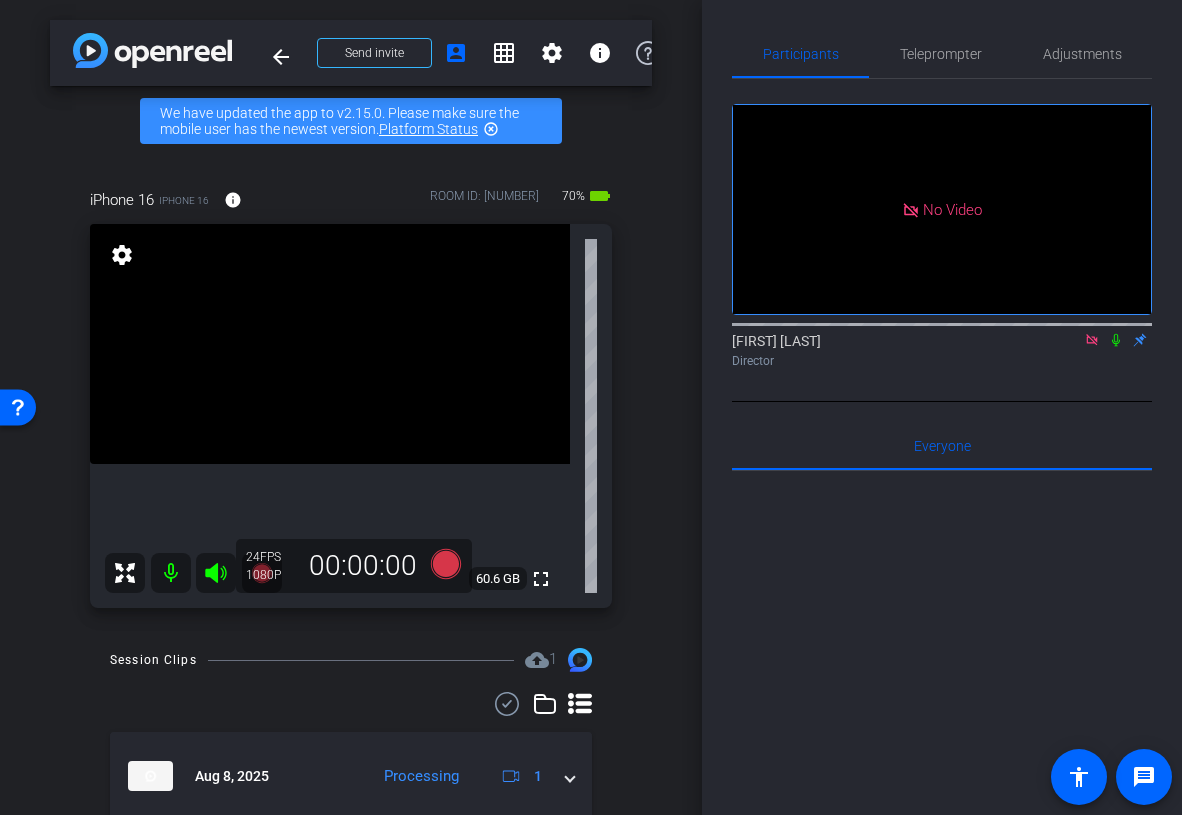 click 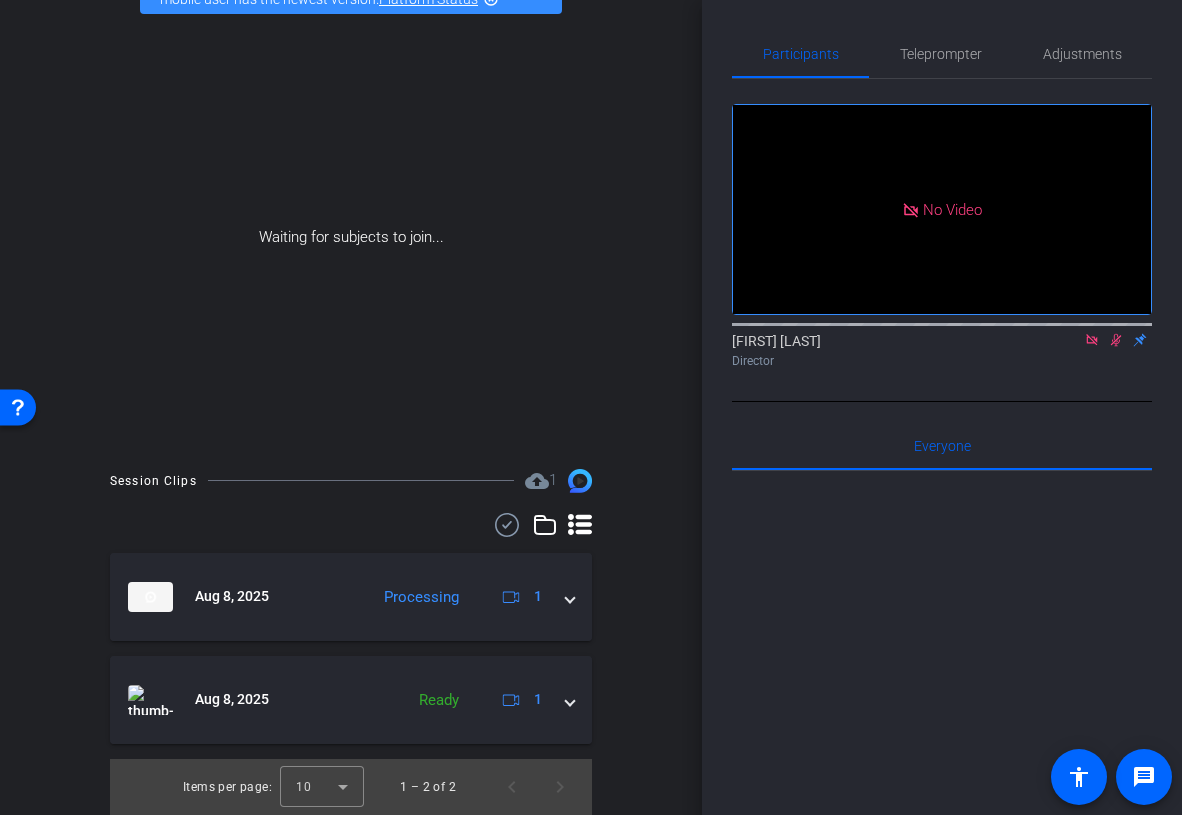 scroll, scrollTop: 0, scrollLeft: 0, axis: both 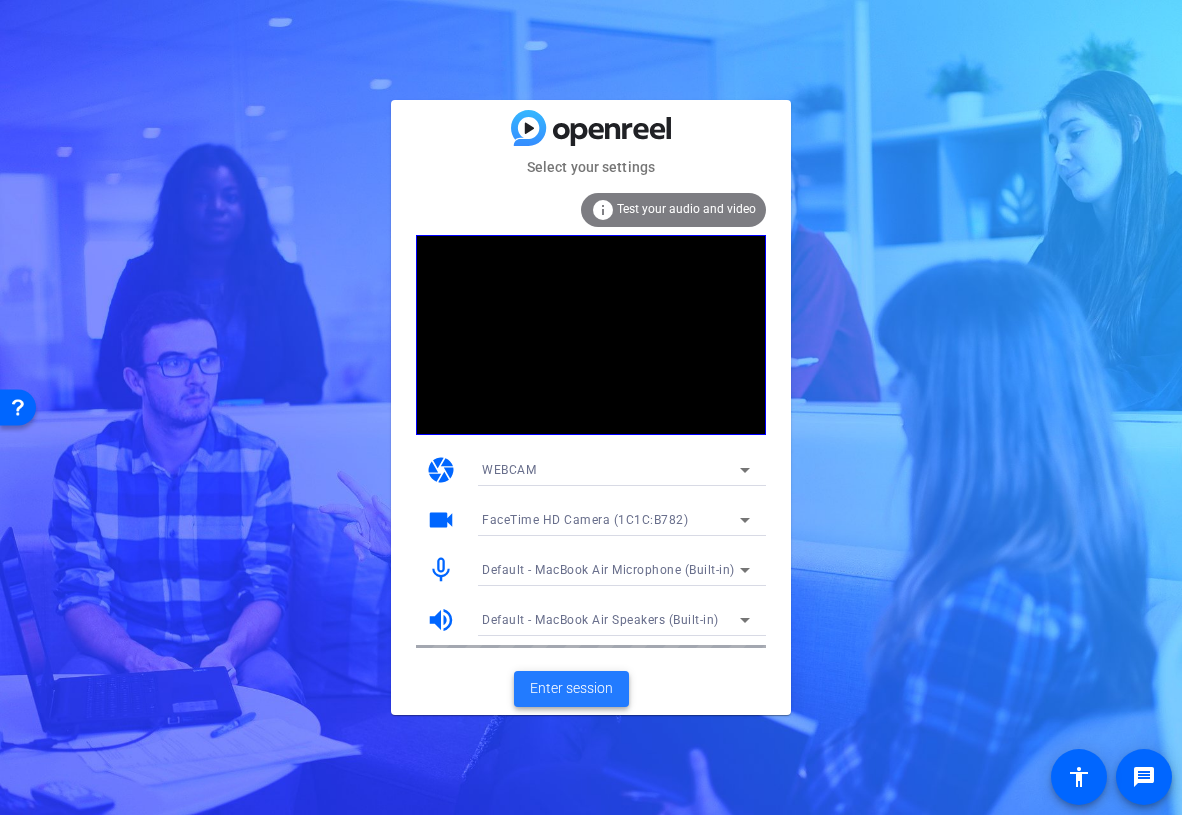 click on "Enter session" 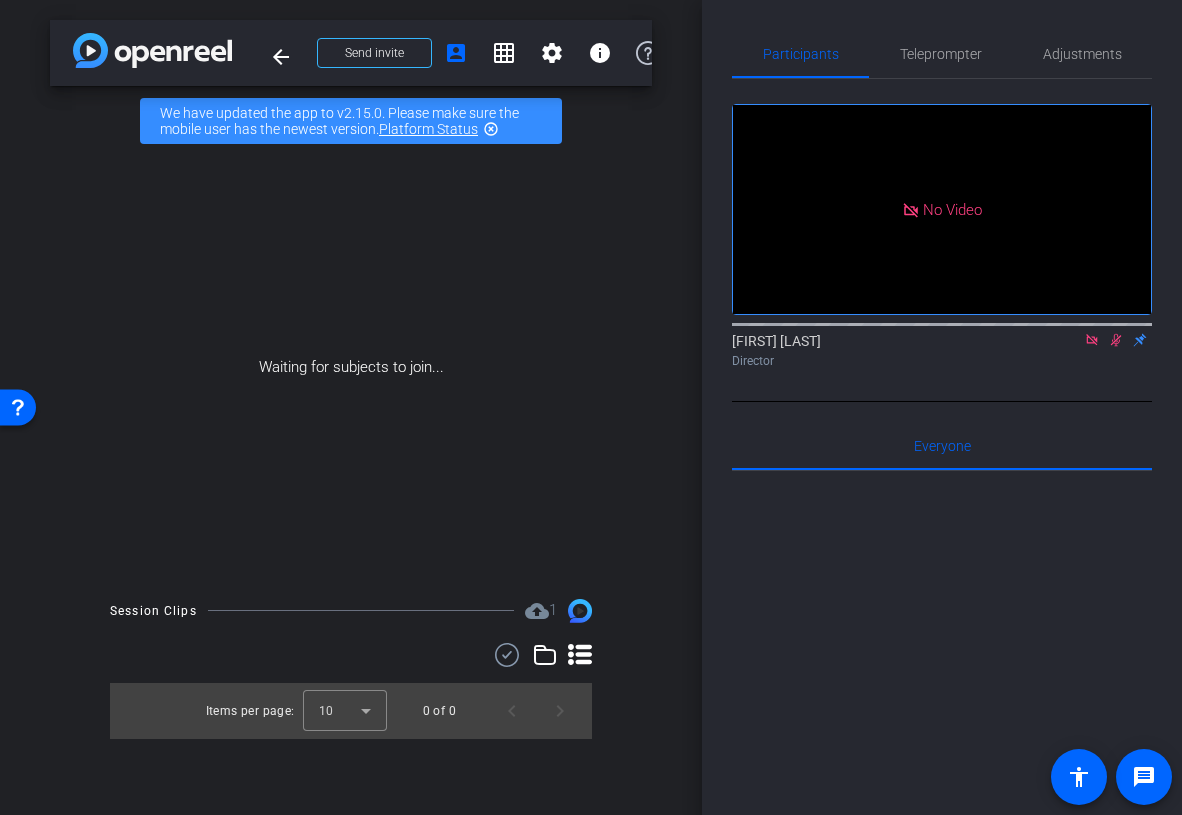 click 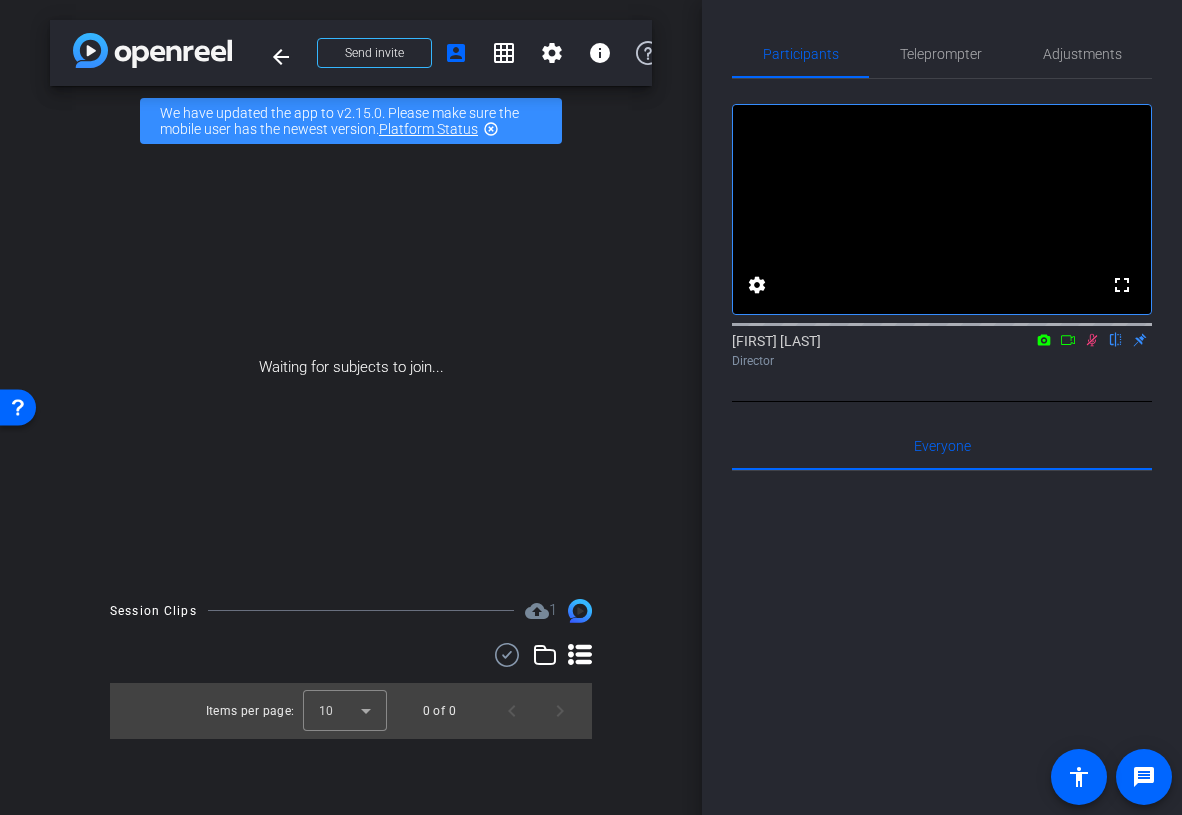 click 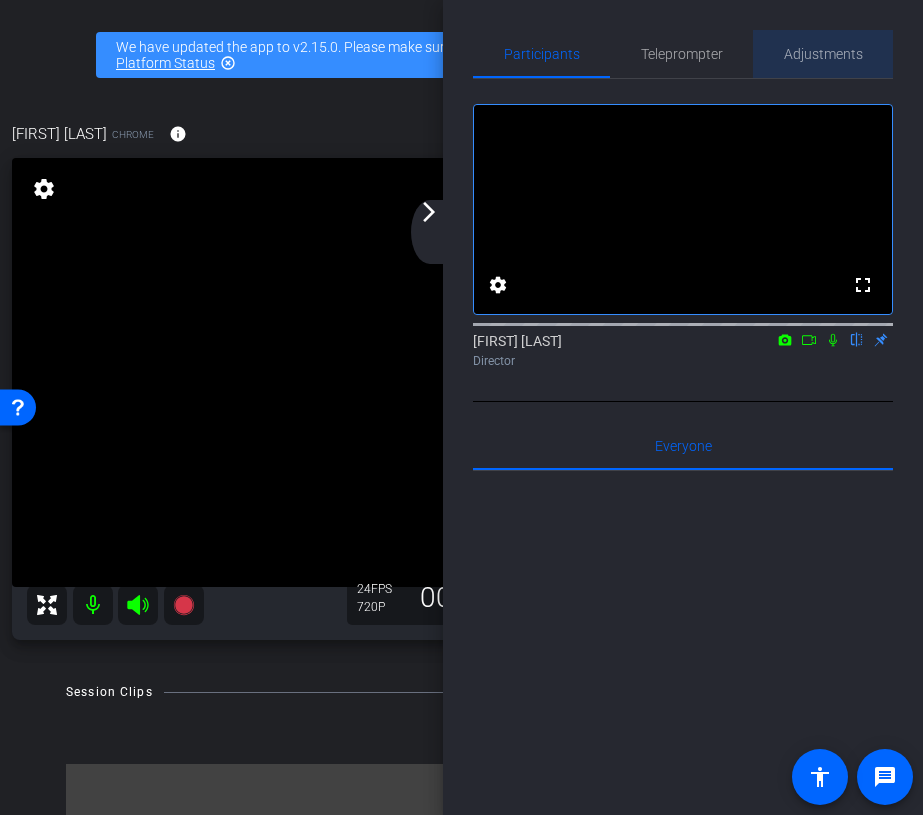 click on "Adjustments" at bounding box center [823, 54] 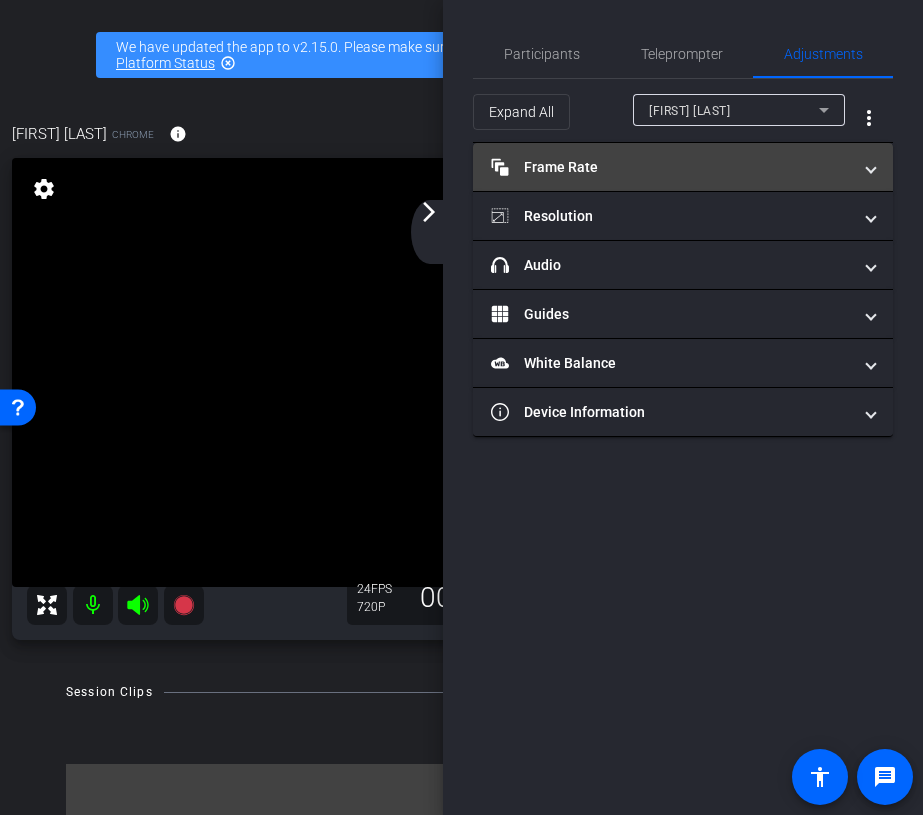 click on "Frame Rate
Frame Rate" at bounding box center (683, 167) 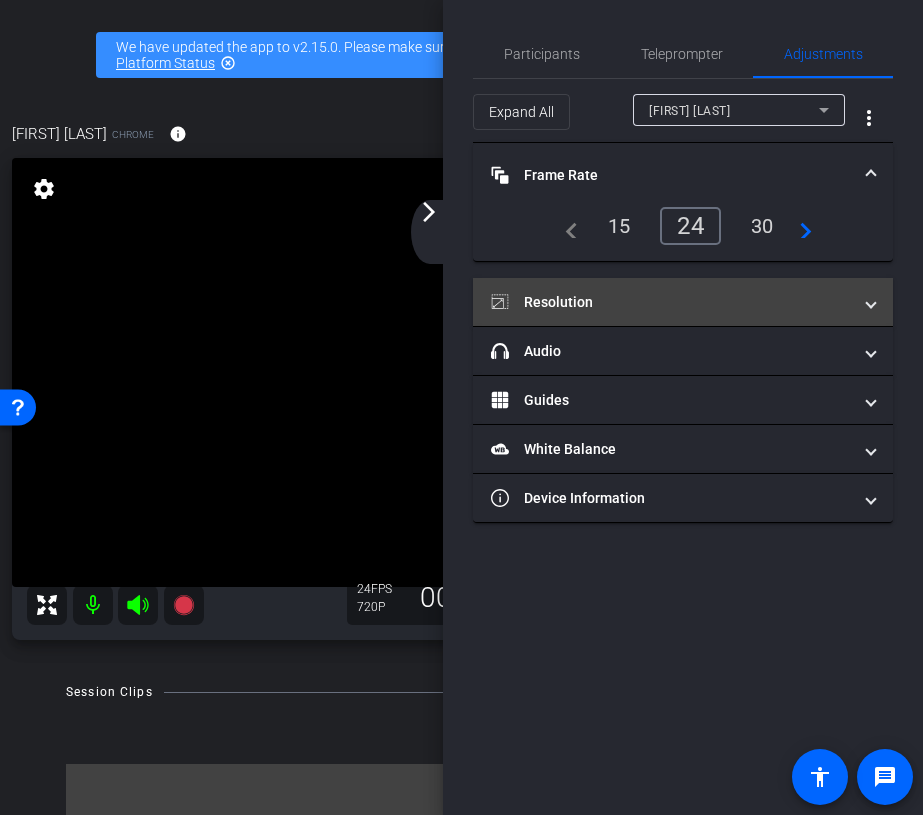 click on "Resolution" at bounding box center (671, 302) 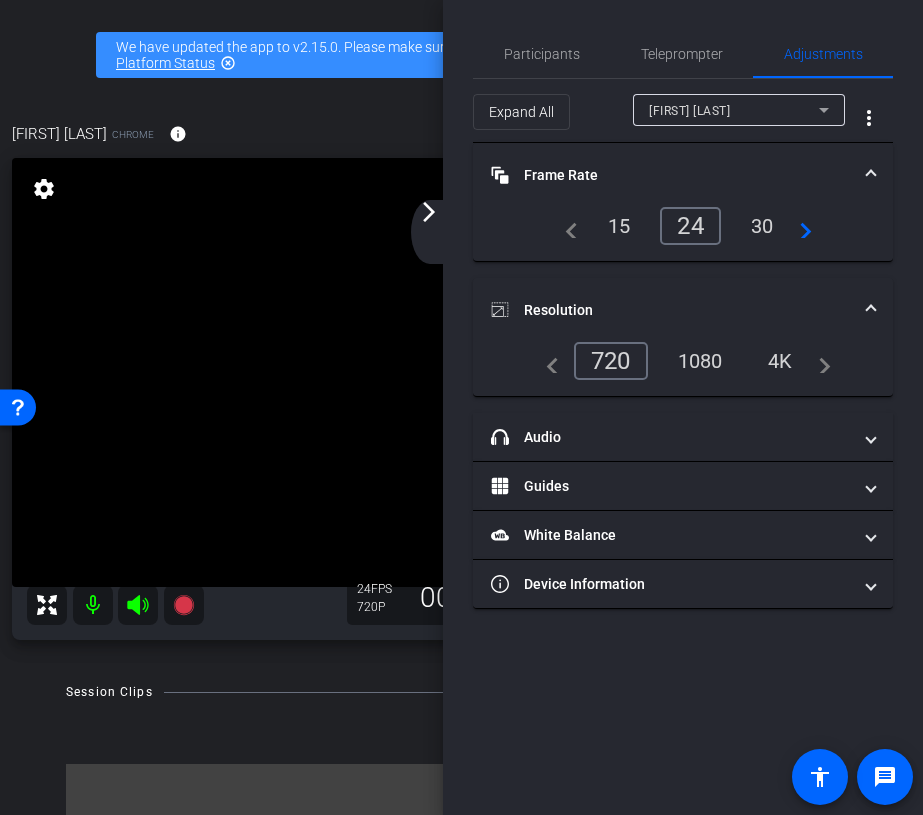 click on "1080" at bounding box center (700, 361) 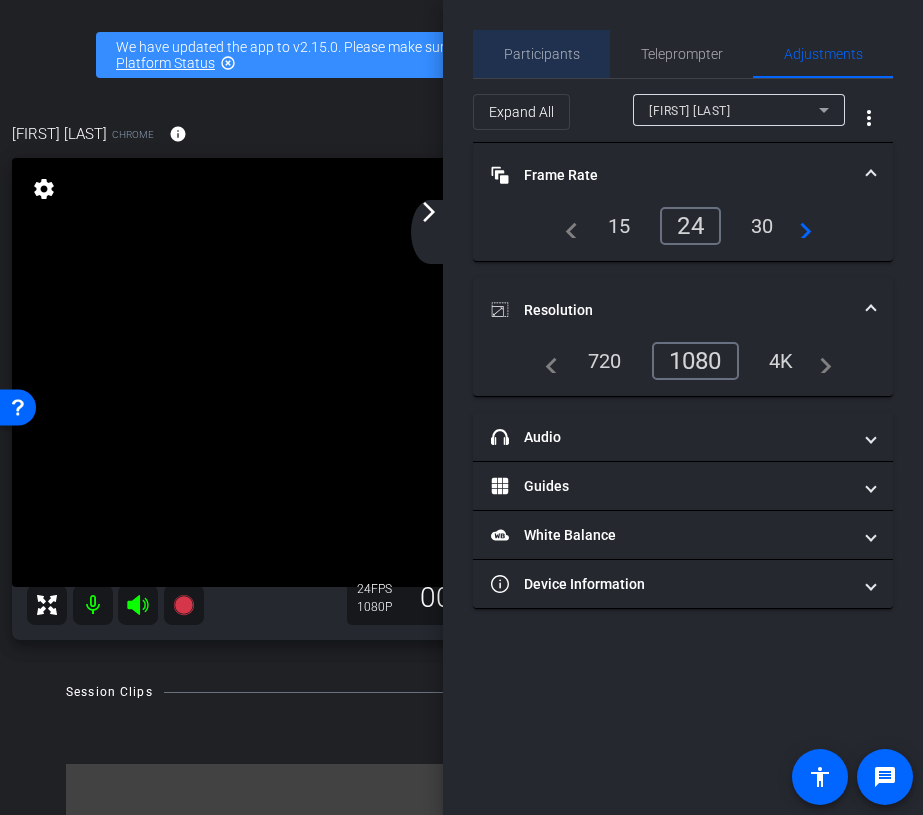 click on "Participants" at bounding box center (542, 54) 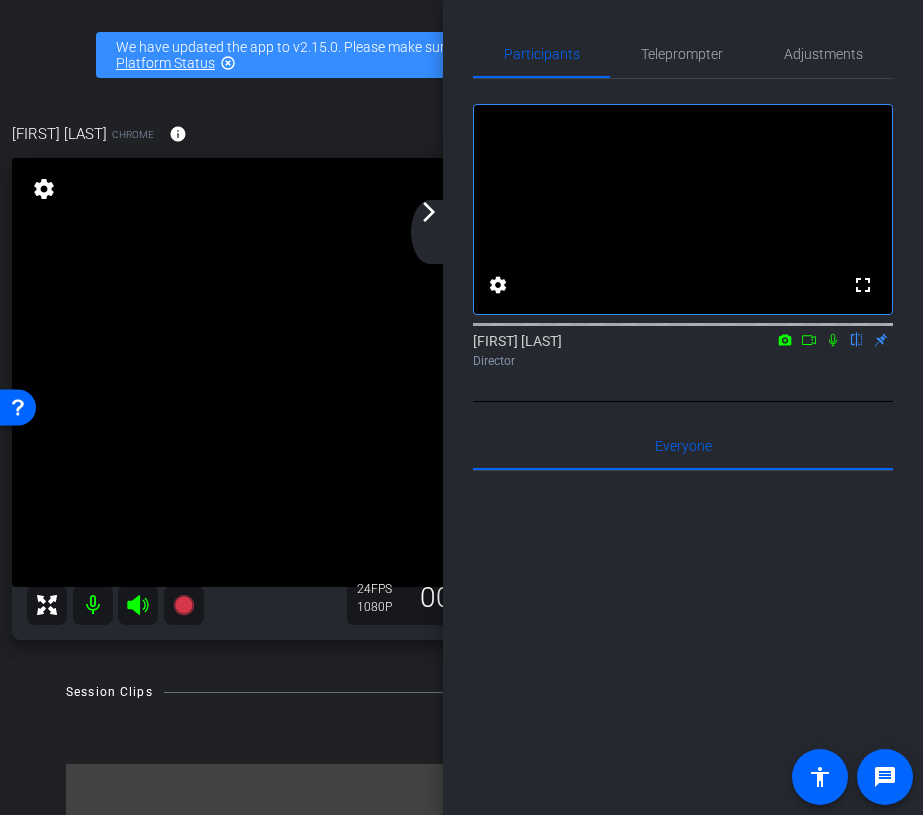 click on "arrow_forward_ios" 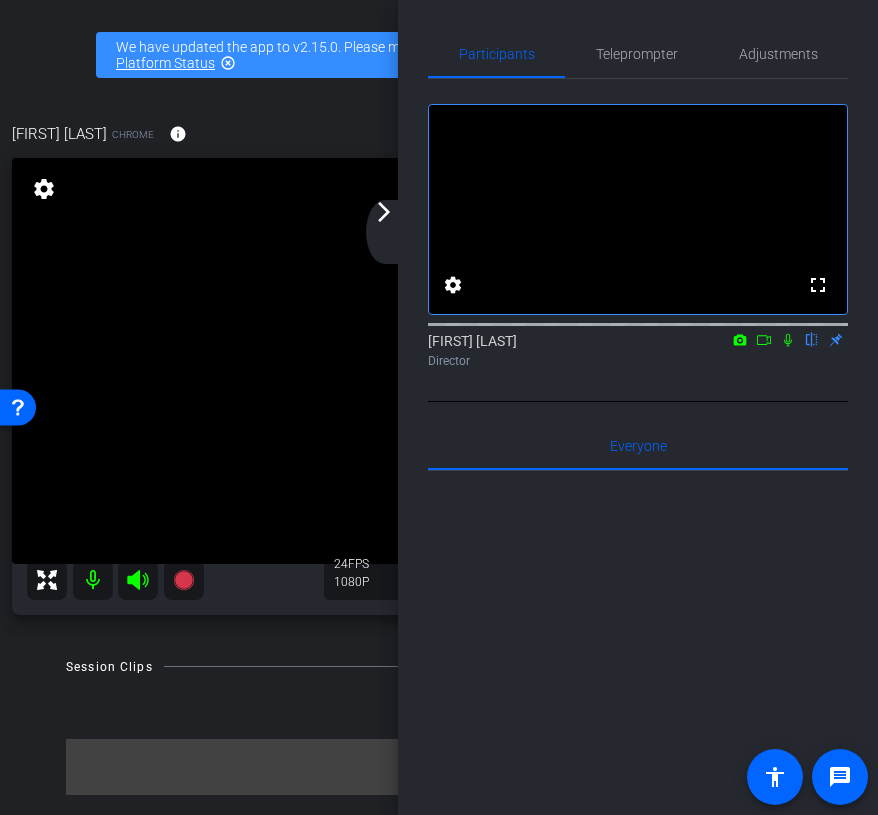 click on "arrow_back_ios_new arrow_forward_ios" 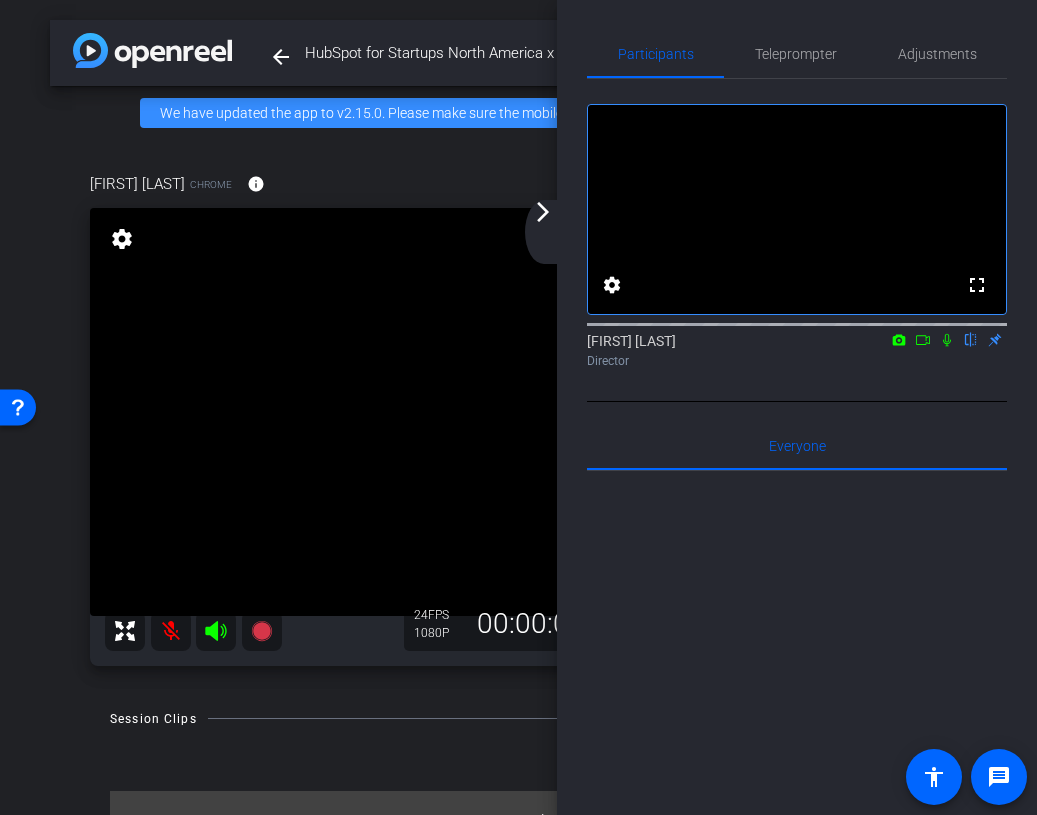 click on "arrow_back_ios_new arrow_forward_ios" 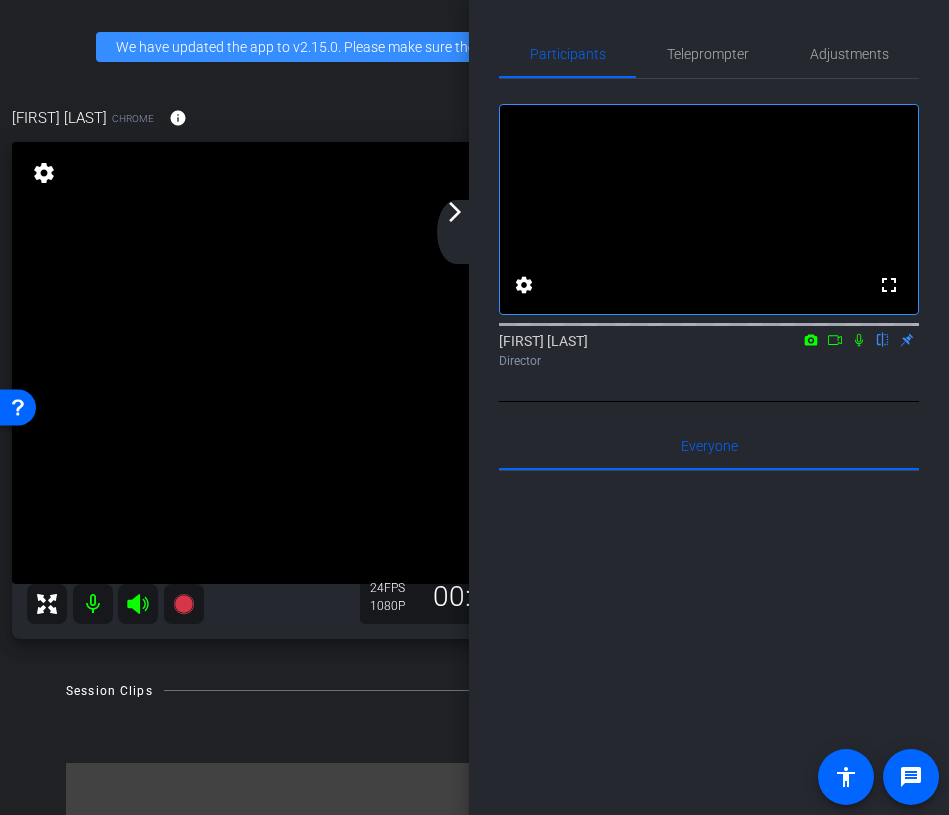 click on "arrow_forward_ios" 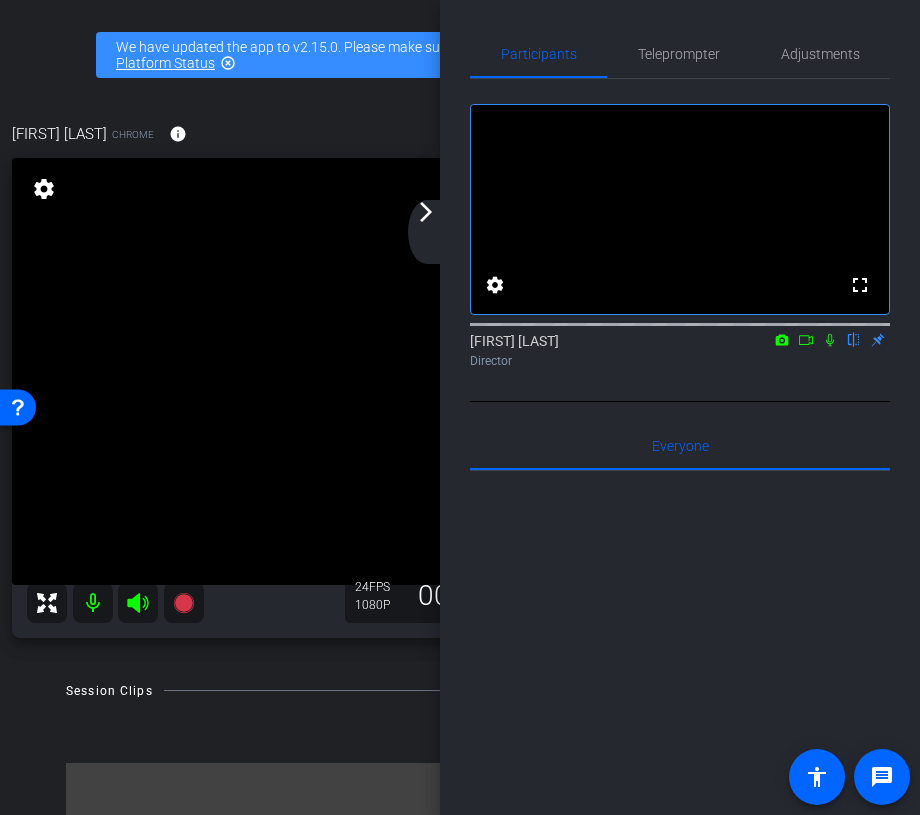 click on "arrow_forward_ios" 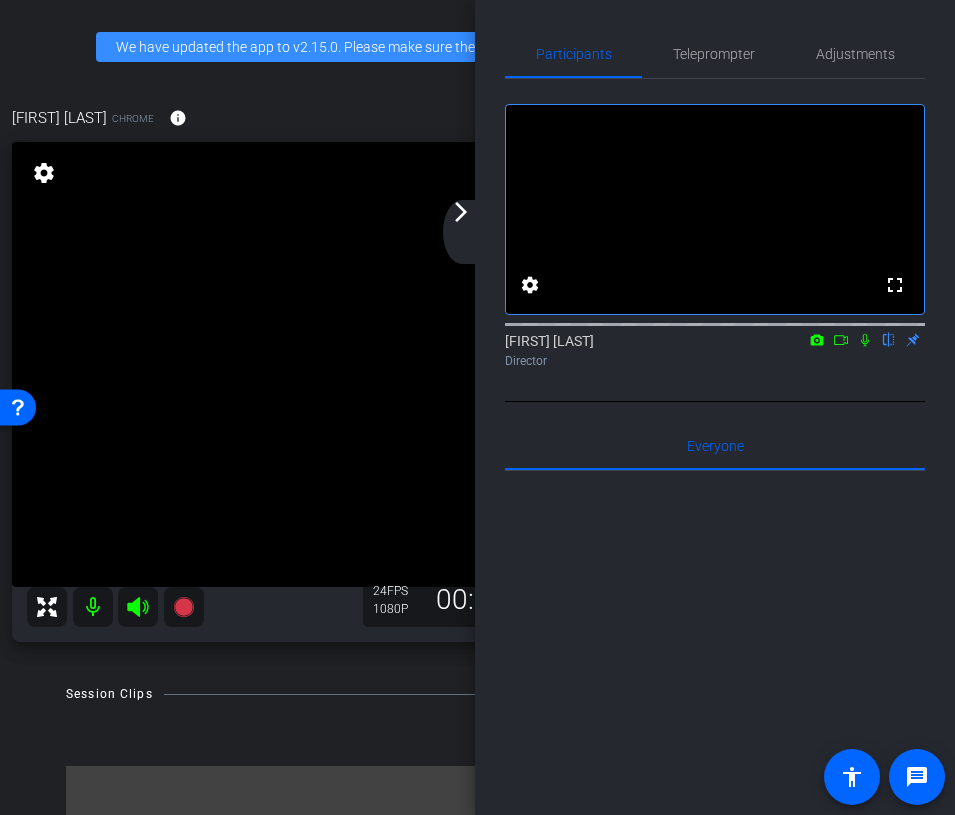 click on "arrow_back_ios_new arrow_forward_ios" 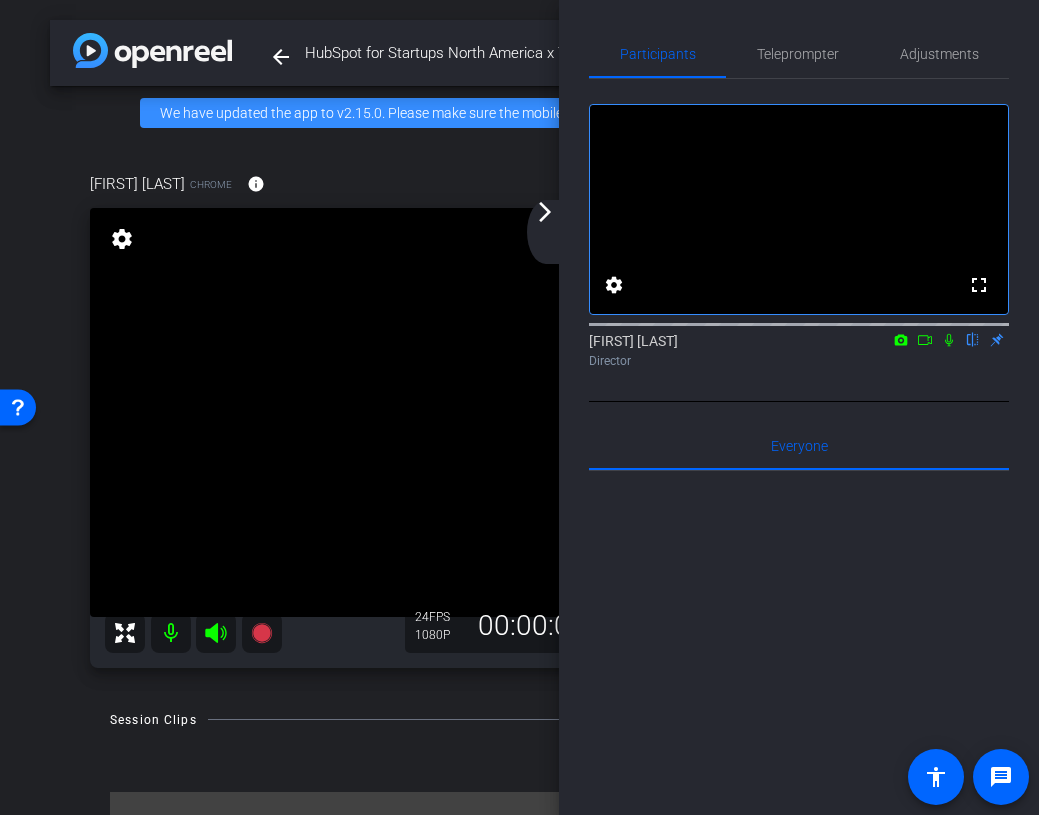click on "arrow_back_ios_new arrow_forward_ios" 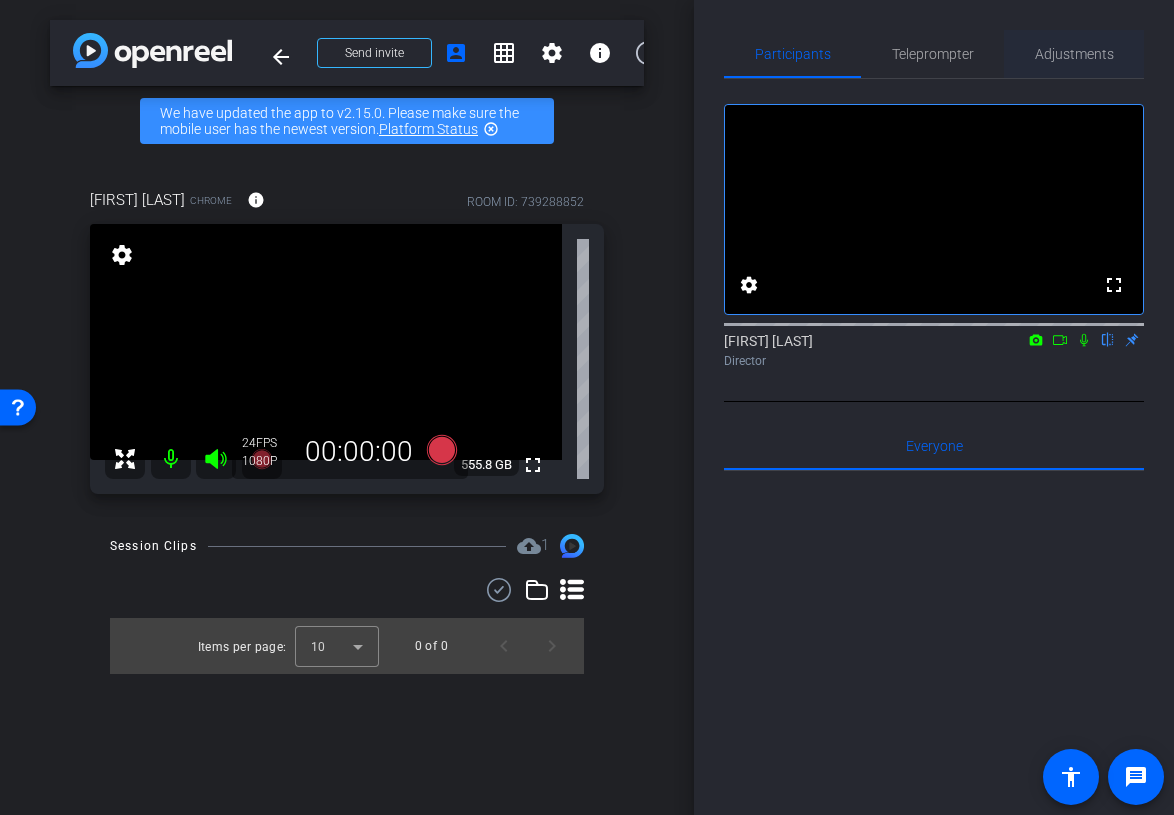 click on "Adjustments" at bounding box center (1074, 54) 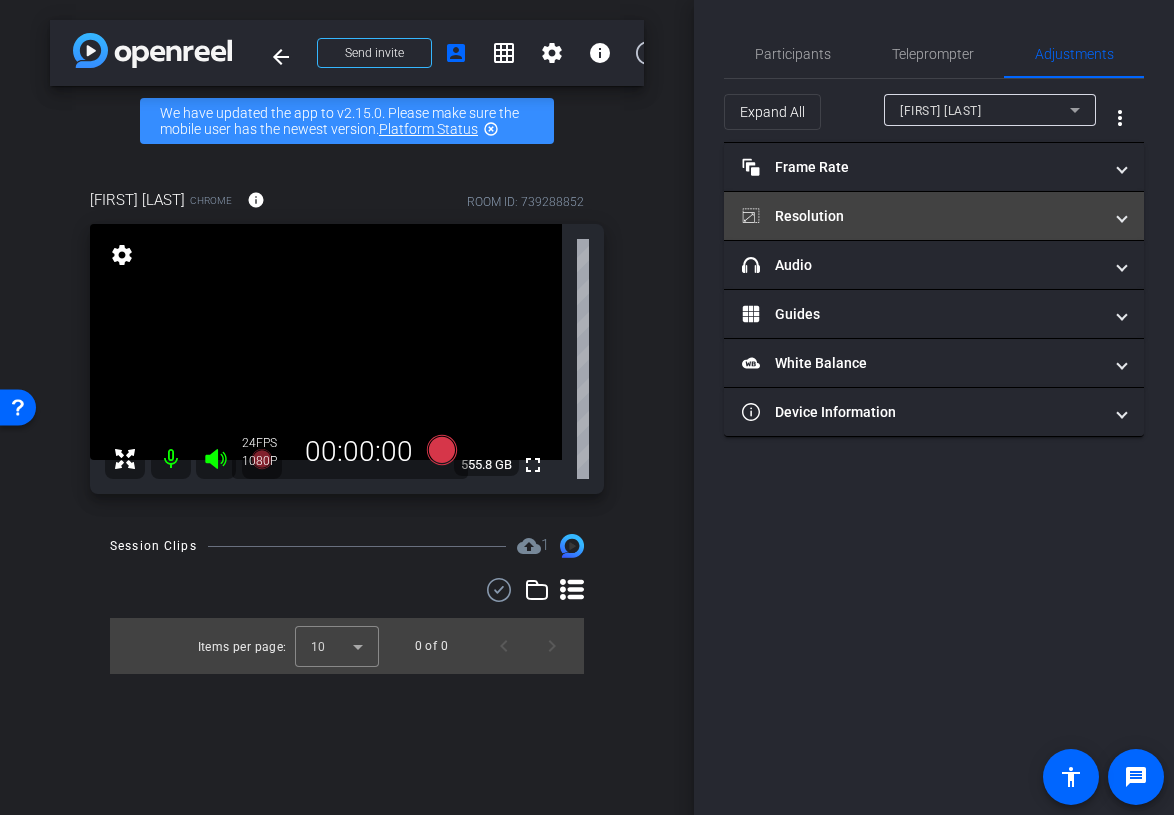 click on "Resolution" at bounding box center (922, 216) 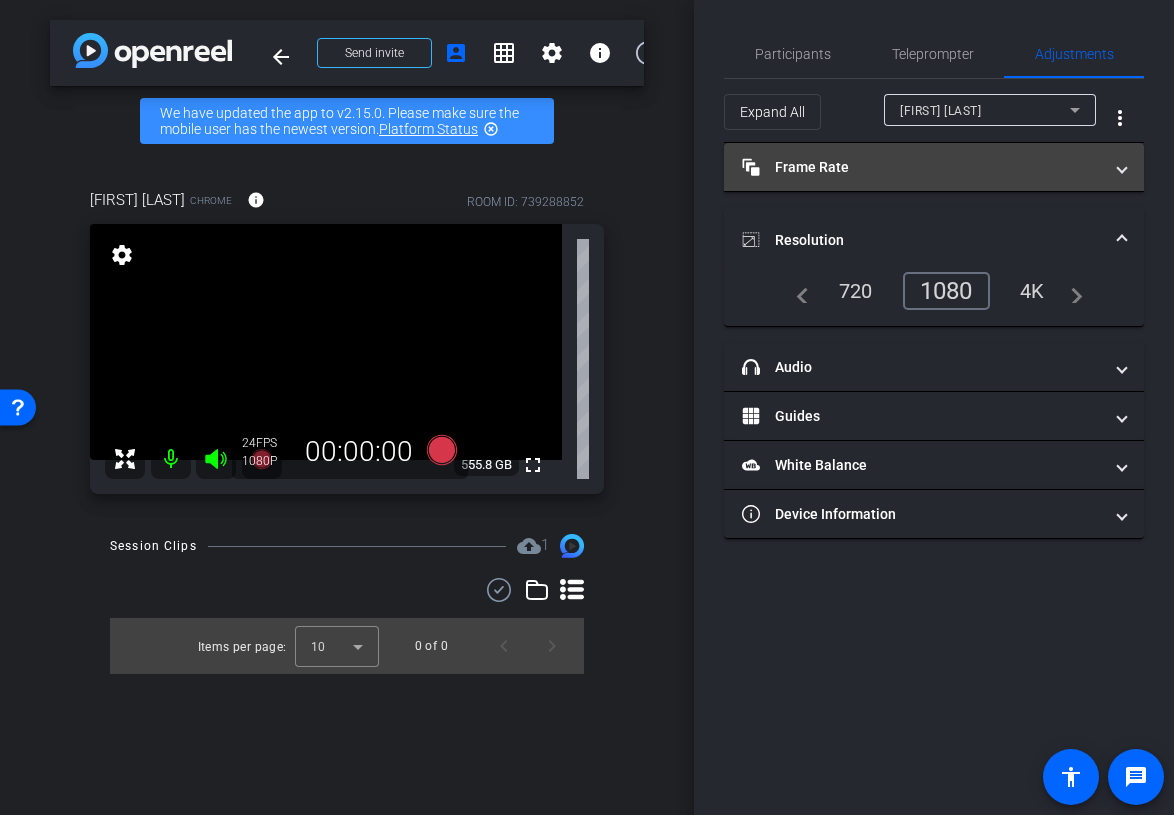click on "Frame Rate
Frame Rate" at bounding box center [922, 167] 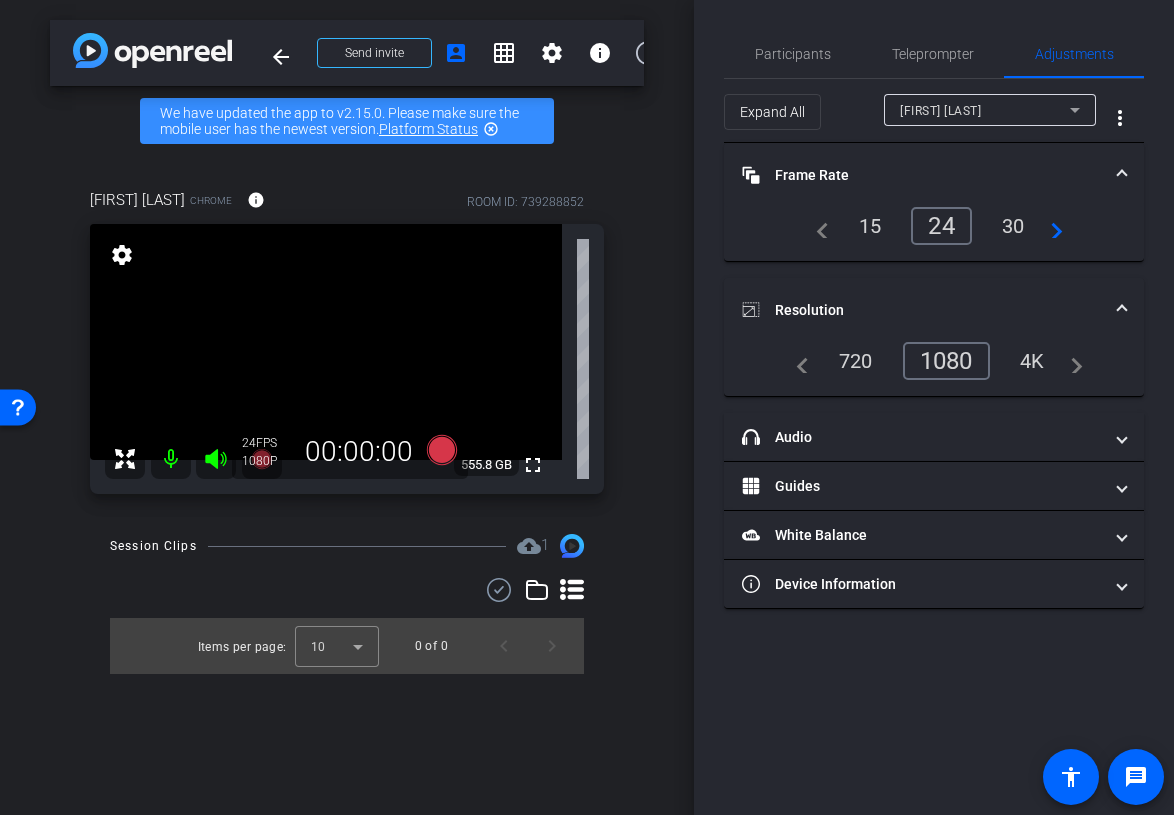 click on "Frame Rate
Frame Rate" at bounding box center [934, 175] 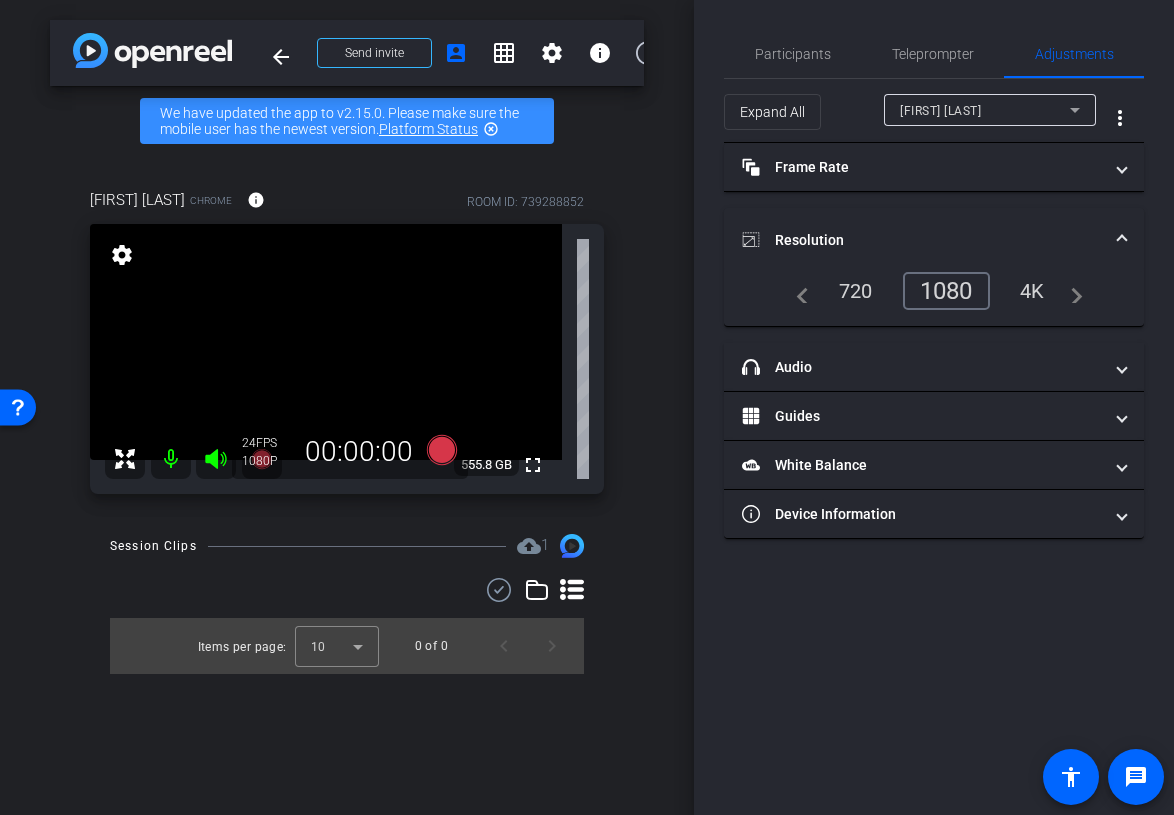 click on "Resolution" at bounding box center (934, 240) 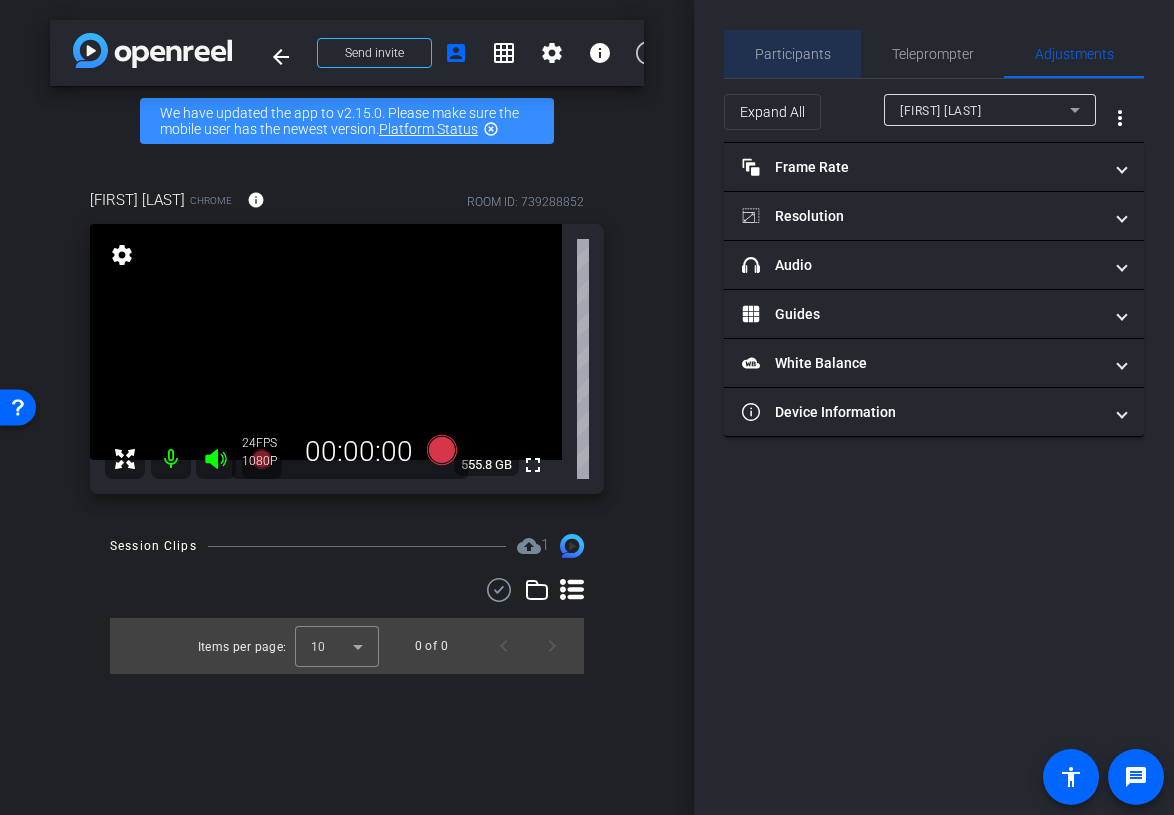 click on "Participants" at bounding box center [793, 54] 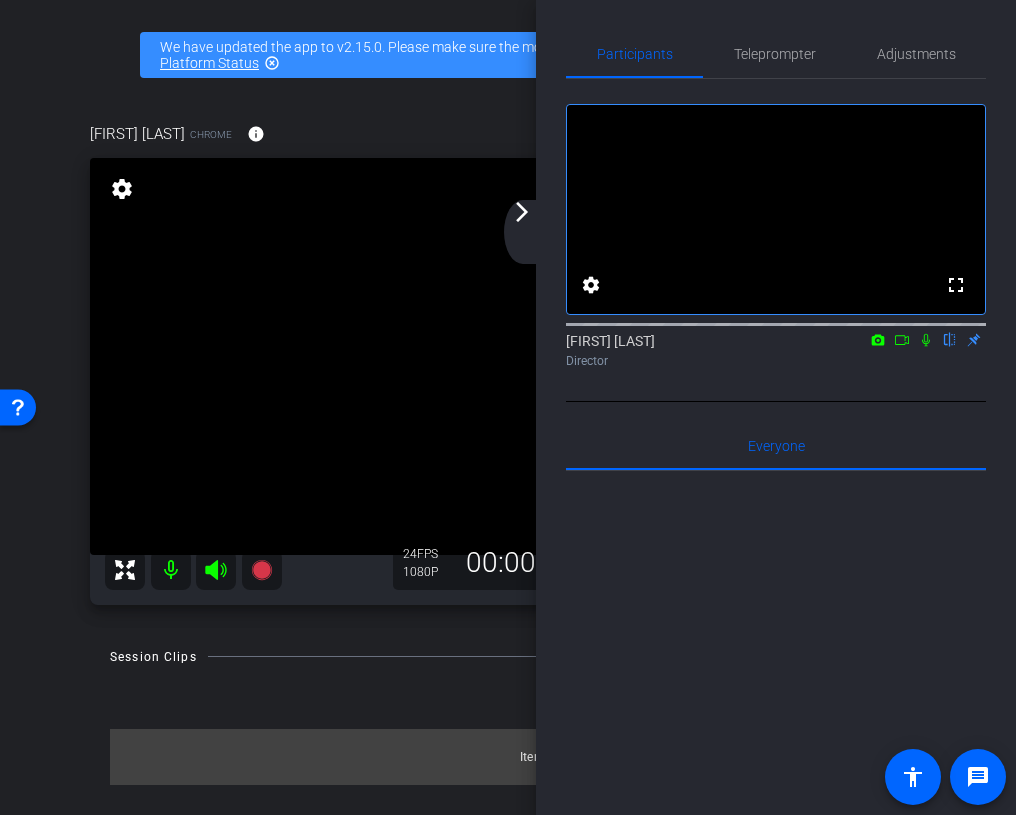 click on "arrow_back_ios_new arrow_forward_ios" 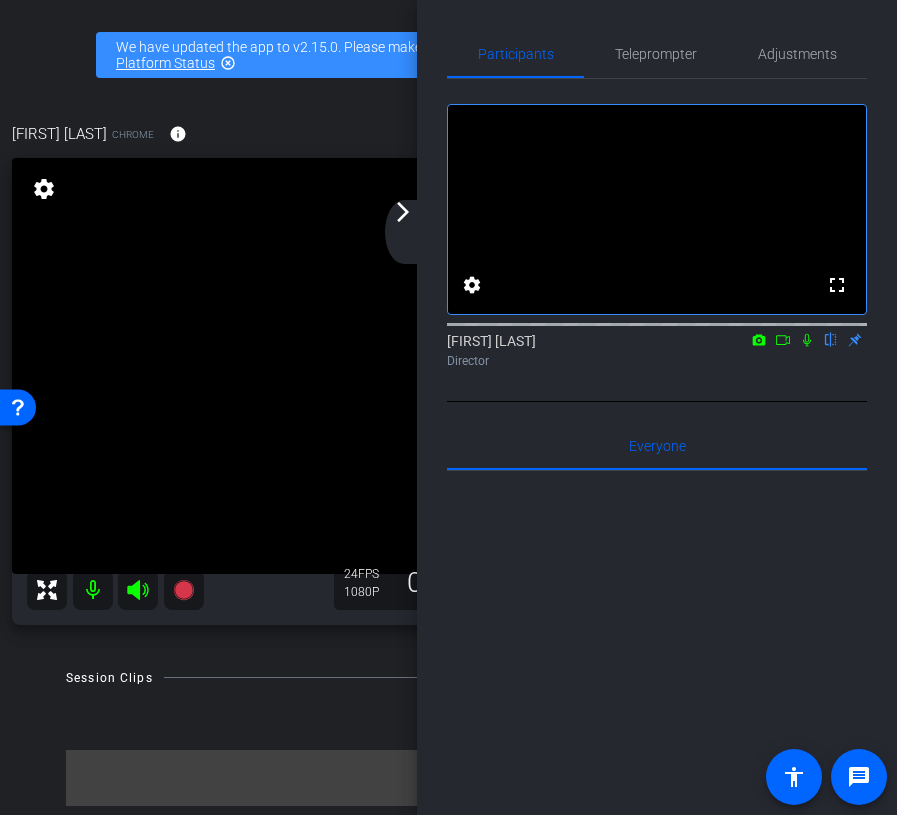 click on "arrow_back_ios_new arrow_forward_ios" 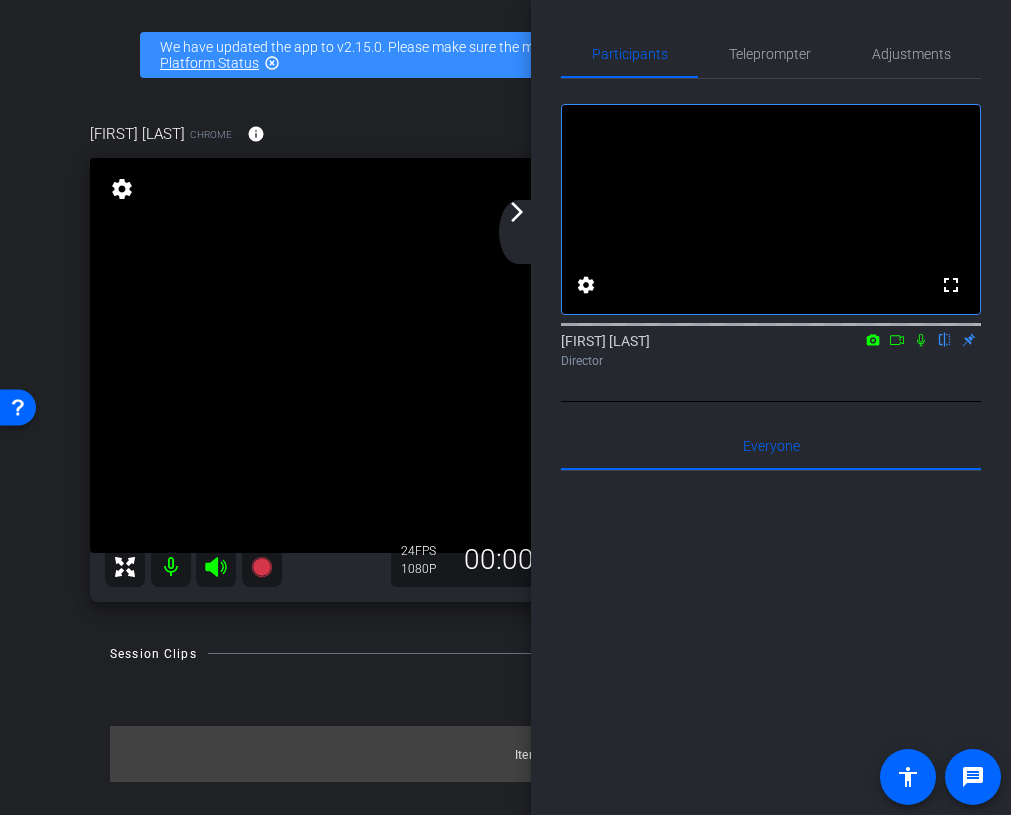 click on "arrow_forward_ios" 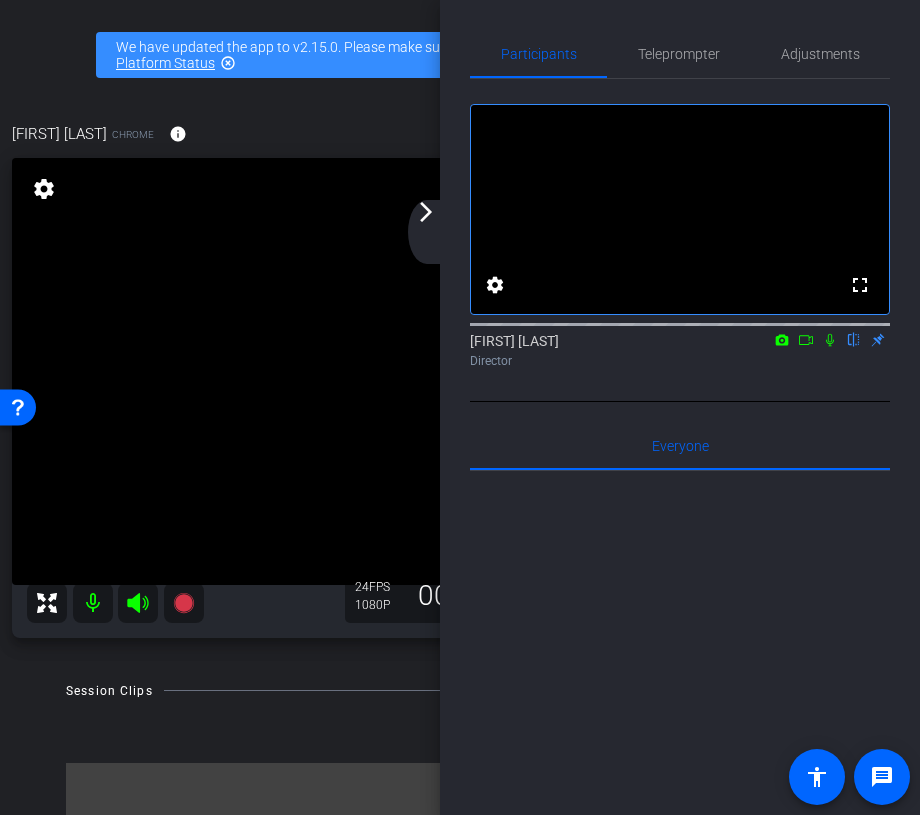 click 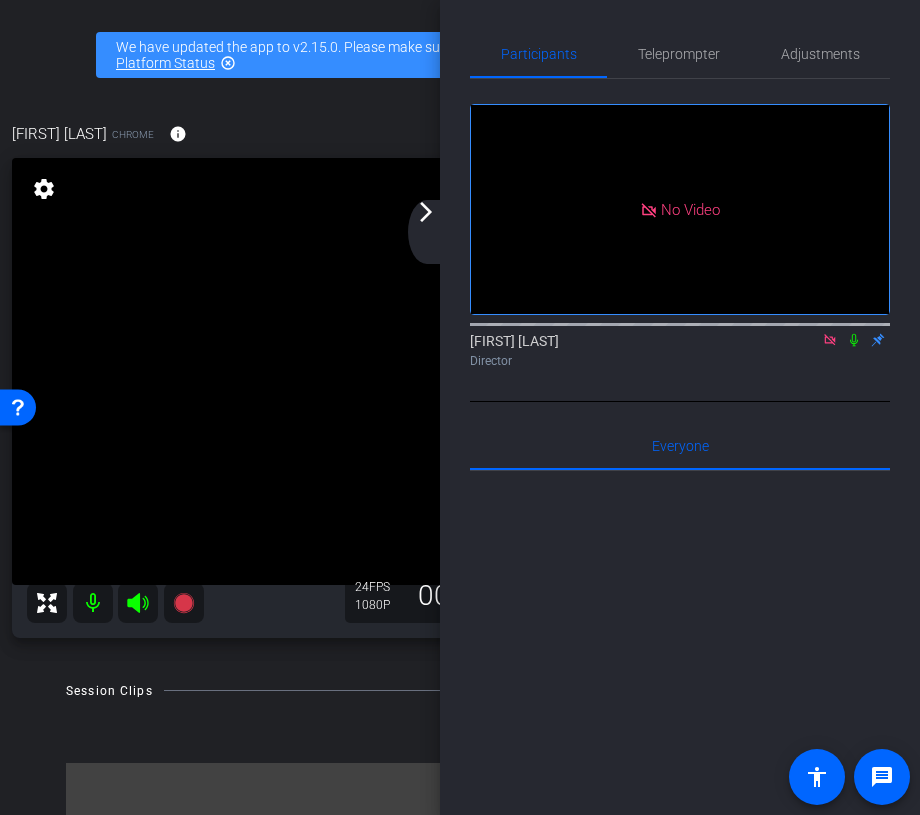 click on "arrow_back_ios_new arrow_forward_ios" 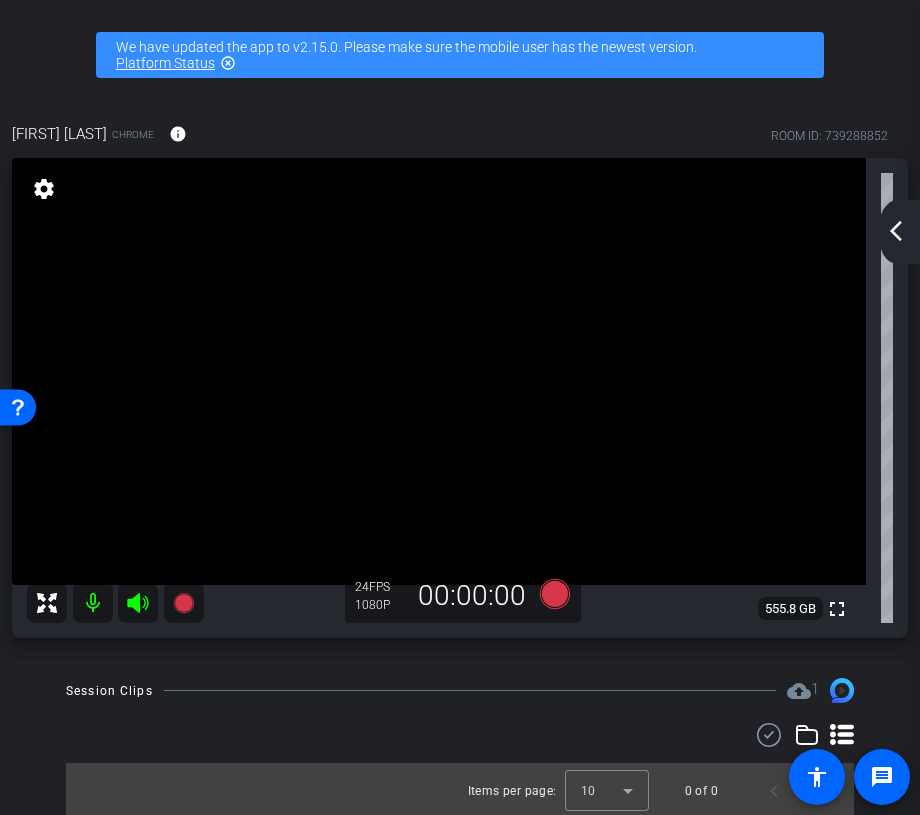 click on "arrow_back_ios_new" 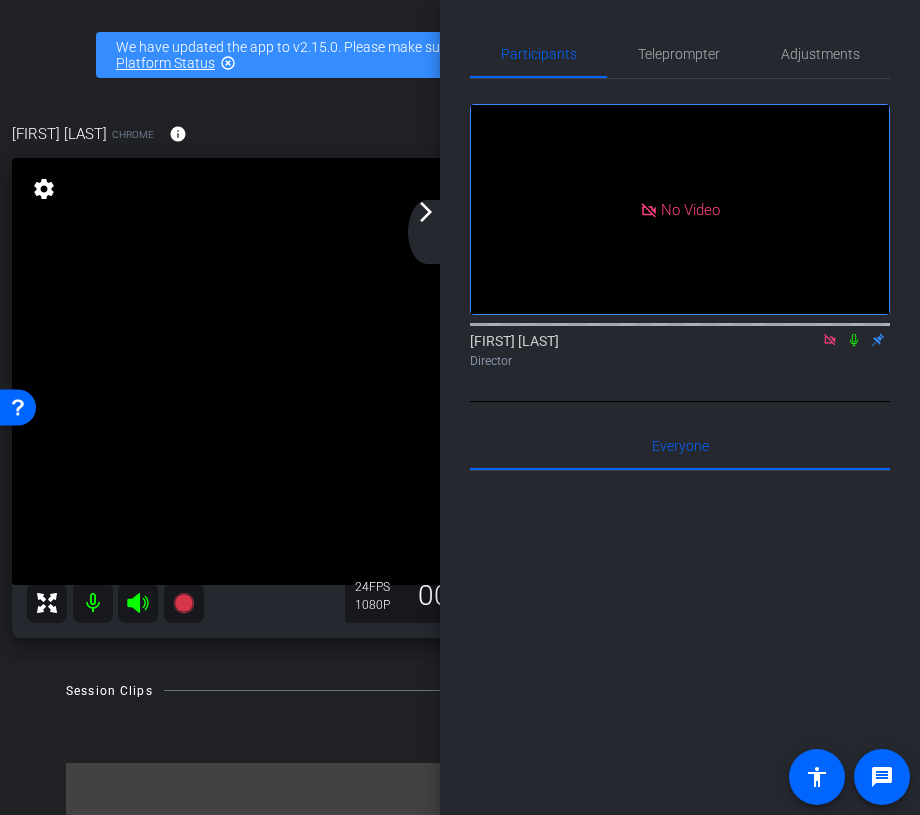 click 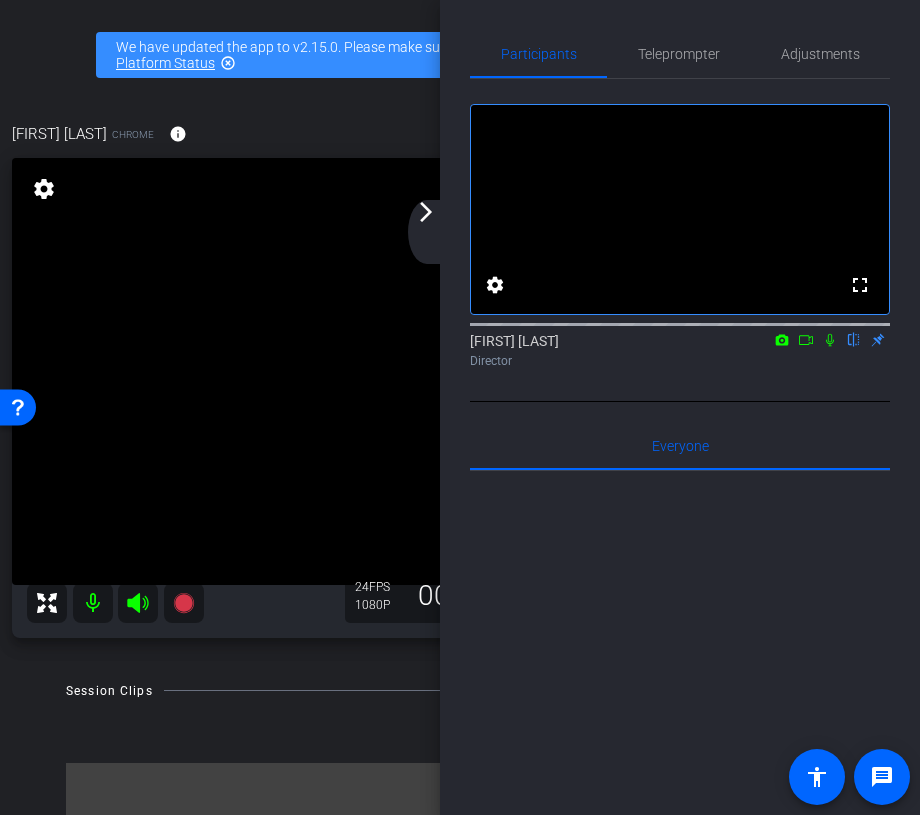 click 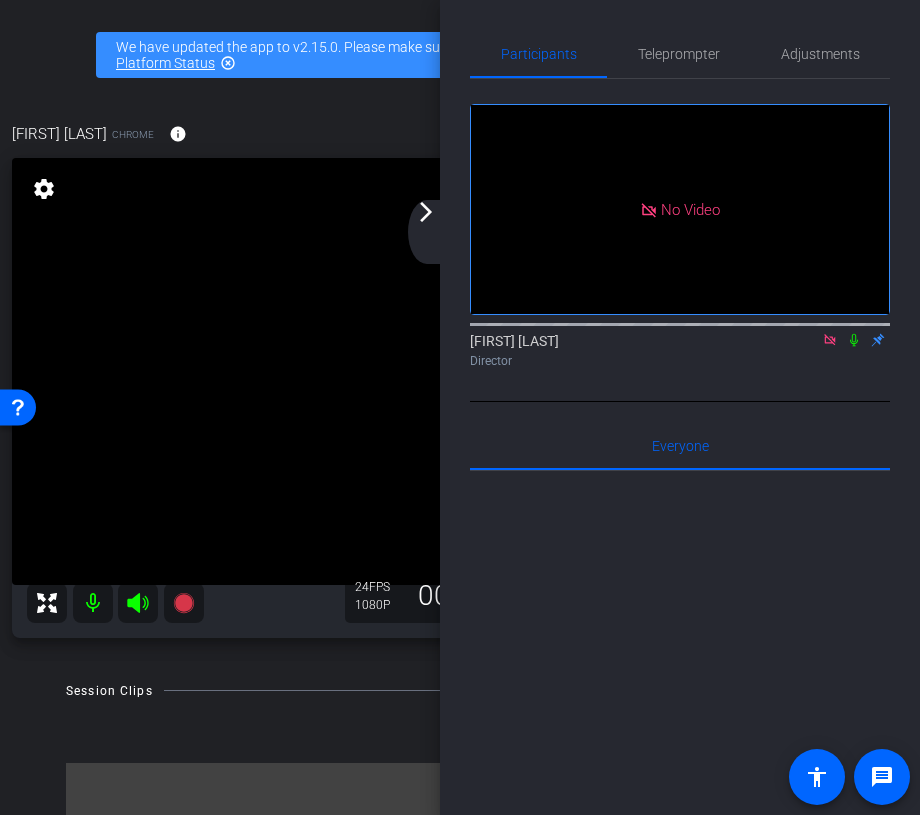 click on "arrow_forward_ios" 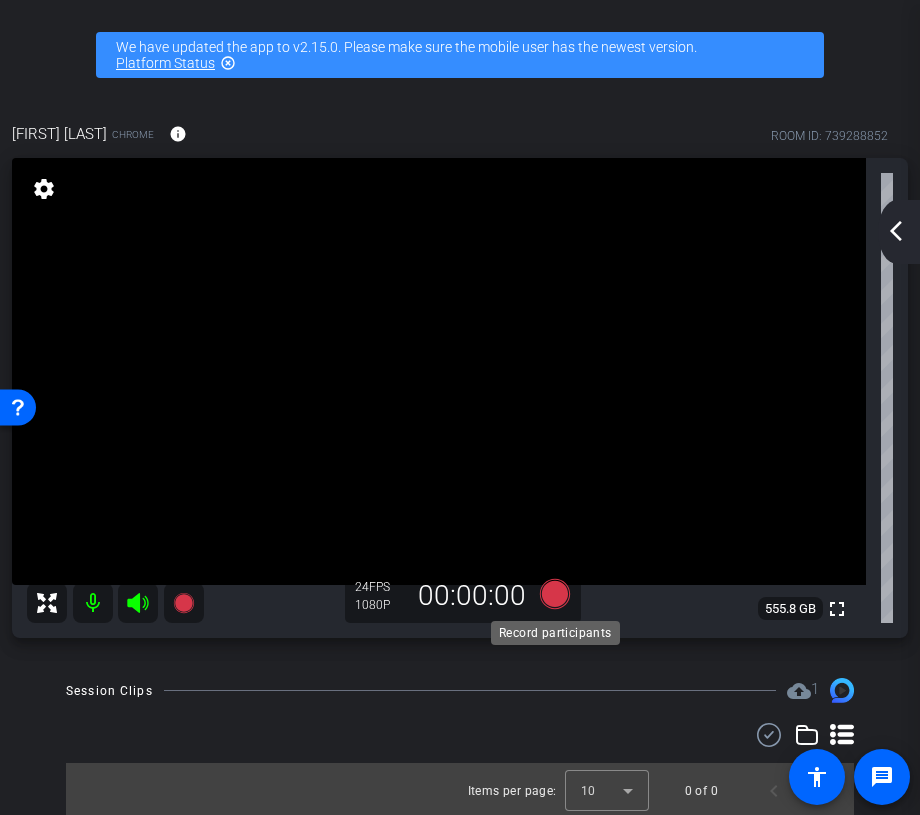 click 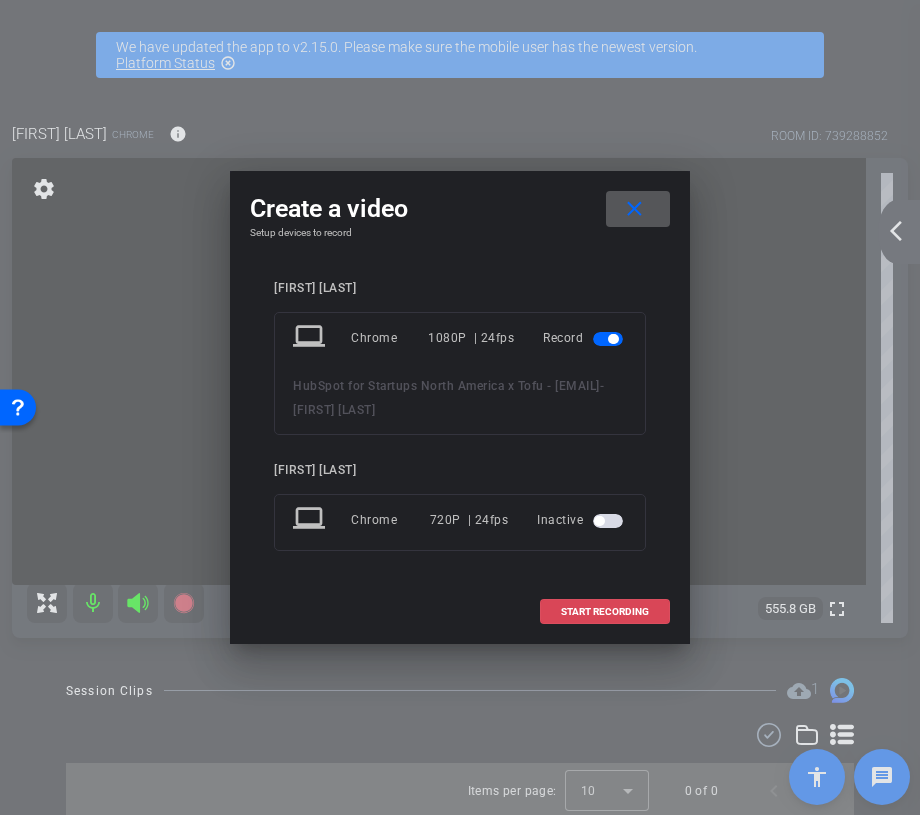 click on "START RECORDING" at bounding box center (605, 612) 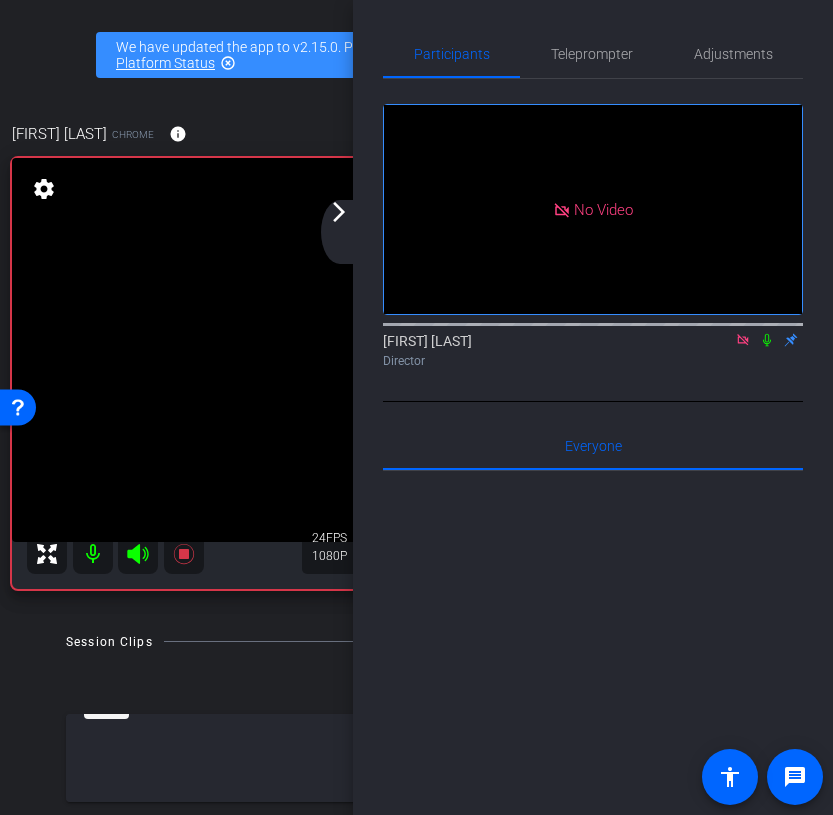 click on "arrow_back_ios_new arrow_forward_ios" 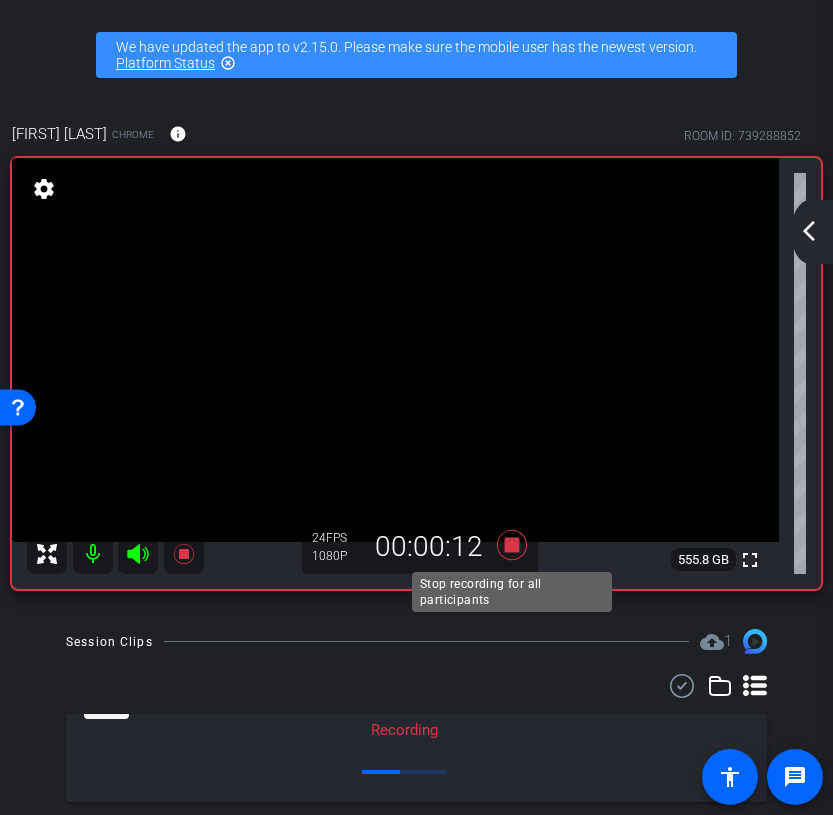 click 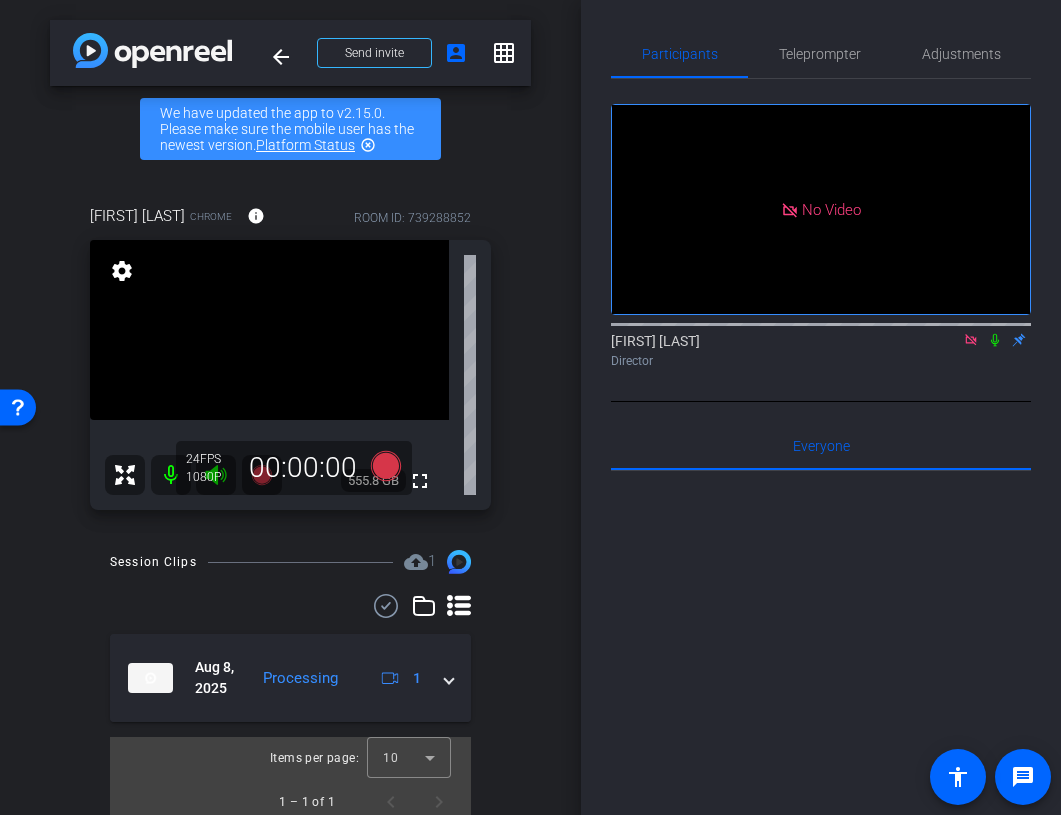 click 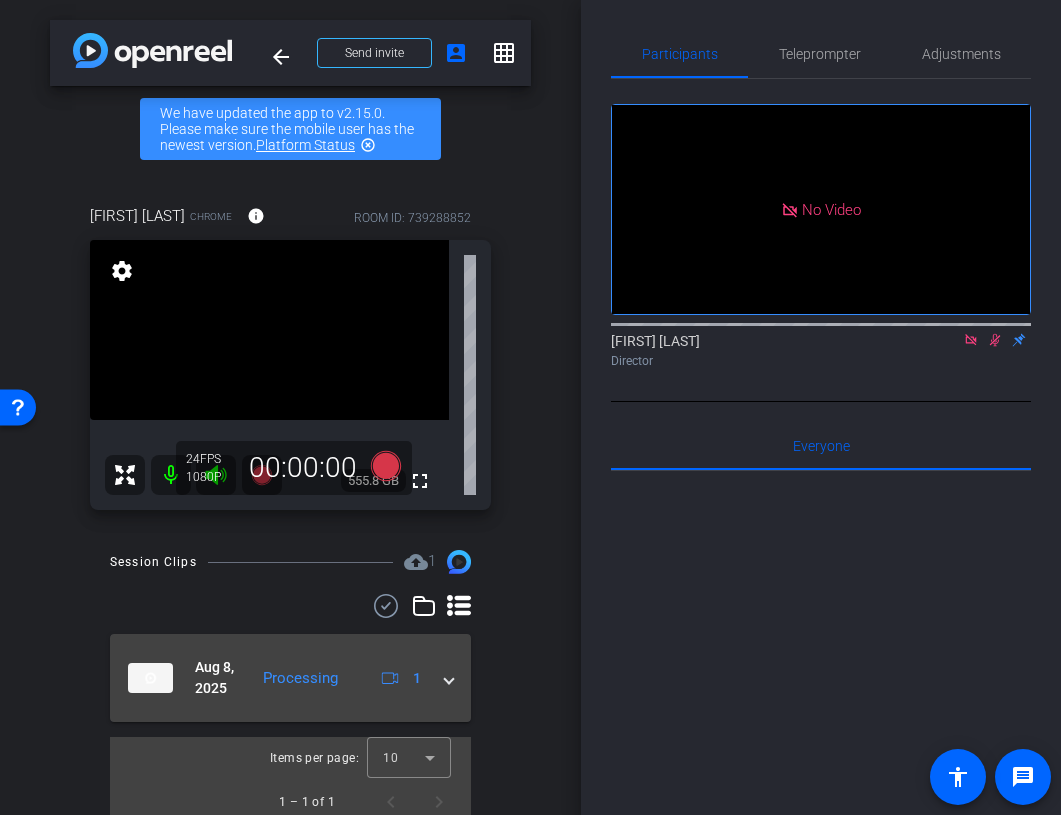 click on "Aug 8, 2025   Processing
1" at bounding box center [290, 678] 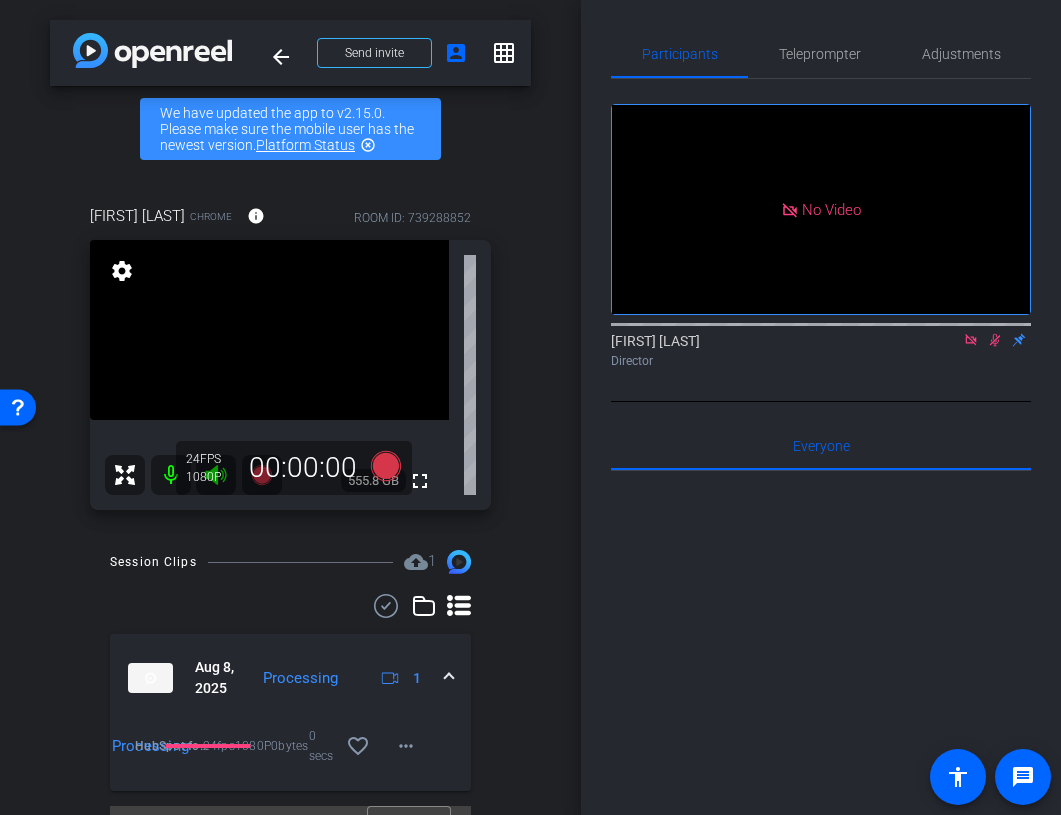 click on "HubSpot for Startups North America x Tofu - honglei-tofuhq.com-Honglei Liu-2025-08-08-14-23-28-475-0   Processing  24fps 1080P 0bytes 0 secs favorite_border more_horiz" at bounding box center [290, 734] 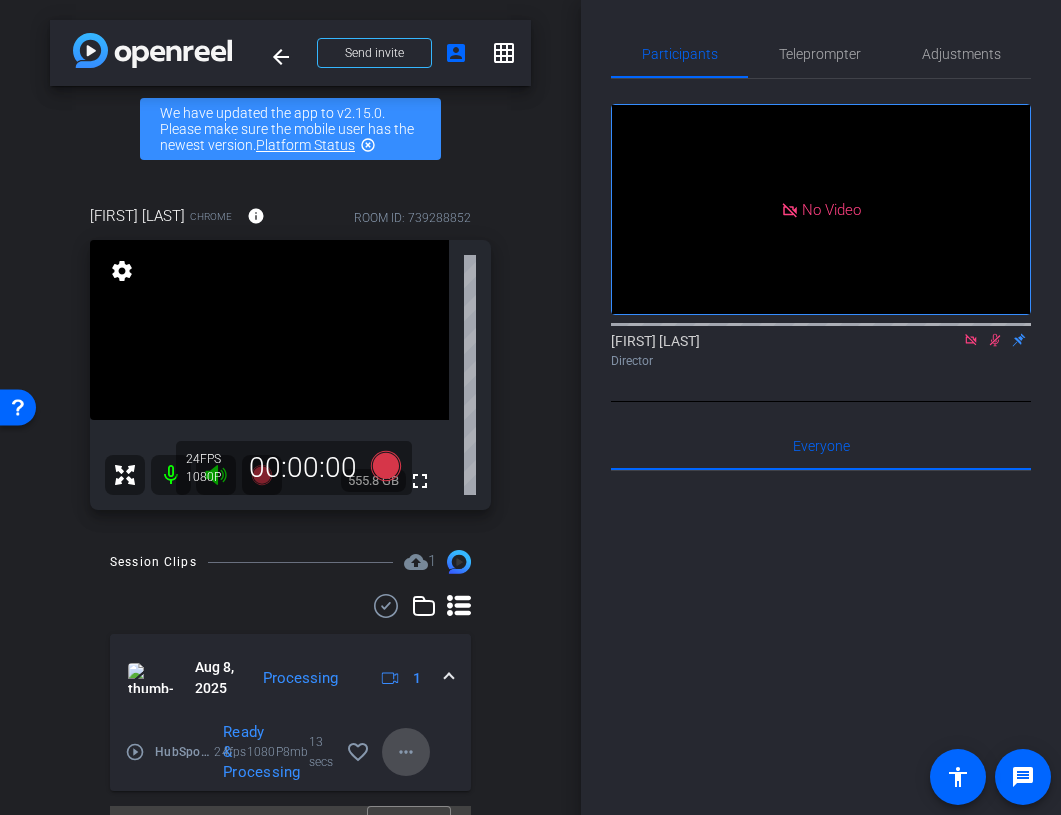 click on "more_horiz" at bounding box center (406, 752) 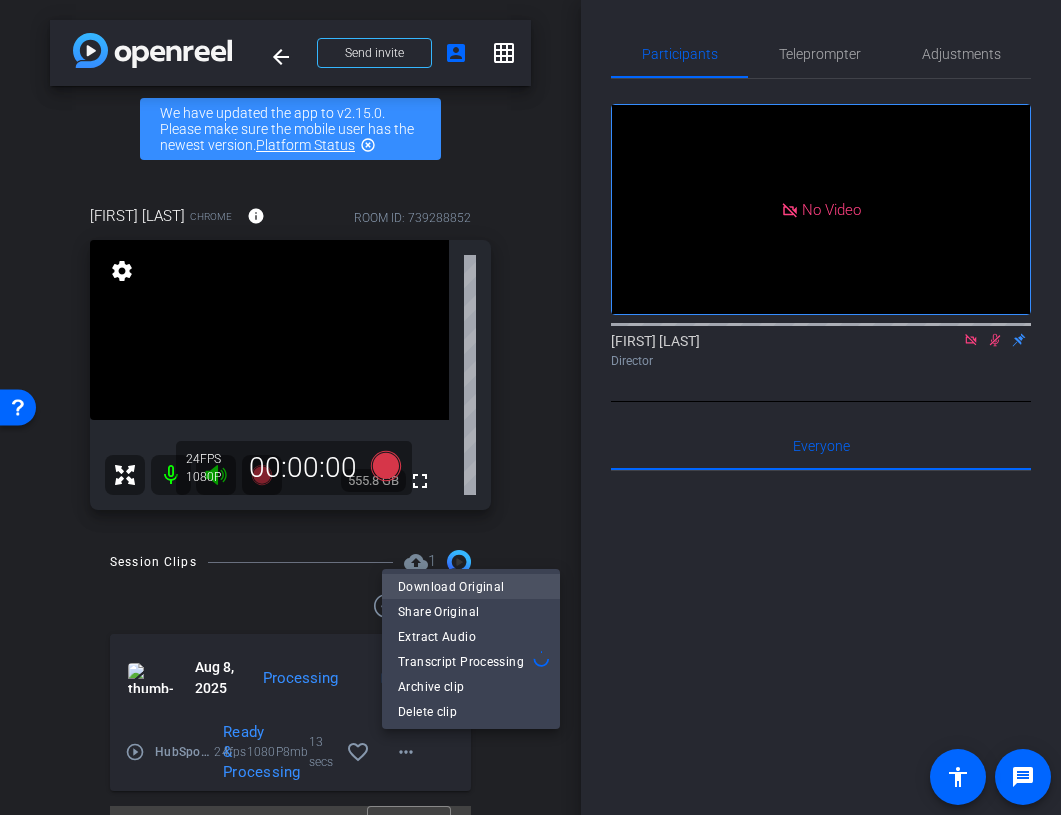 click on "Download Original" at bounding box center (471, 586) 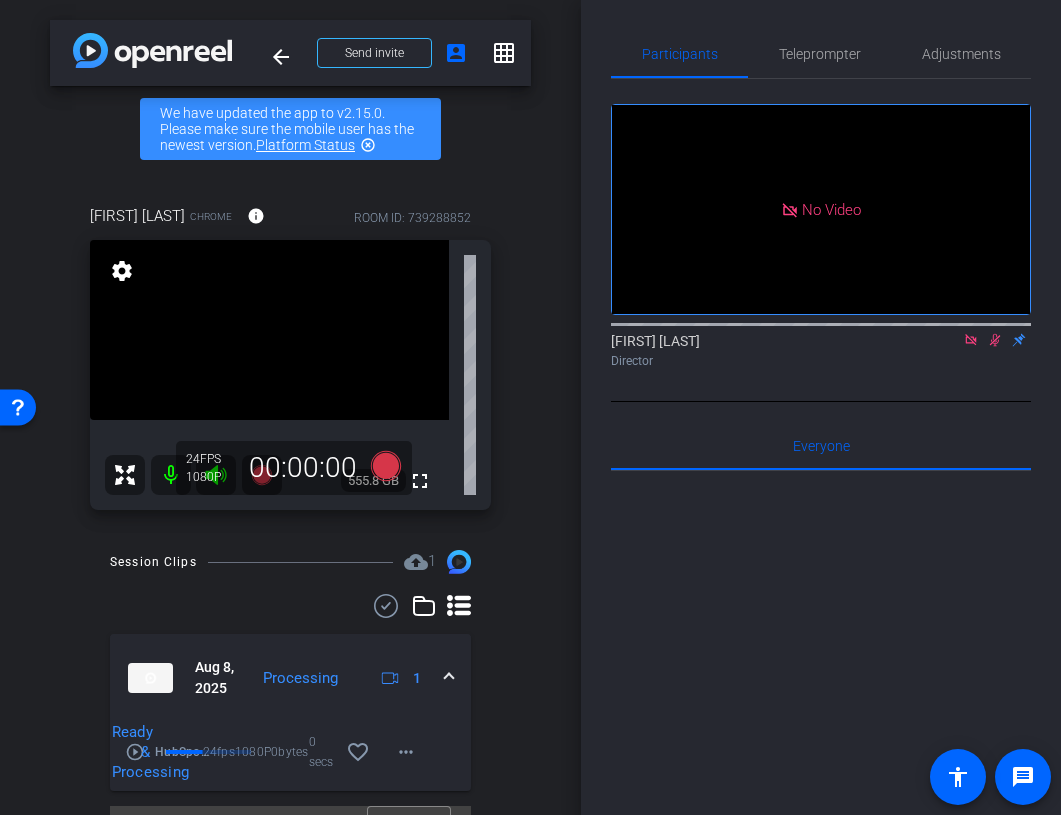 click 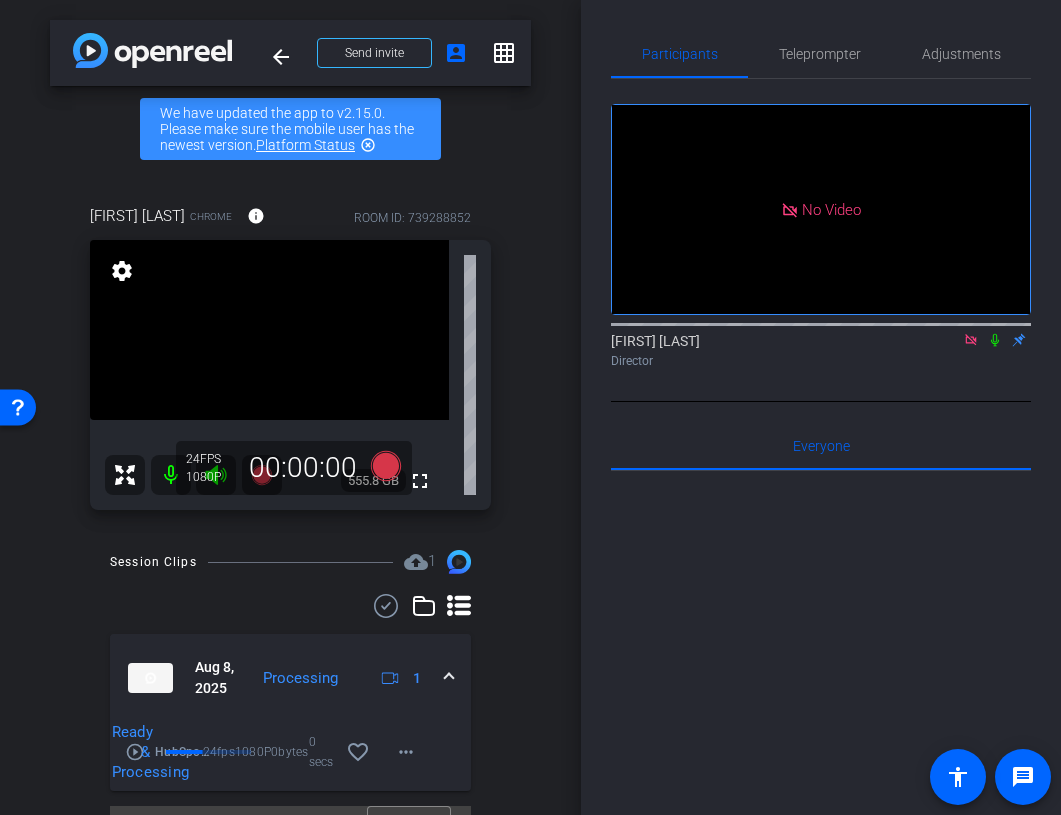 click 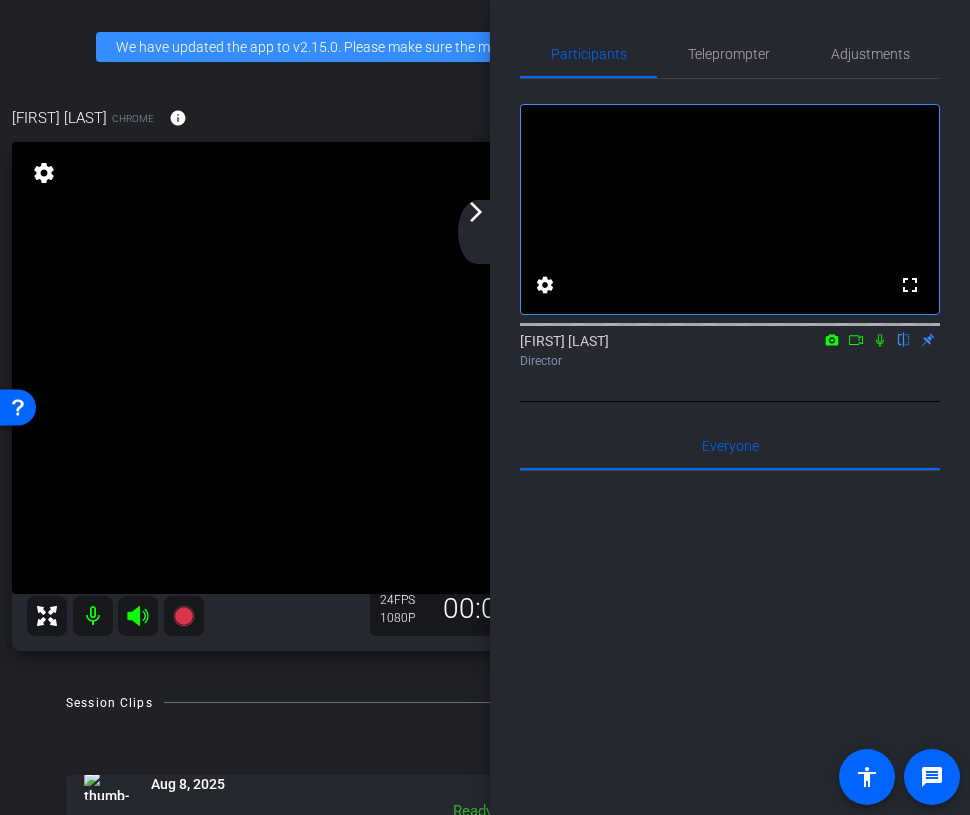 click 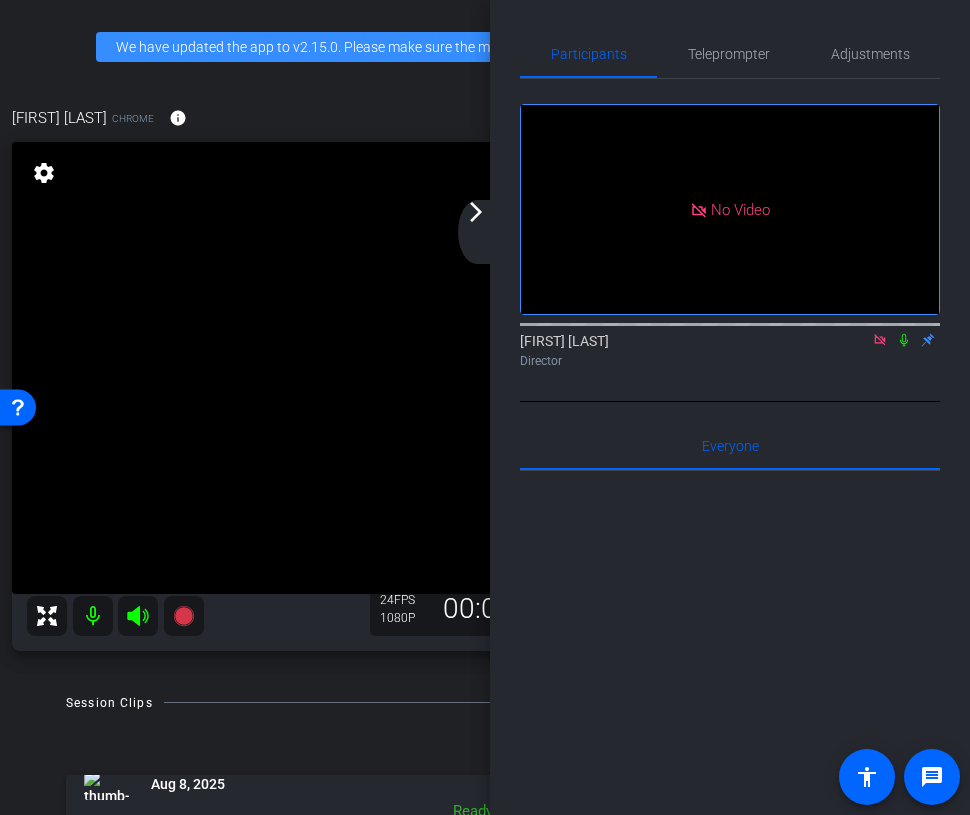 click on "arrow_back_ios_new arrow_forward_ios" 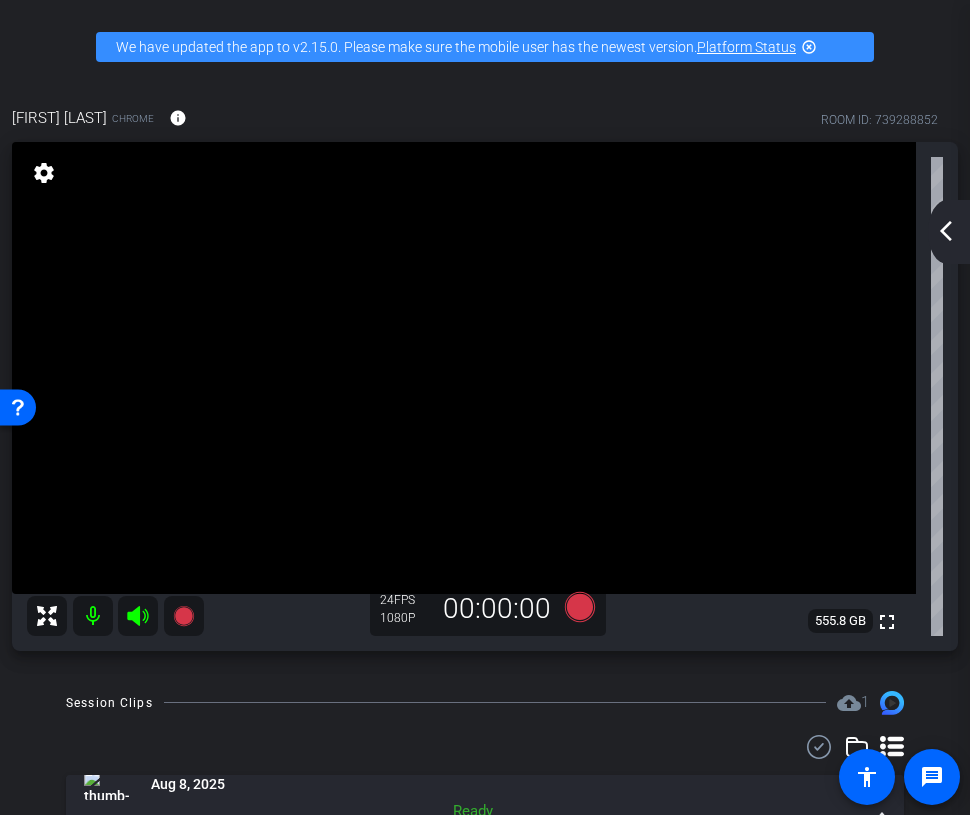 click 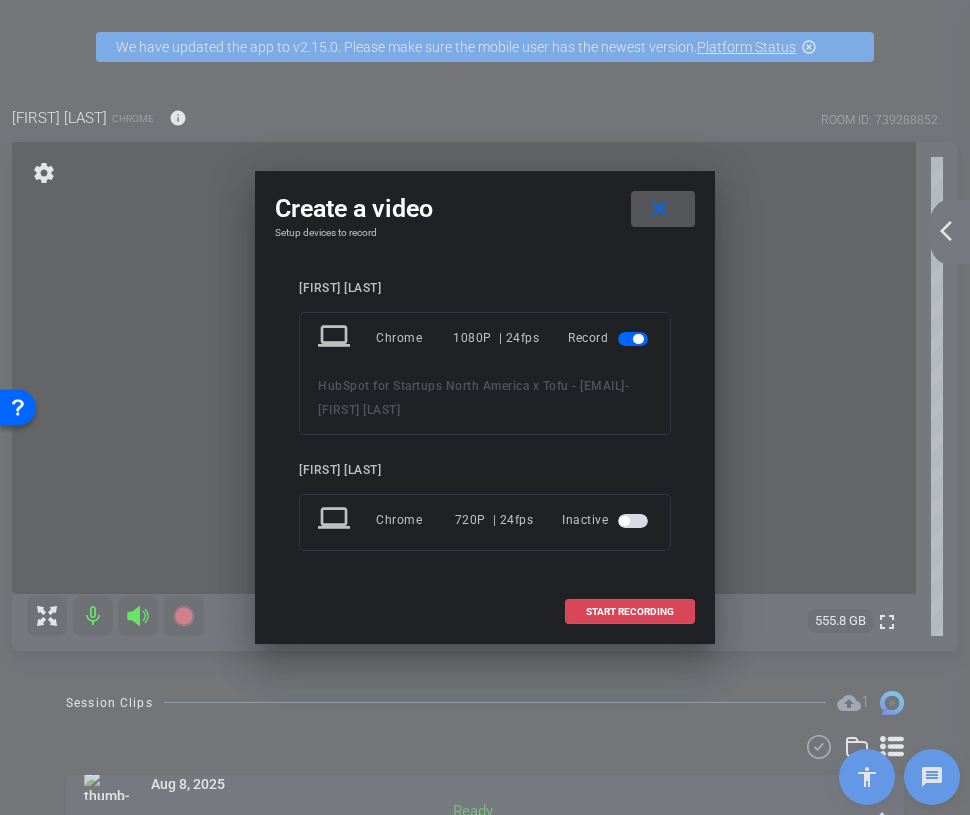click at bounding box center (630, 612) 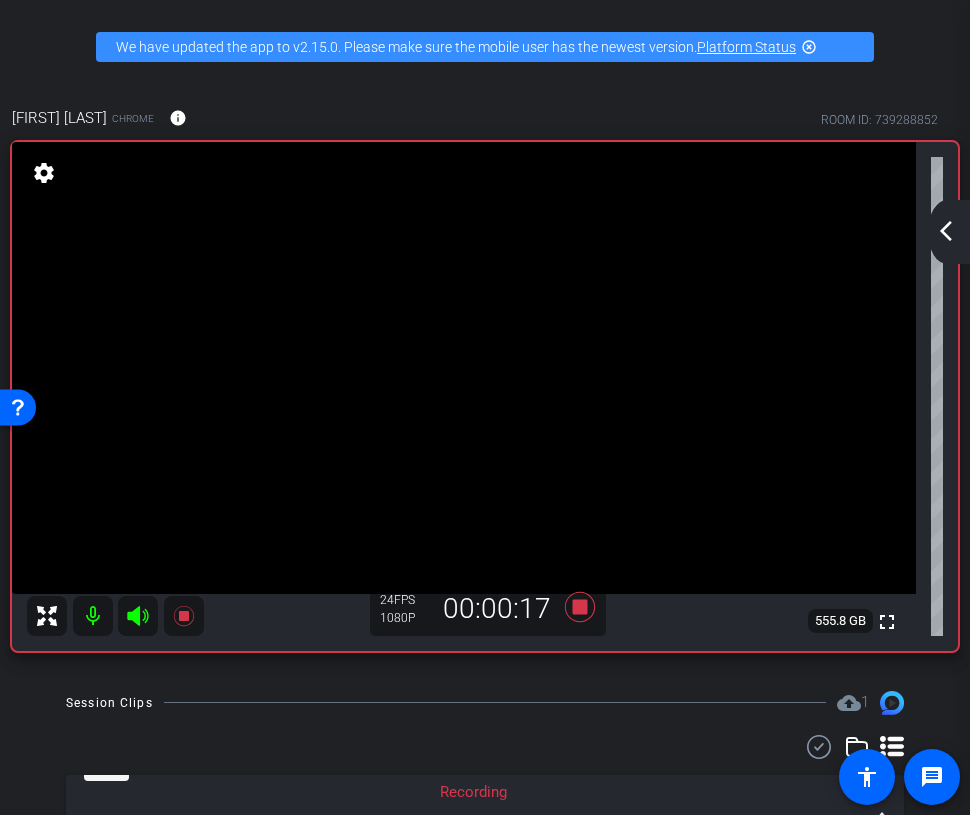 click on "arrow_back_ios_new" 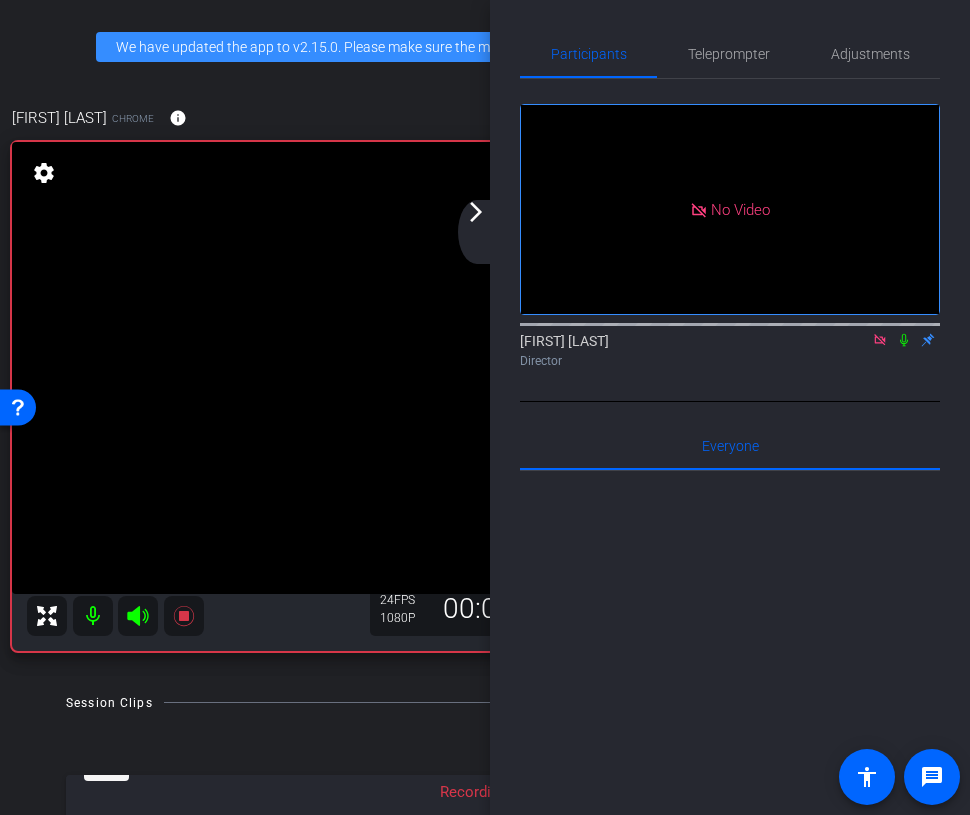 click on "arrow_forward_ios" 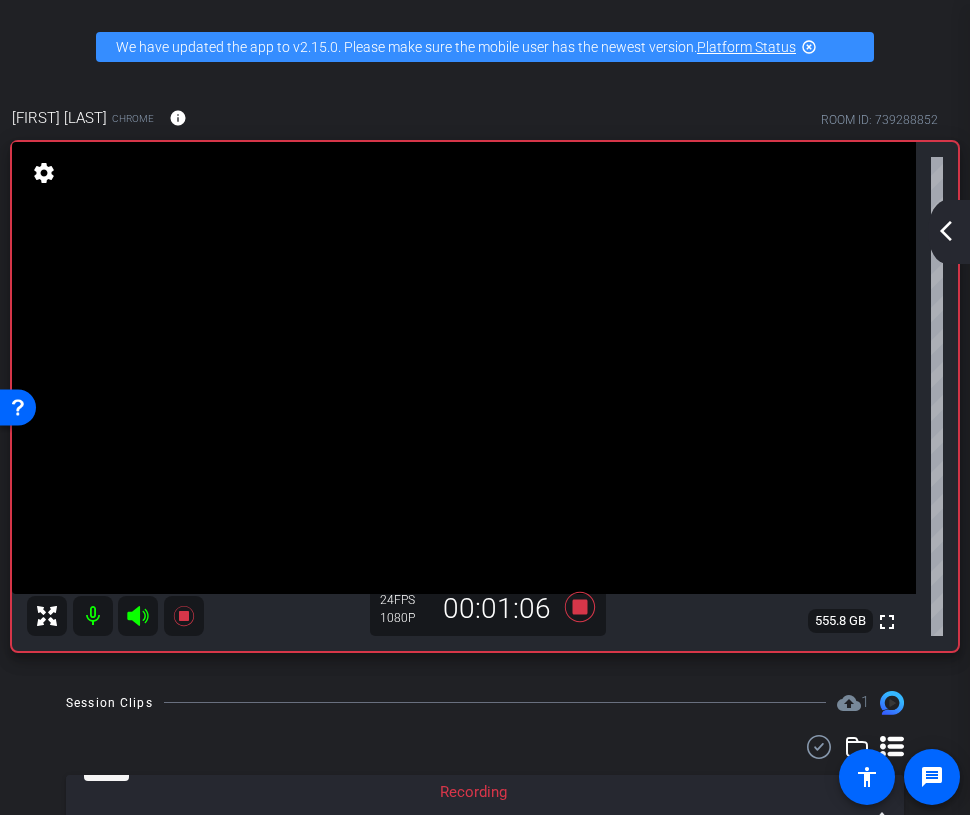 click on "arrow_back_ios_new" 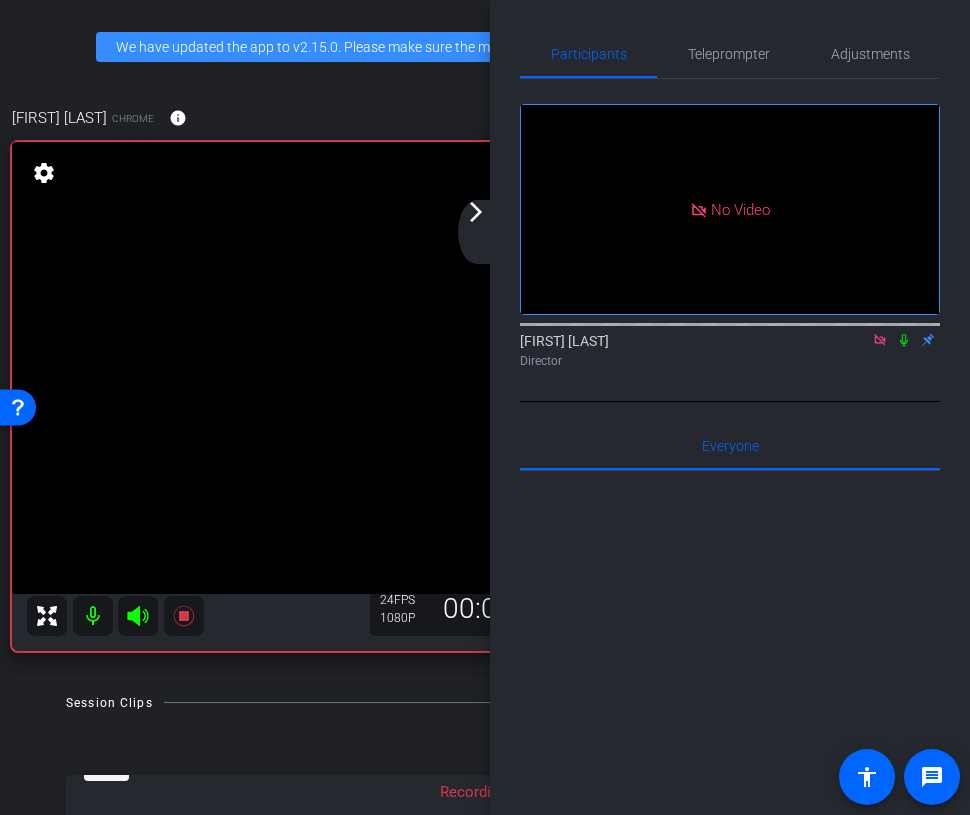 click 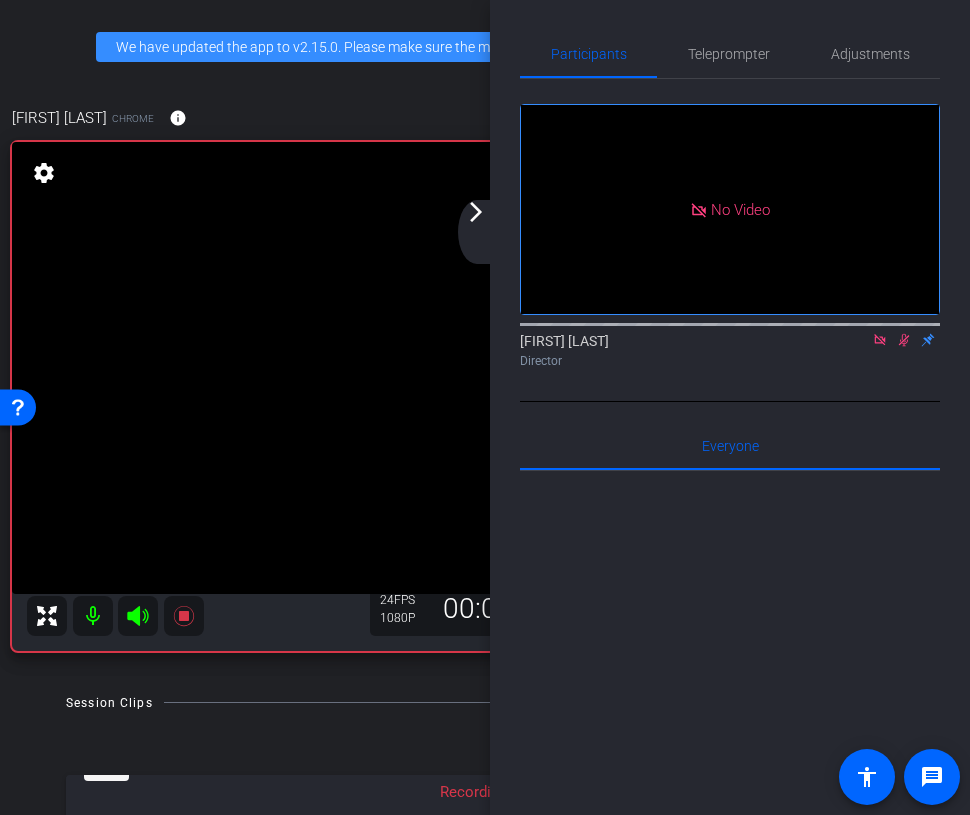 click 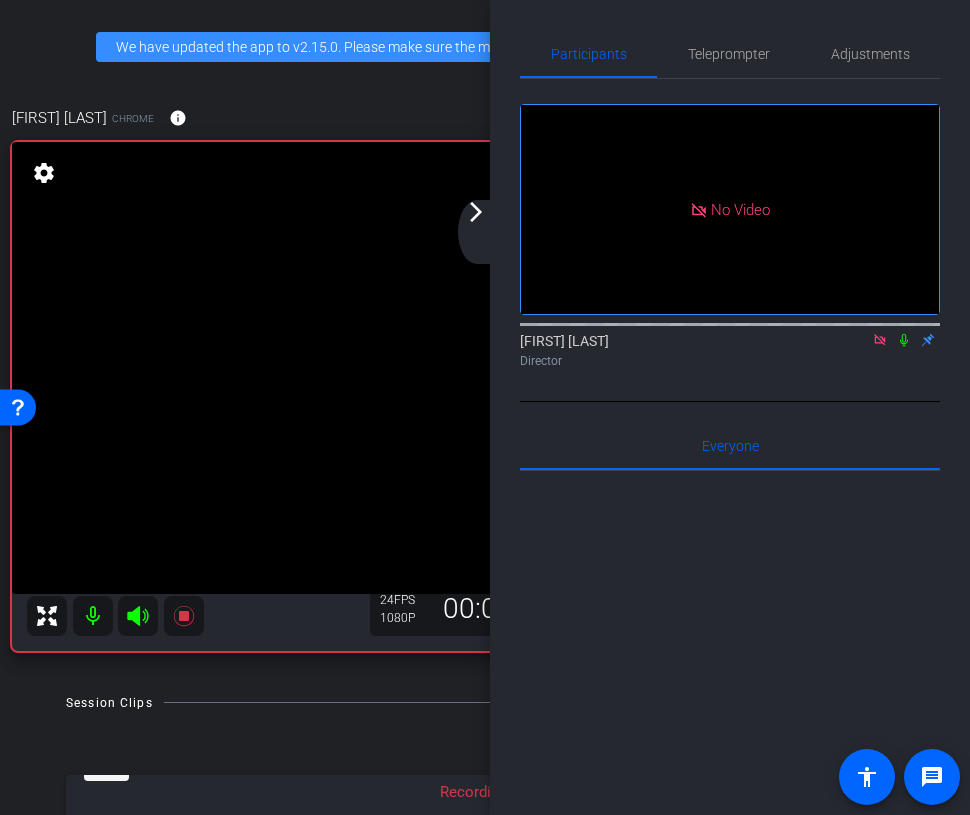 click 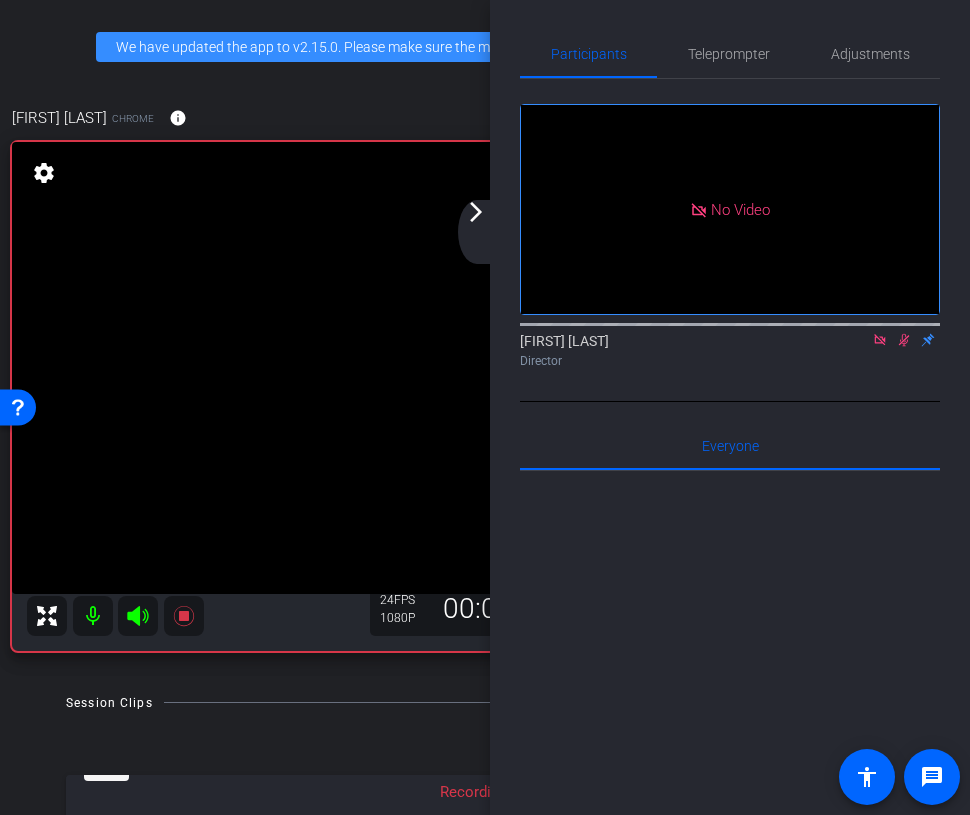 click on "arrow_back_ios_new arrow_forward_ios" 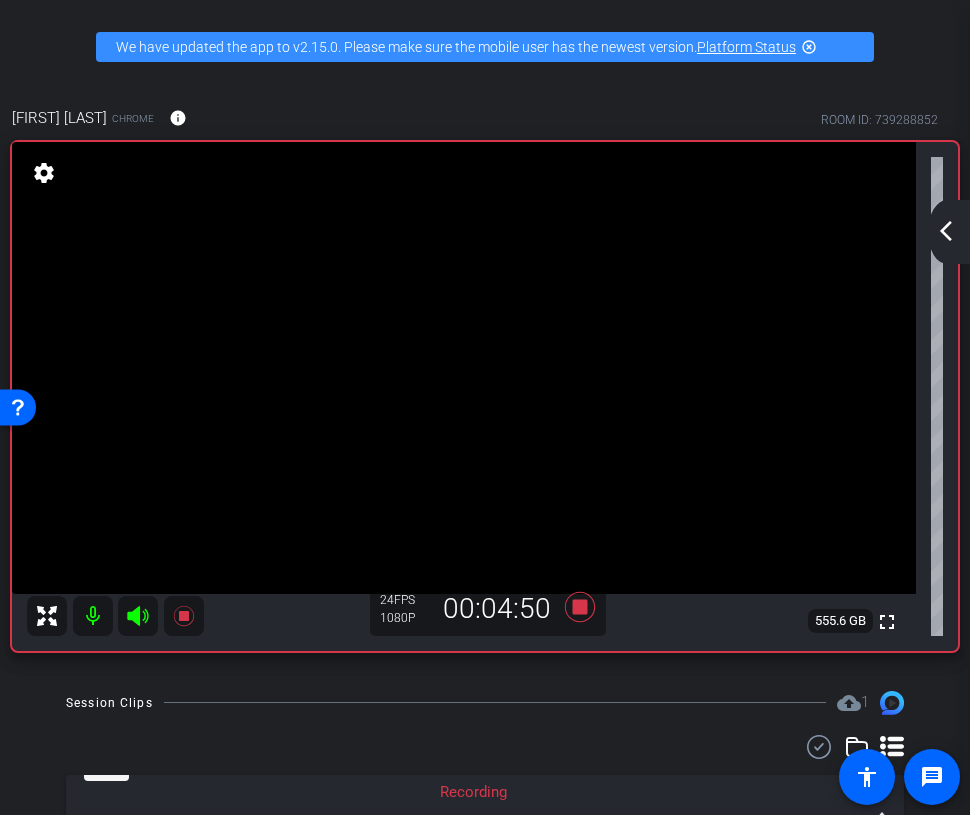 click on "arrow_back_ios_new" 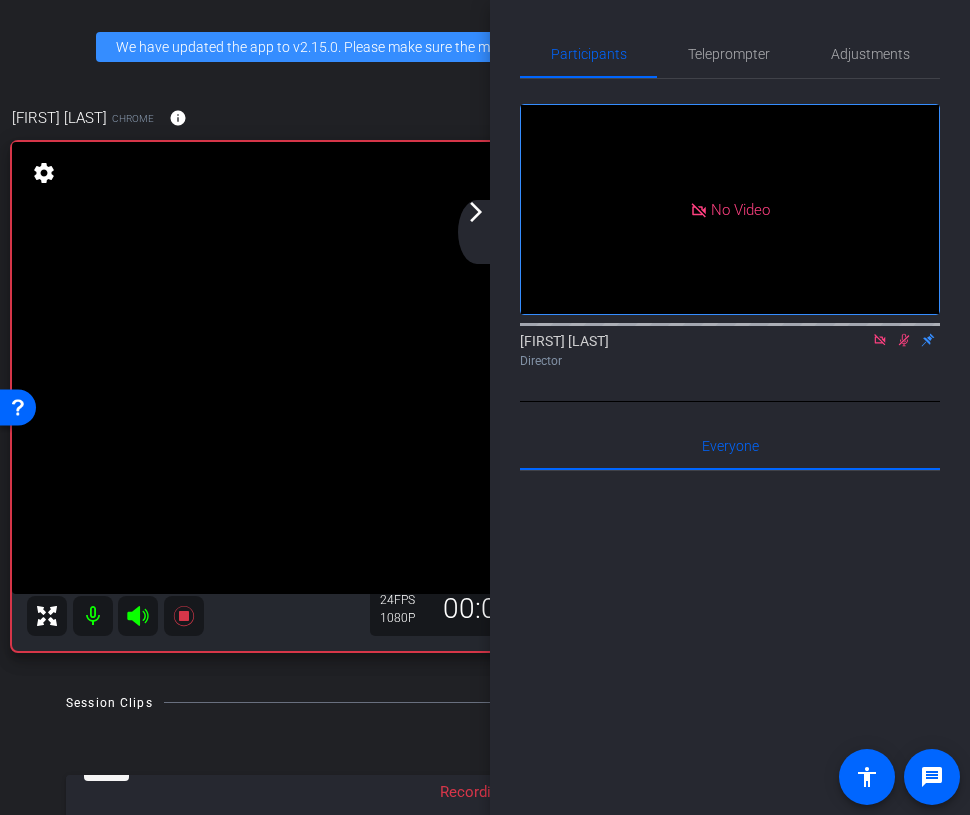 click 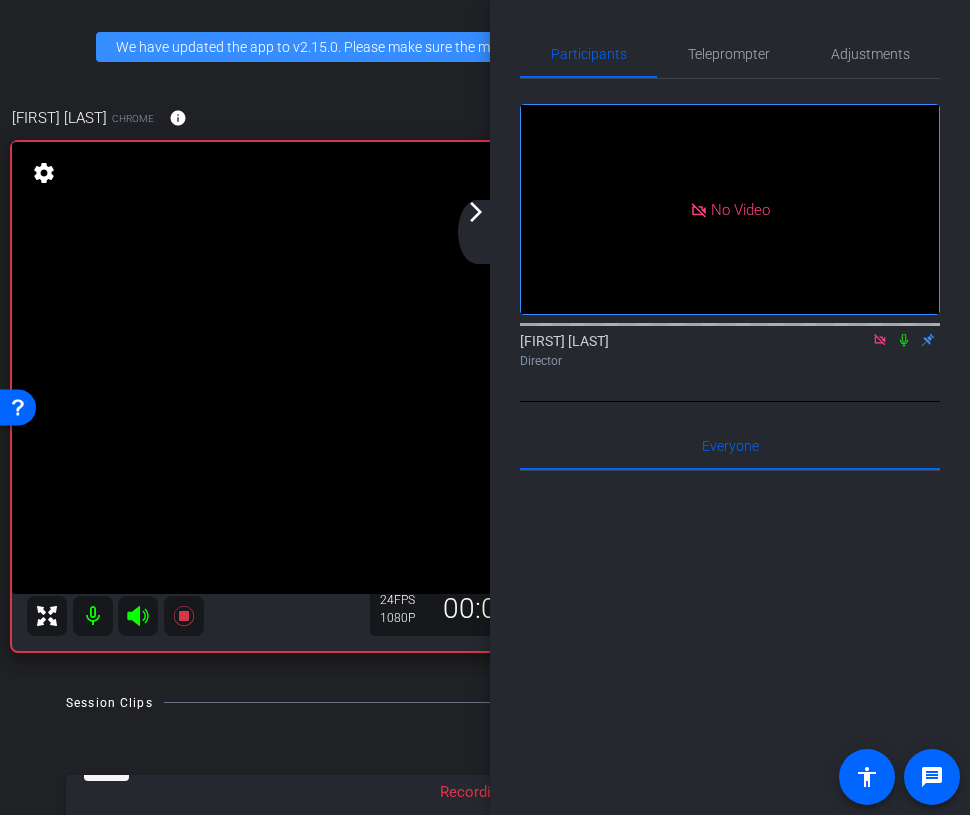 click on "arrow_back_ios_new arrow_forward_ios" 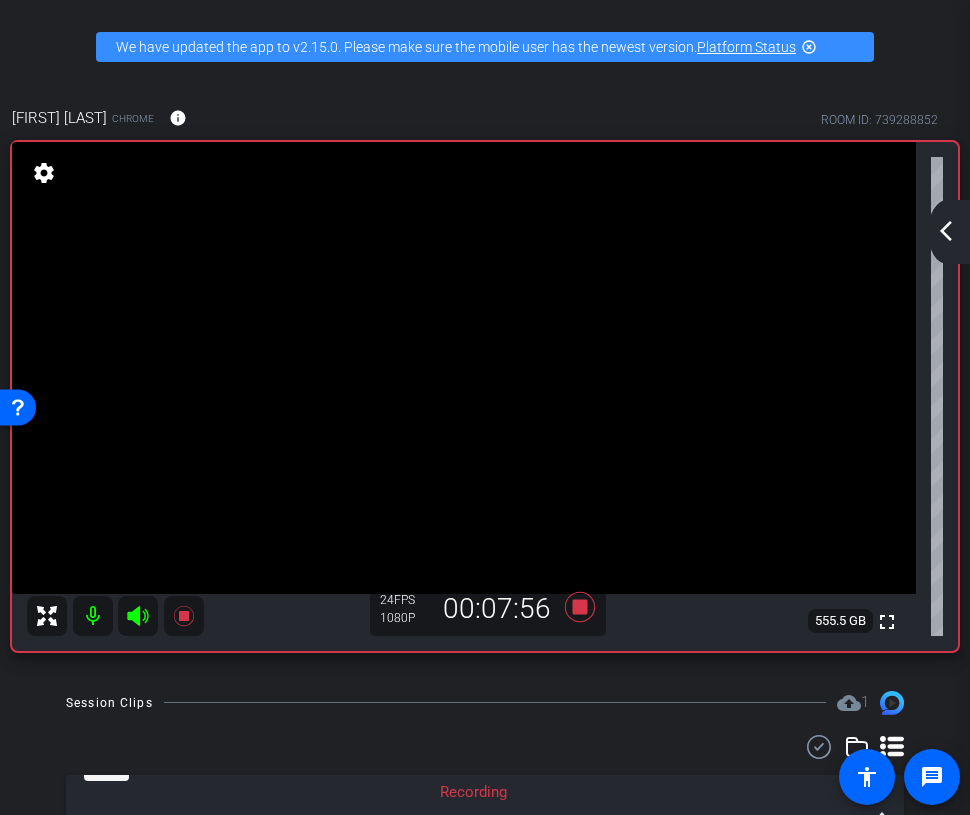 click on "arrow_back_ios_new" 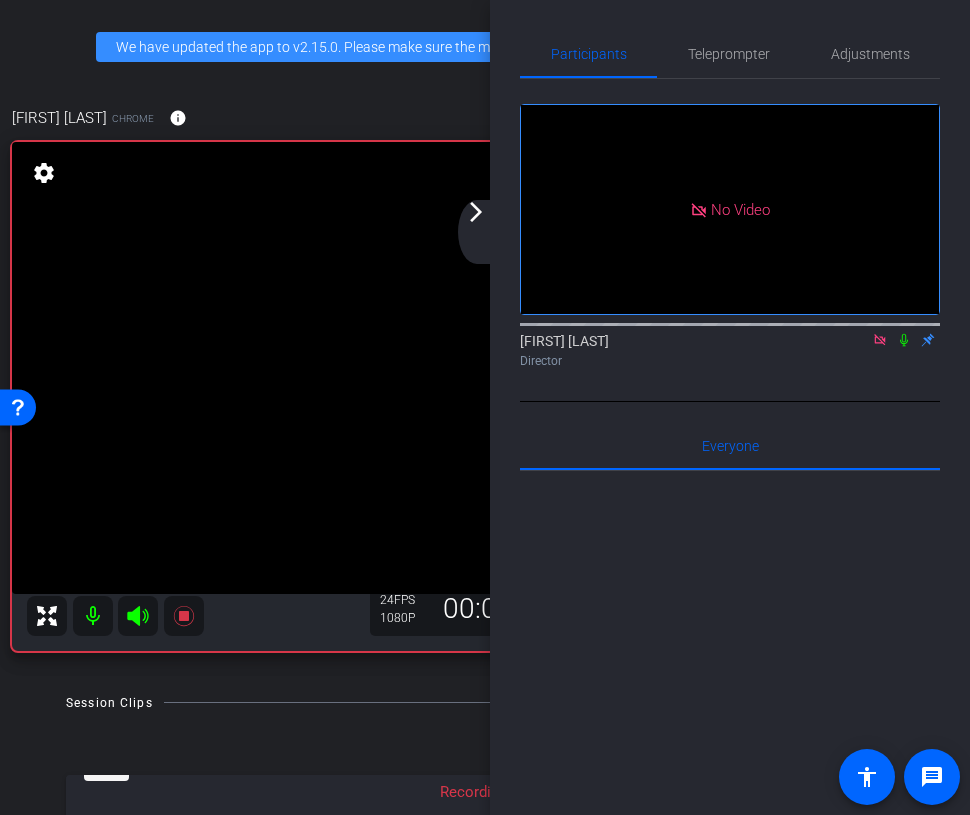 click on "arrow_back_ios_new arrow_forward_ios" 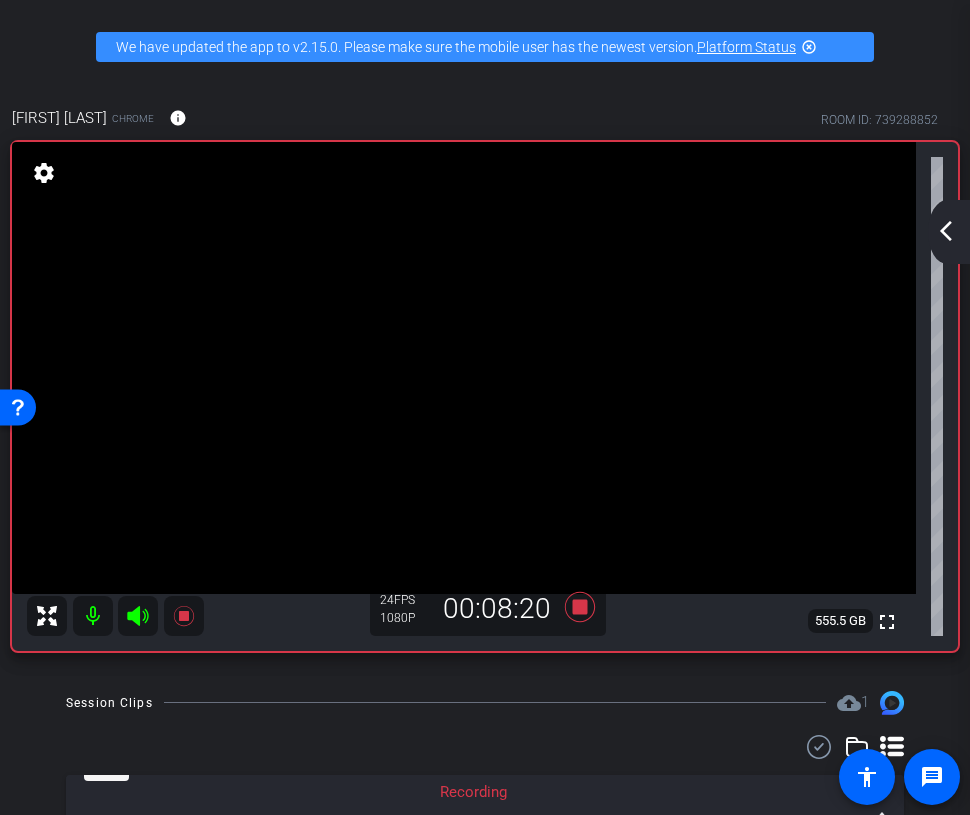 click on "arrow_back_ios_new" 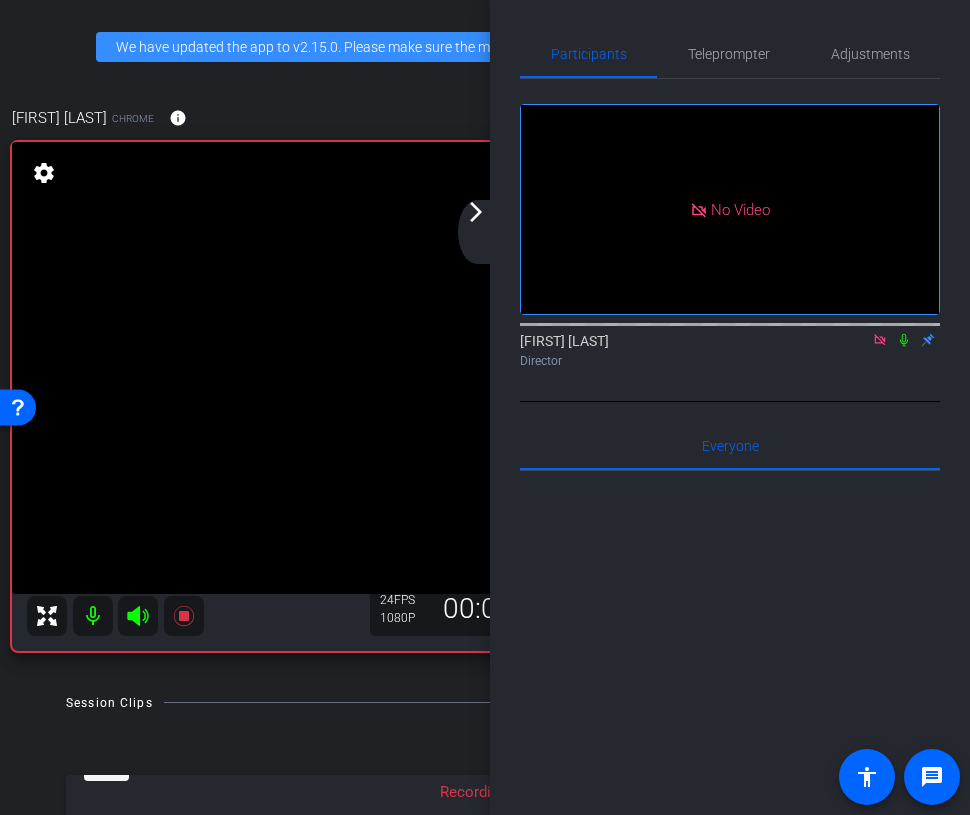 click on "arrow_back_ios_new arrow_forward_ios" 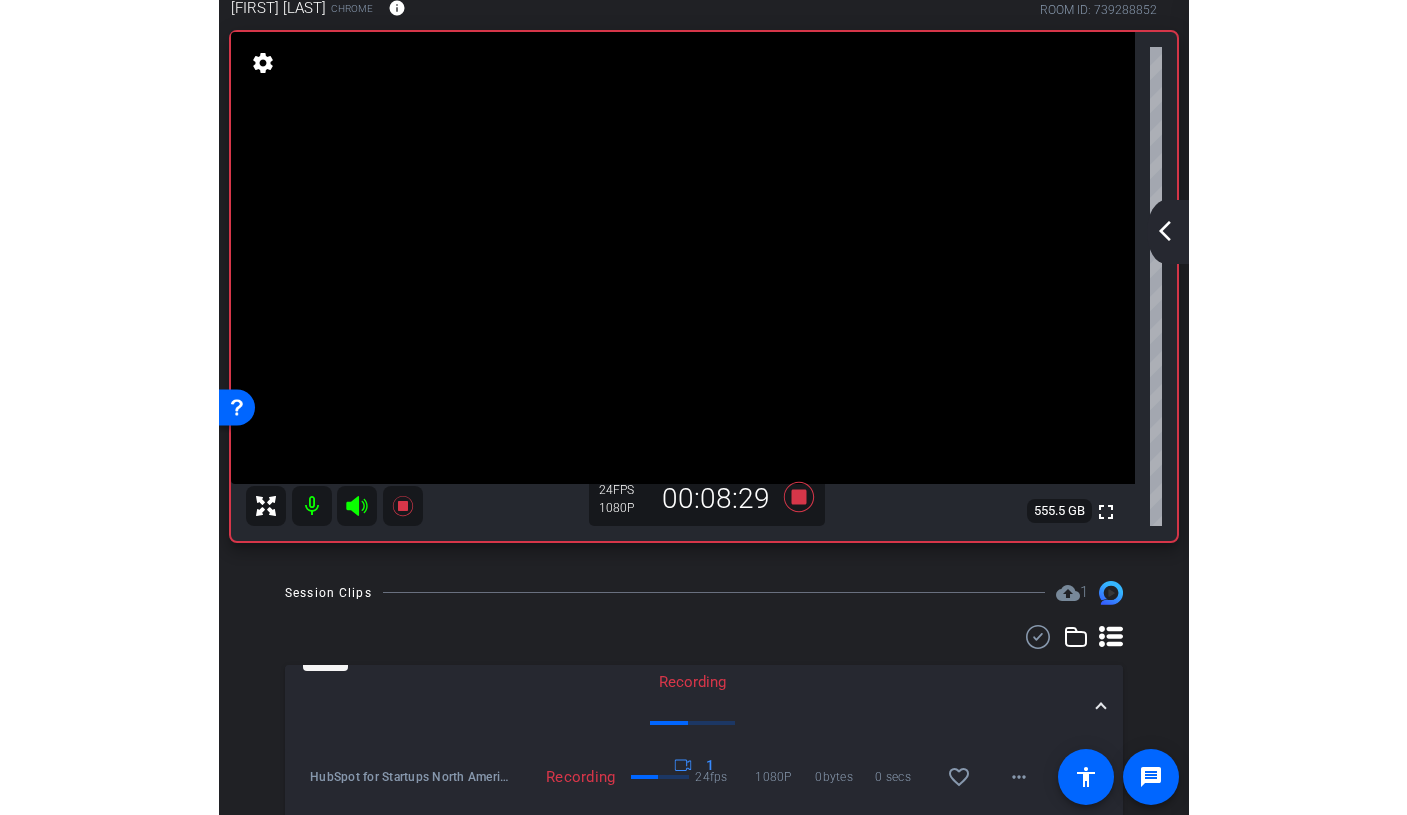 scroll, scrollTop: 80, scrollLeft: 0, axis: vertical 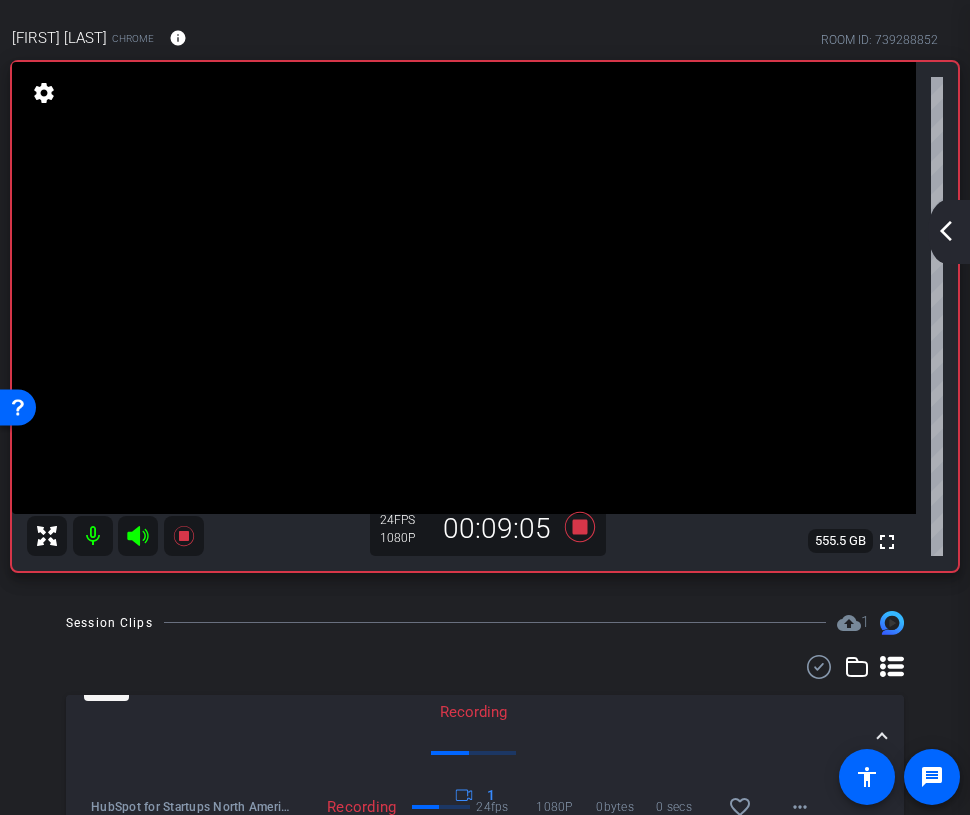 click on "arrow_back_ios_new" 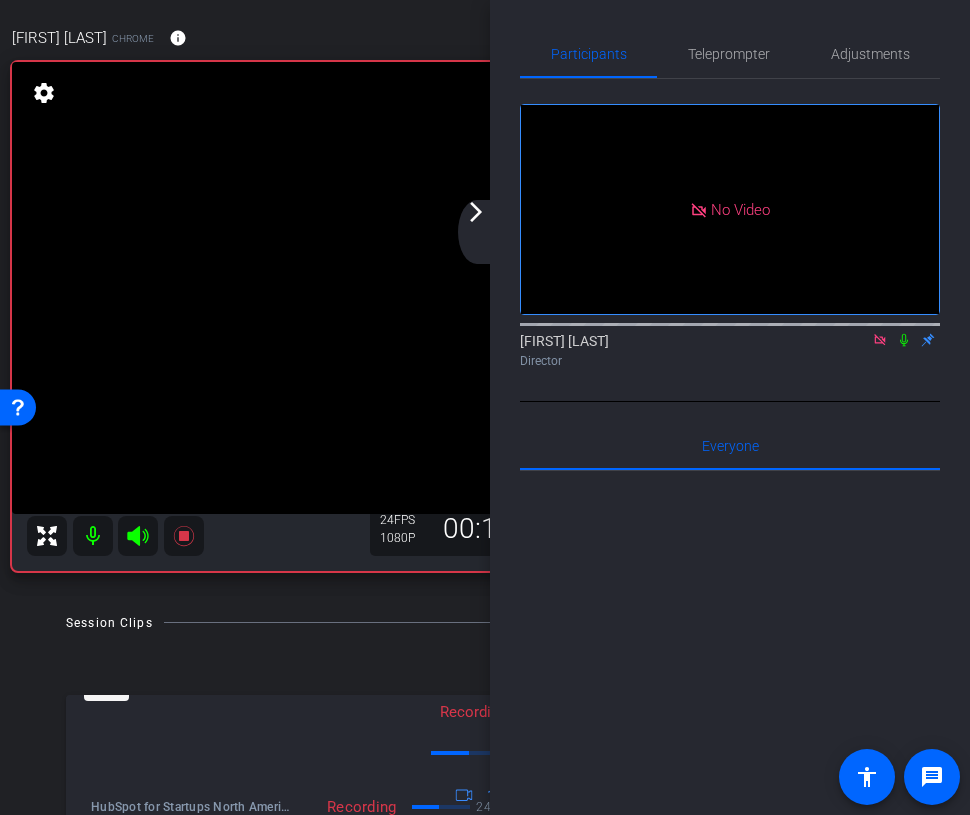 click on "arrow_back_ios_new arrow_forward_ios" 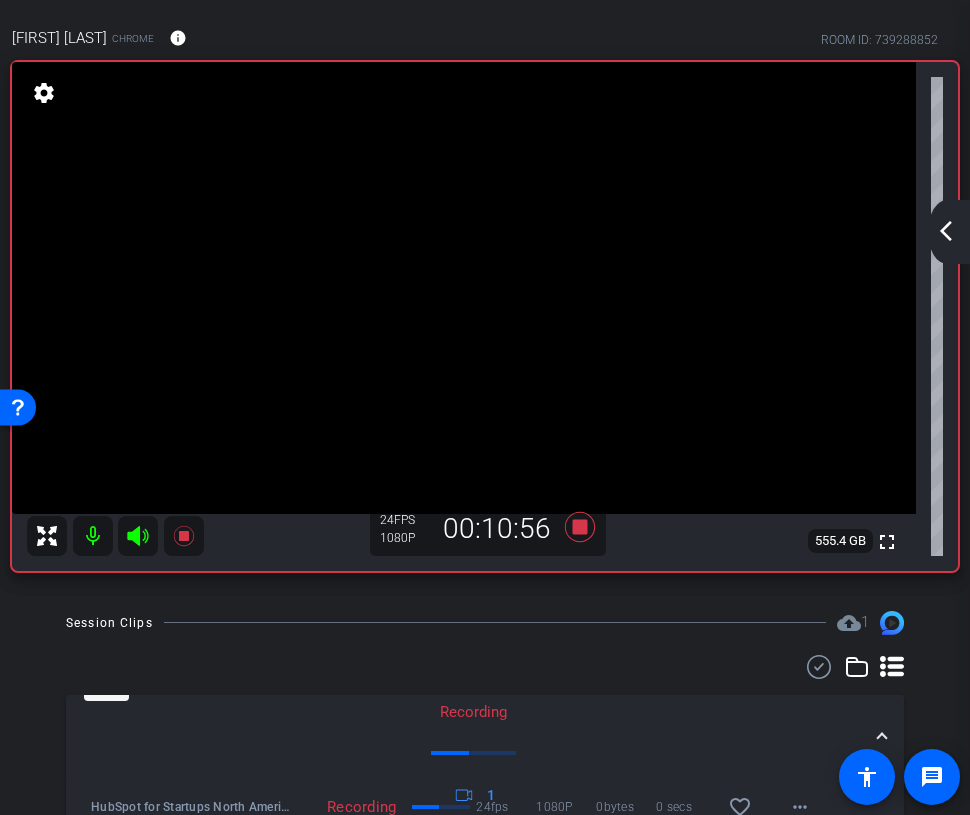 click on "arrow_back_ios_new" 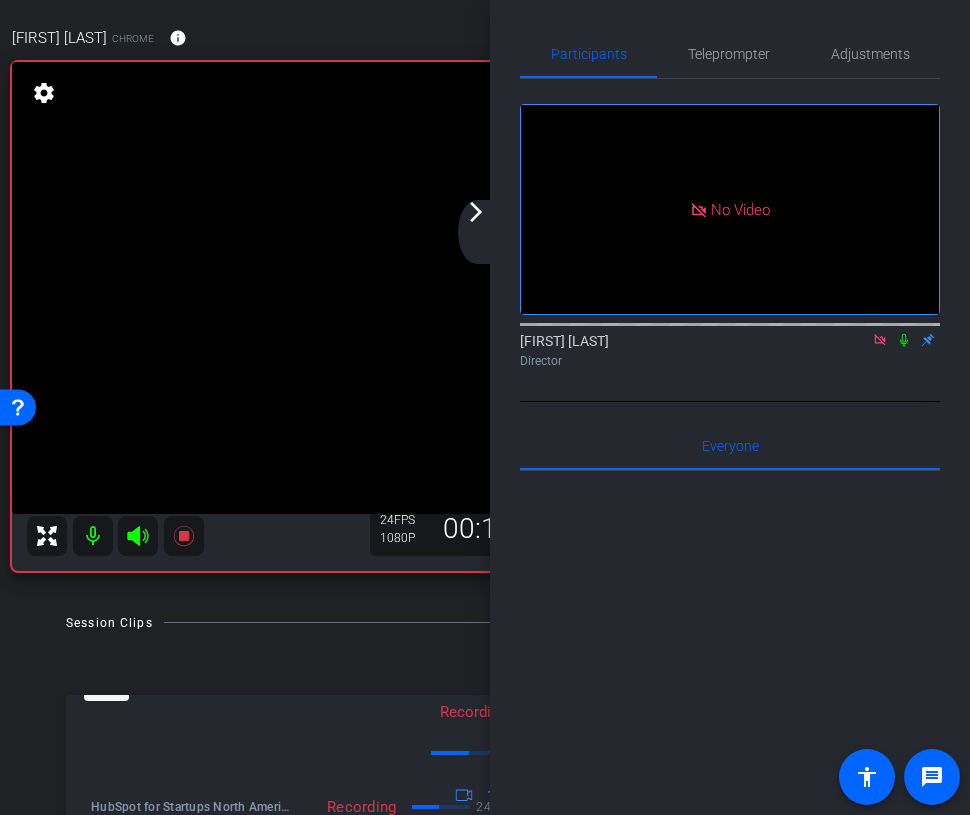click on "arrow_back_ios_new arrow_forward_ios" 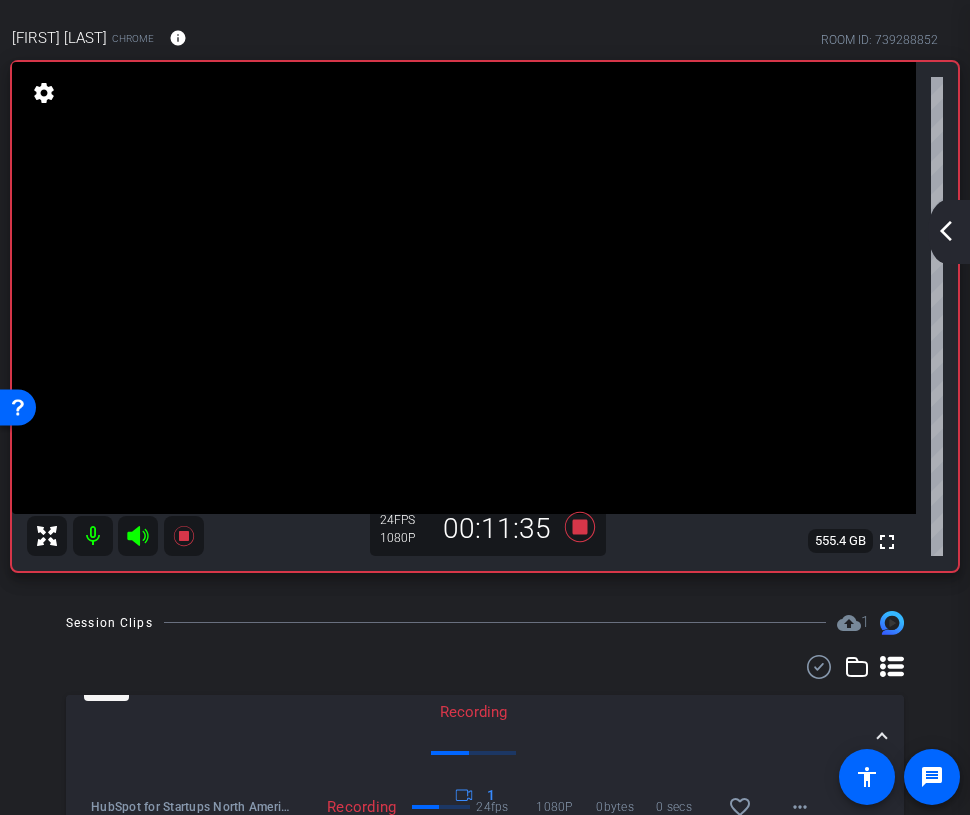 click on "arrow_back_ios_new" 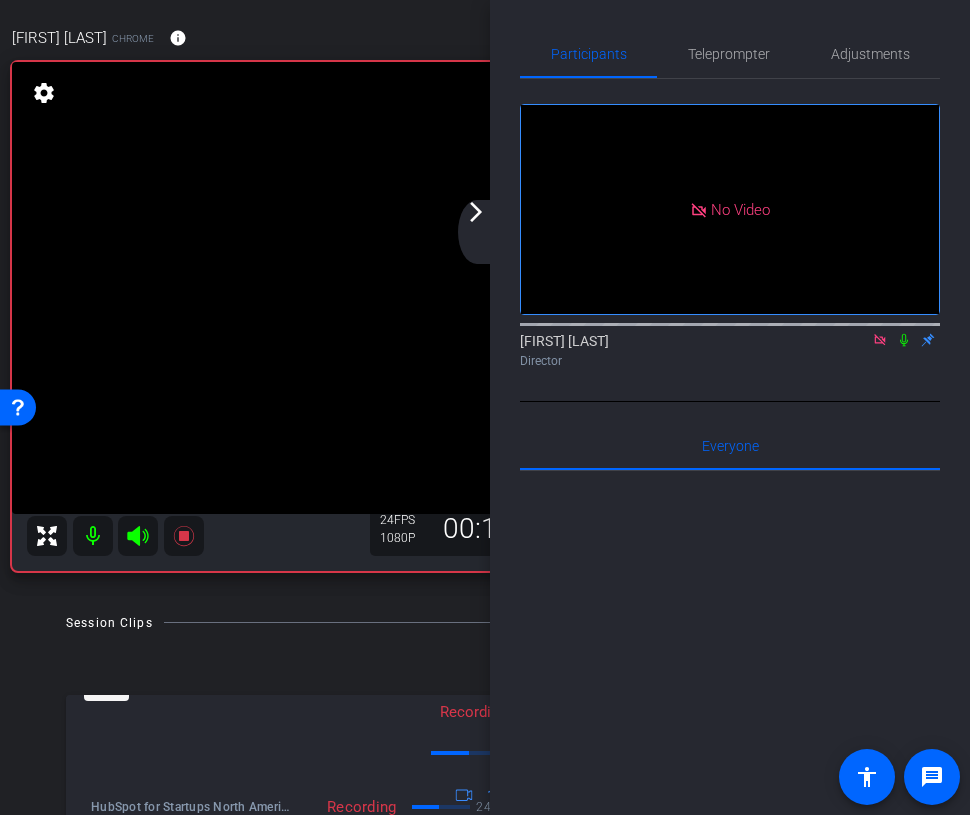 click on "arrow_forward_ios" 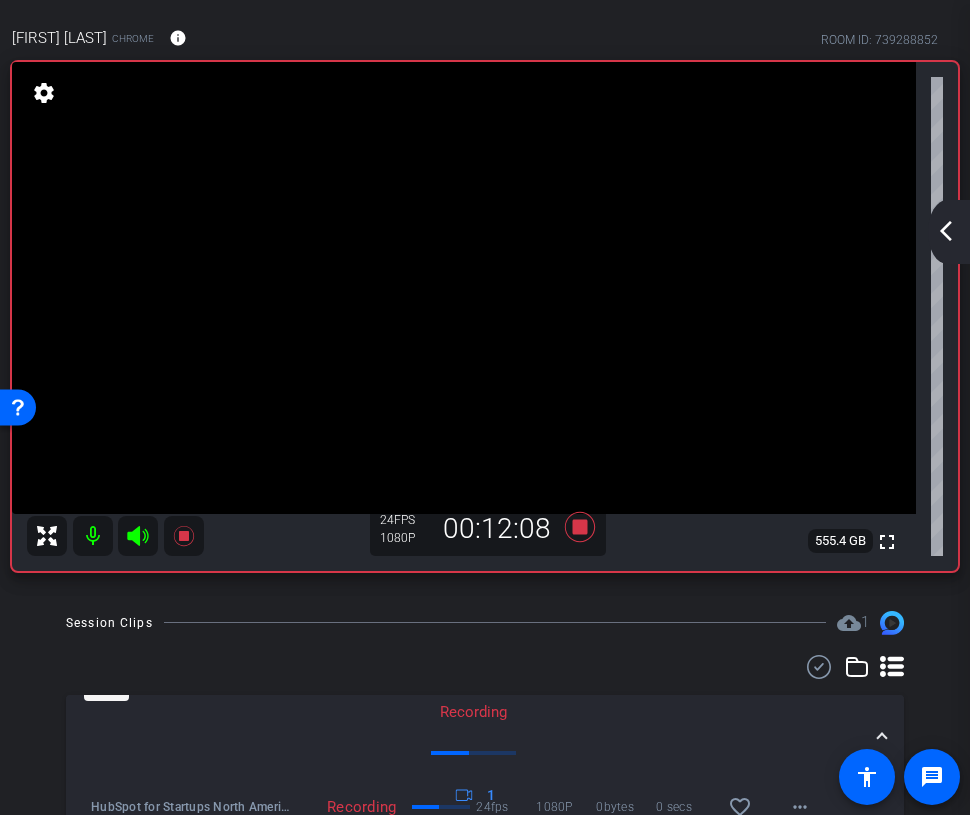 click on "arrow_back_ios_new" 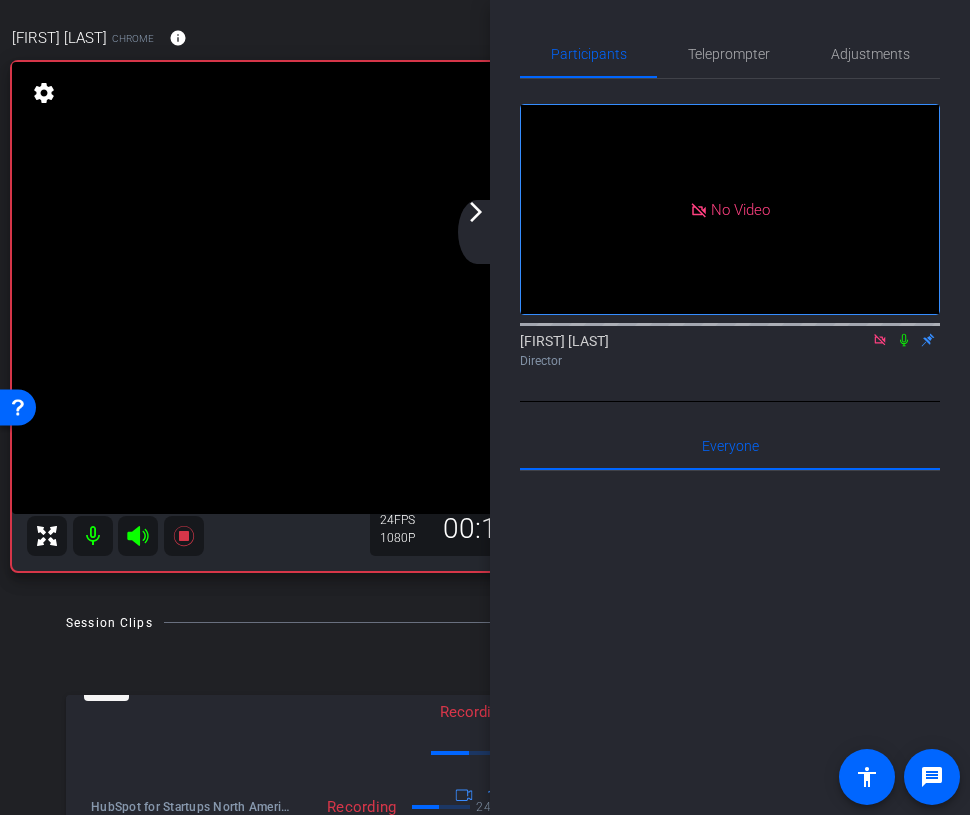 click on "arrow_forward_ios" 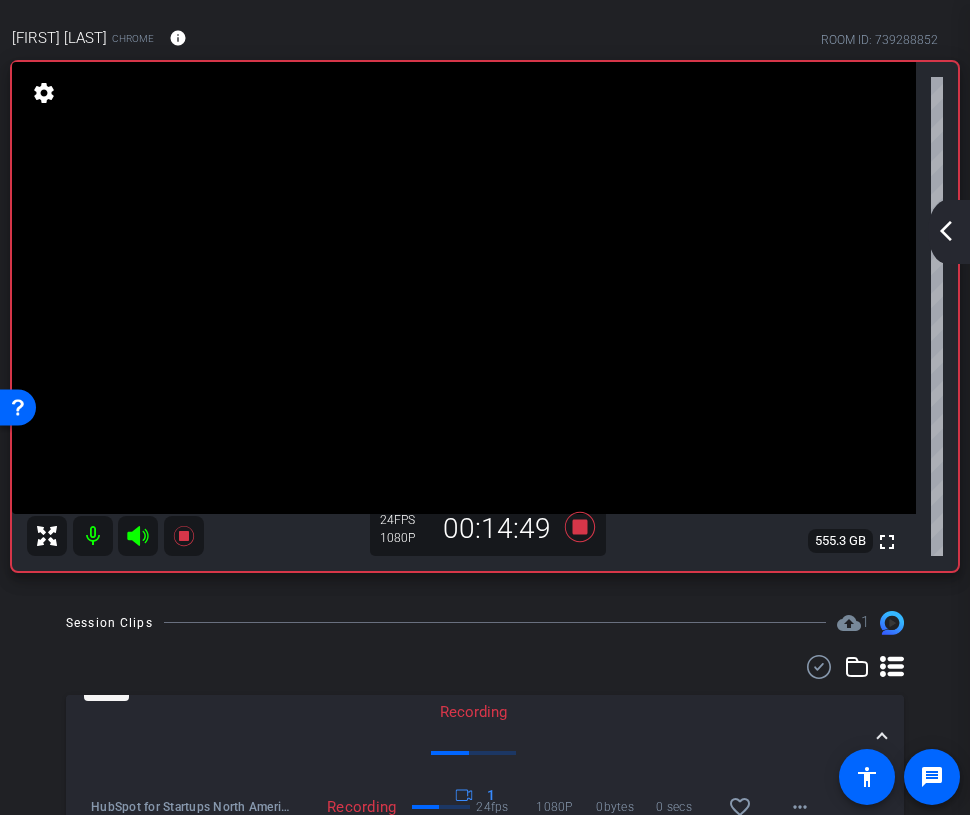 click on "arrow_back_ios_new" 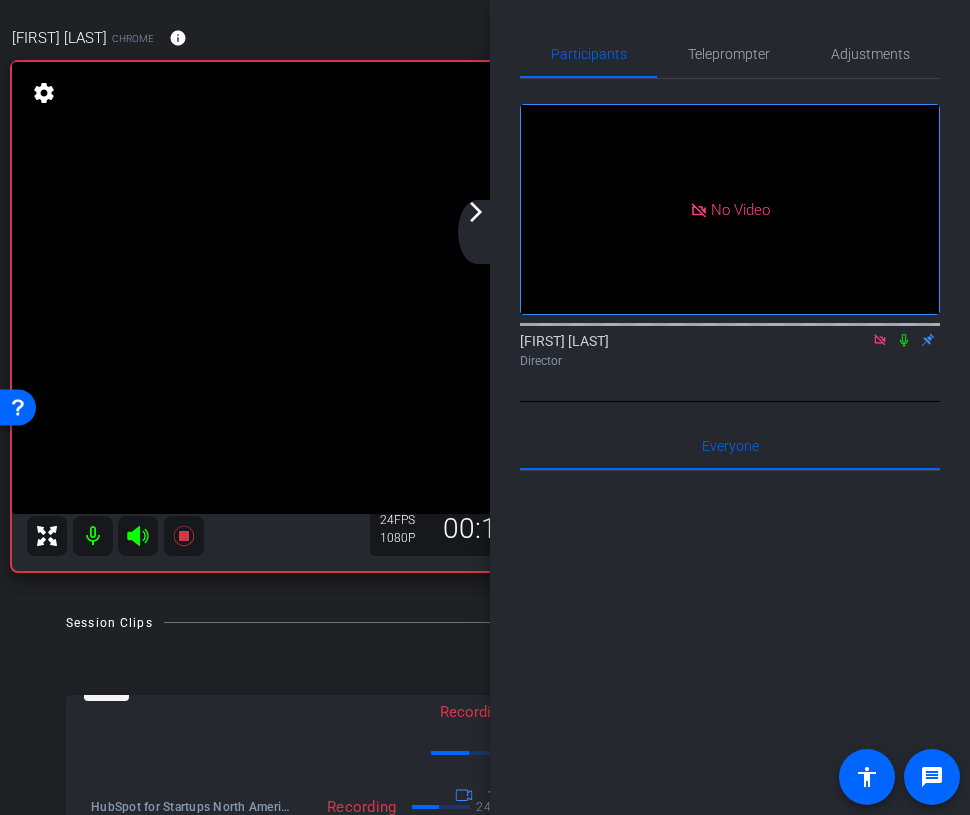 click on "arrow_forward_ios" 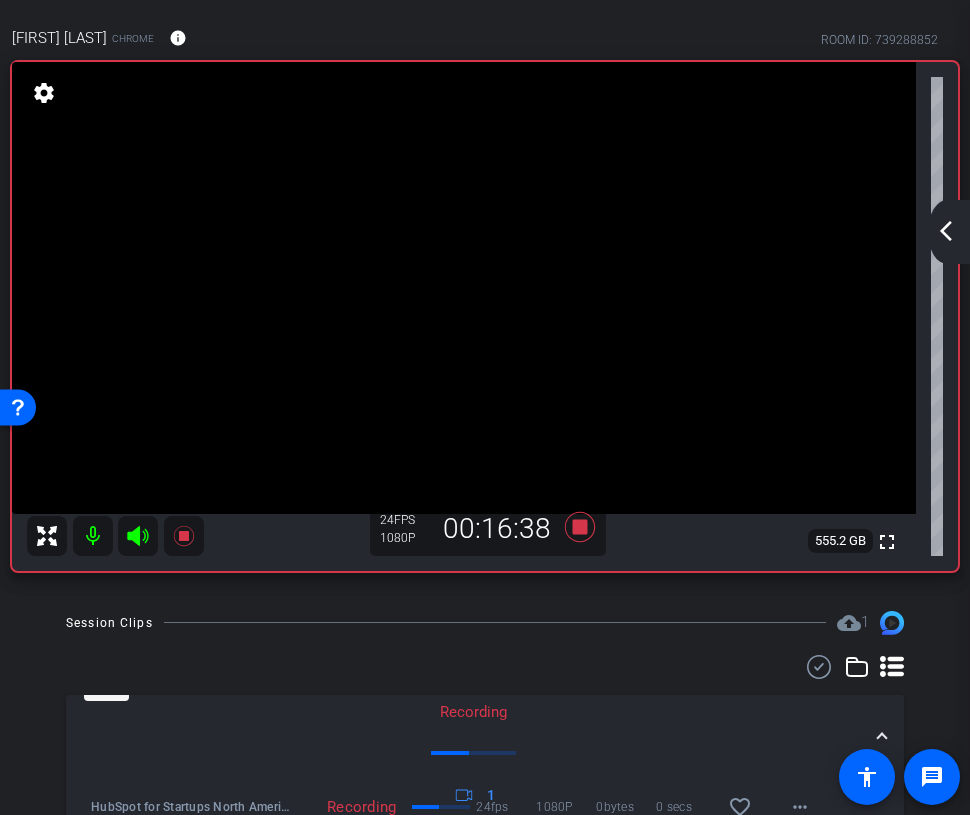click on "arrow_back_ios_new" 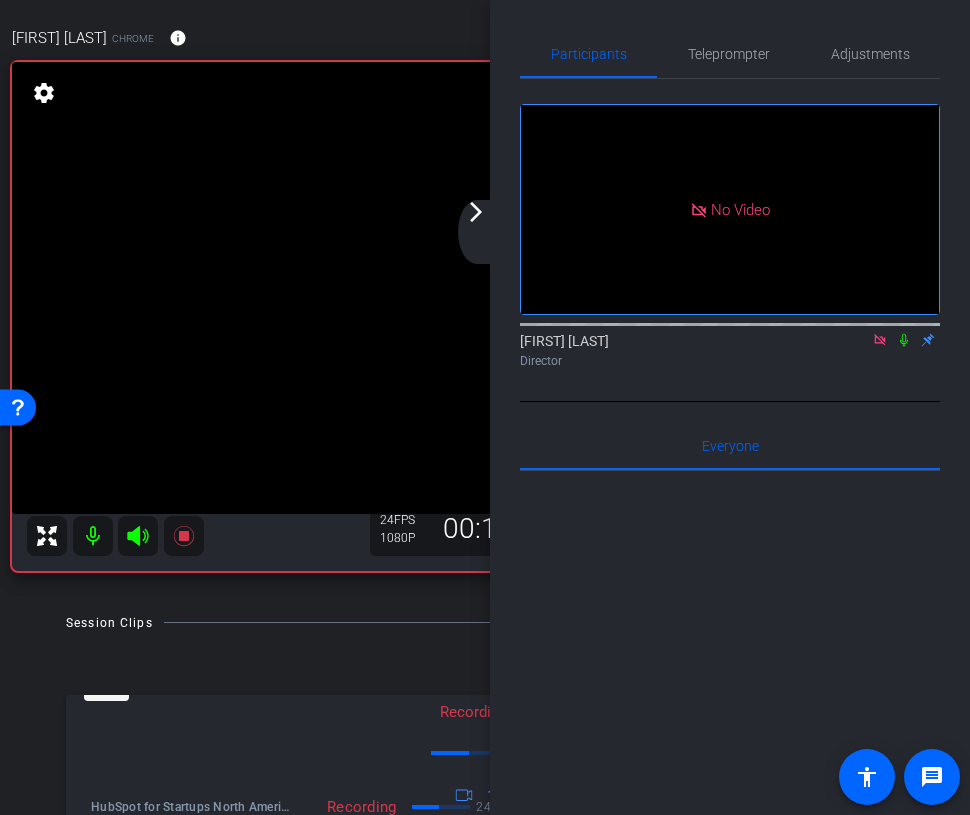 click on "arrow_forward_ios" 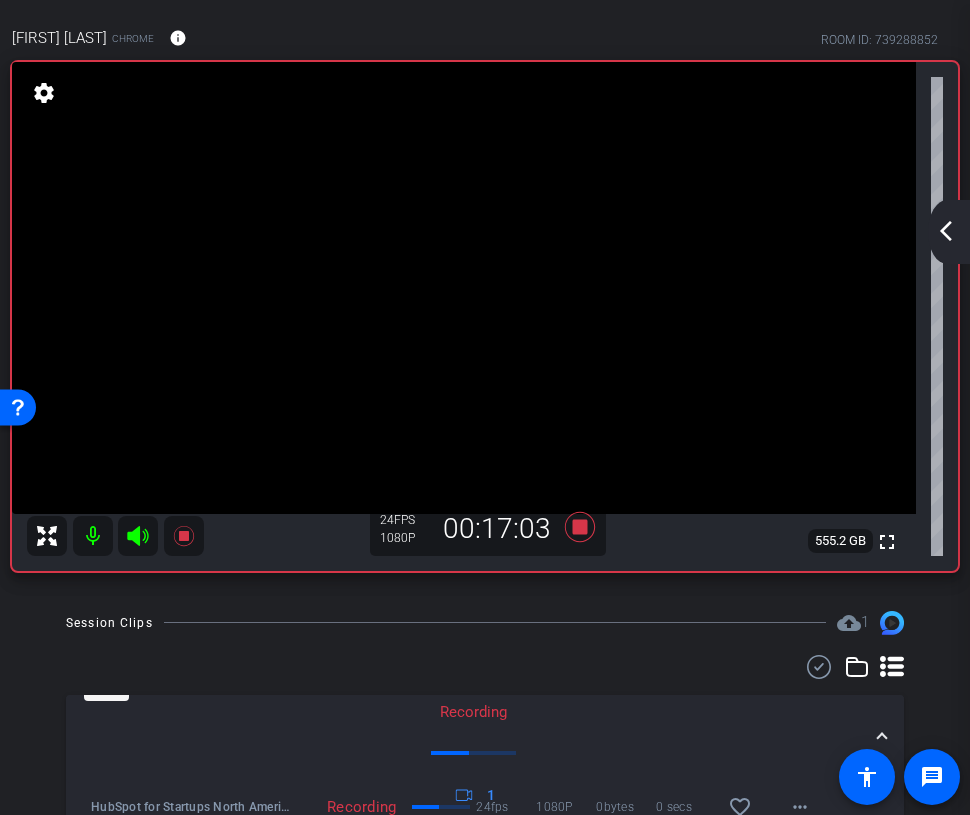 click on "arrow_back_ios_new" 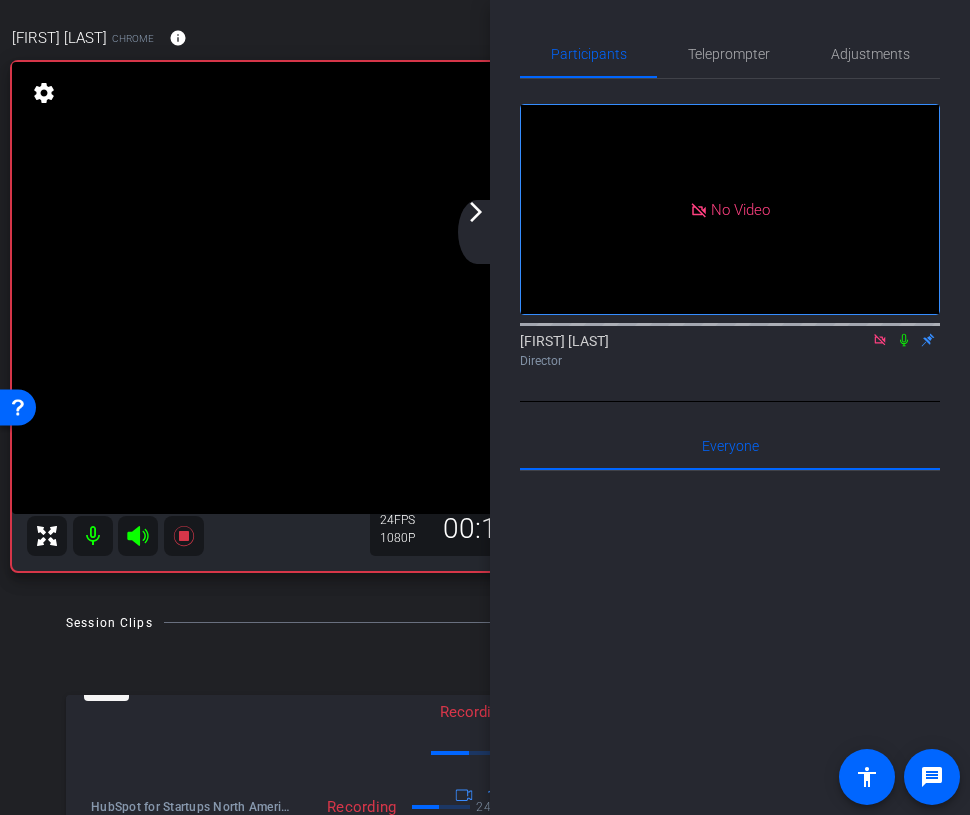 click 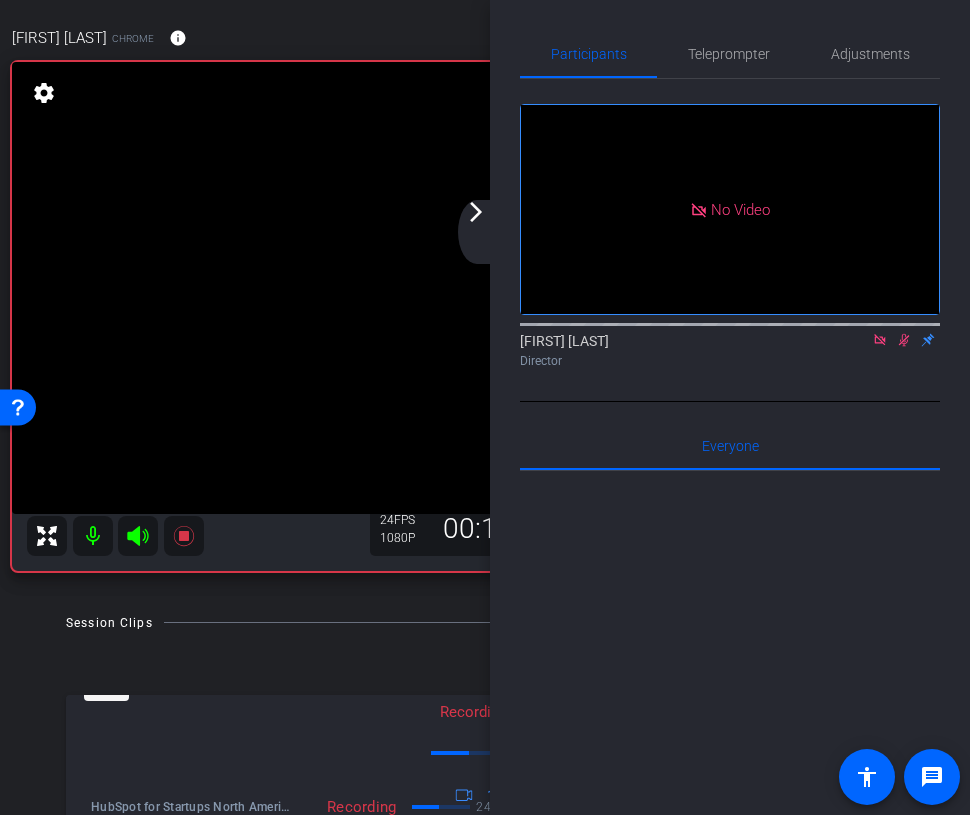 click 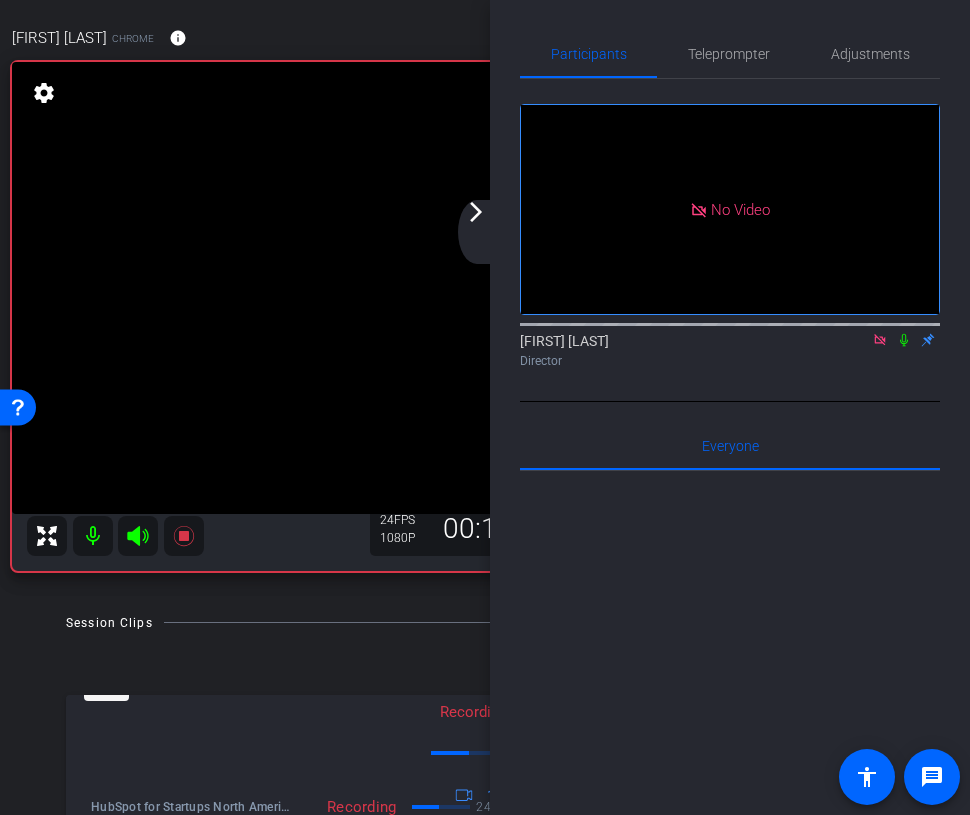 click 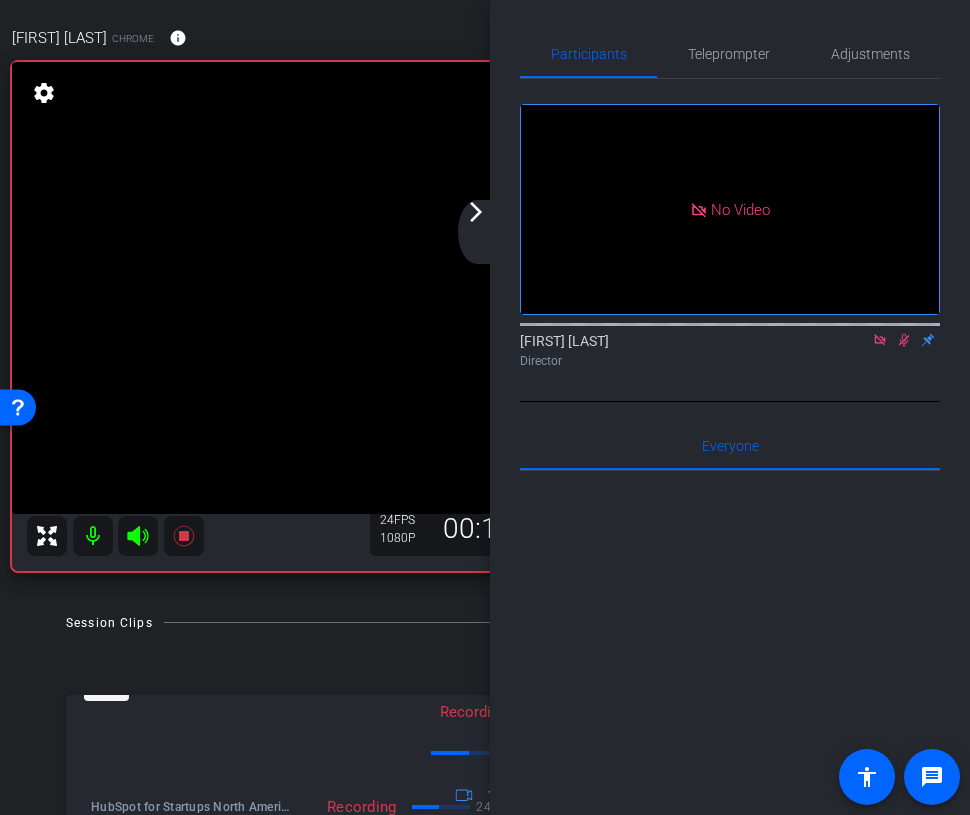 click 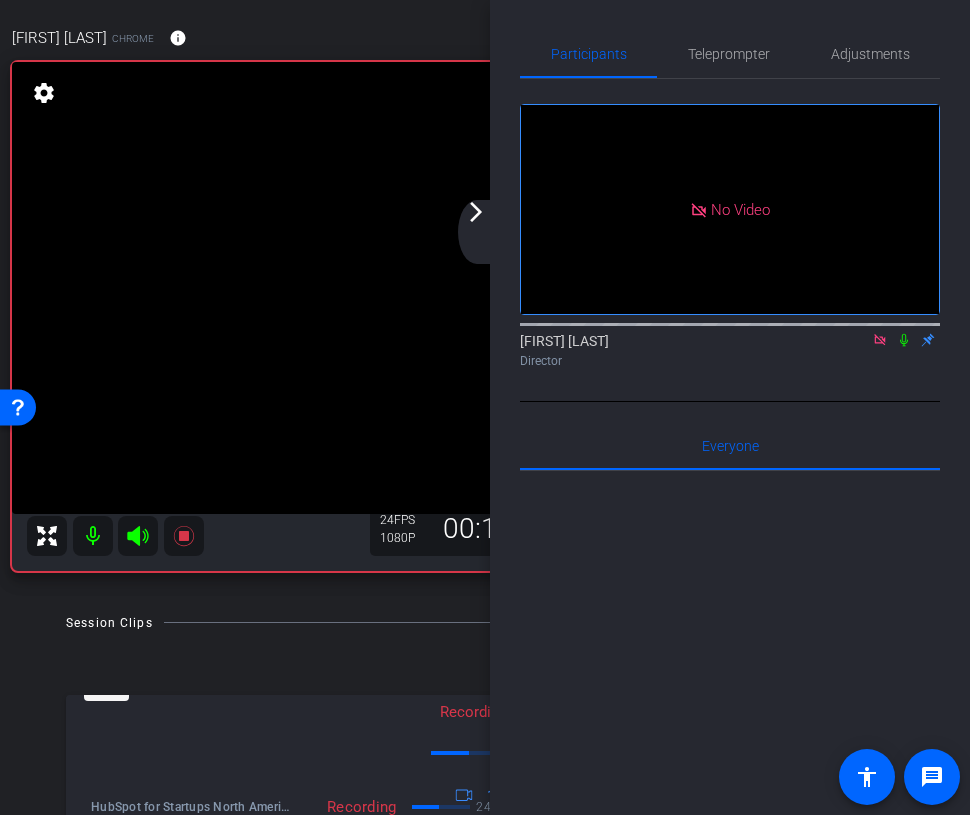 click 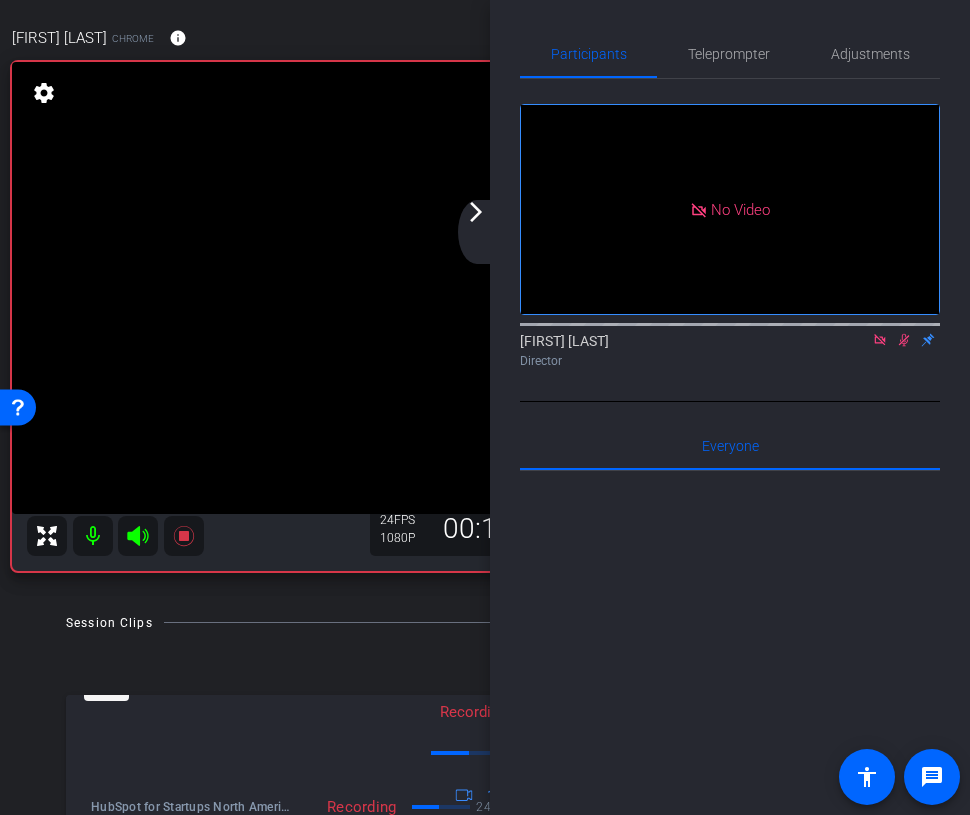 click 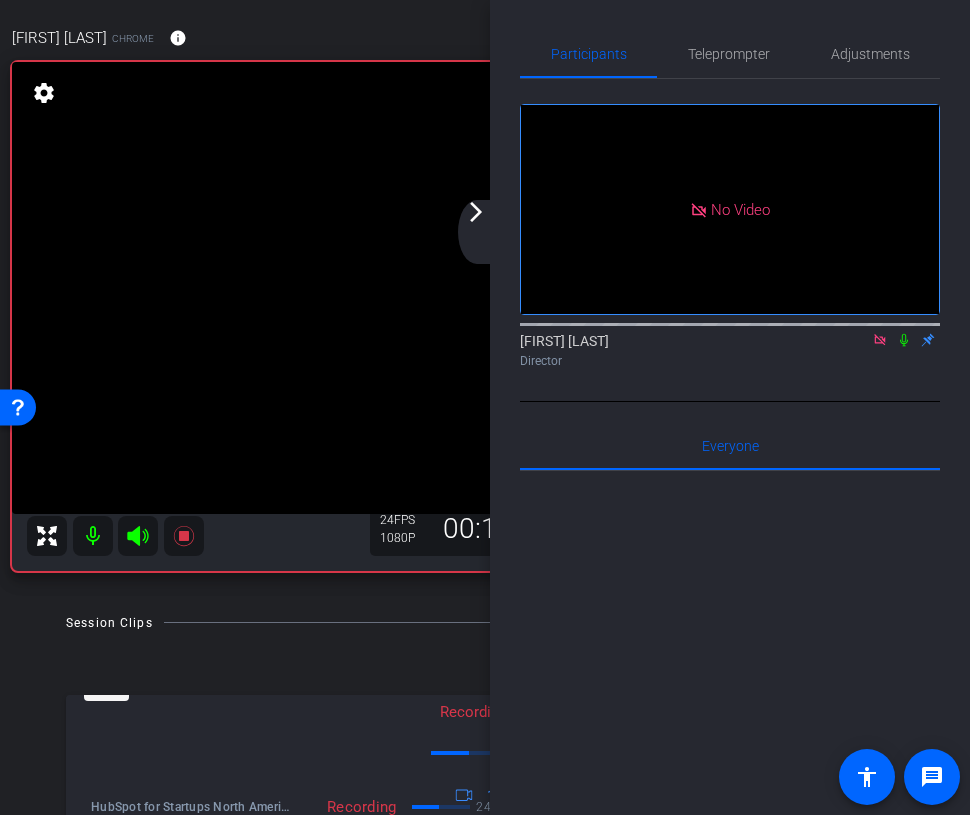 click 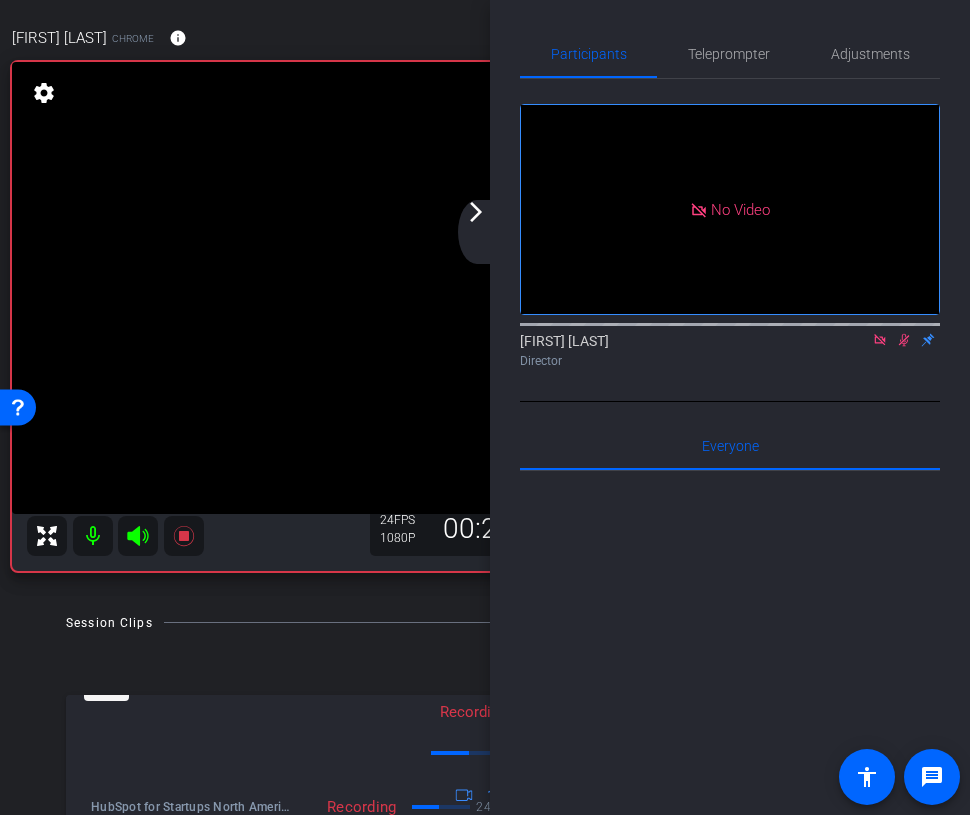 click 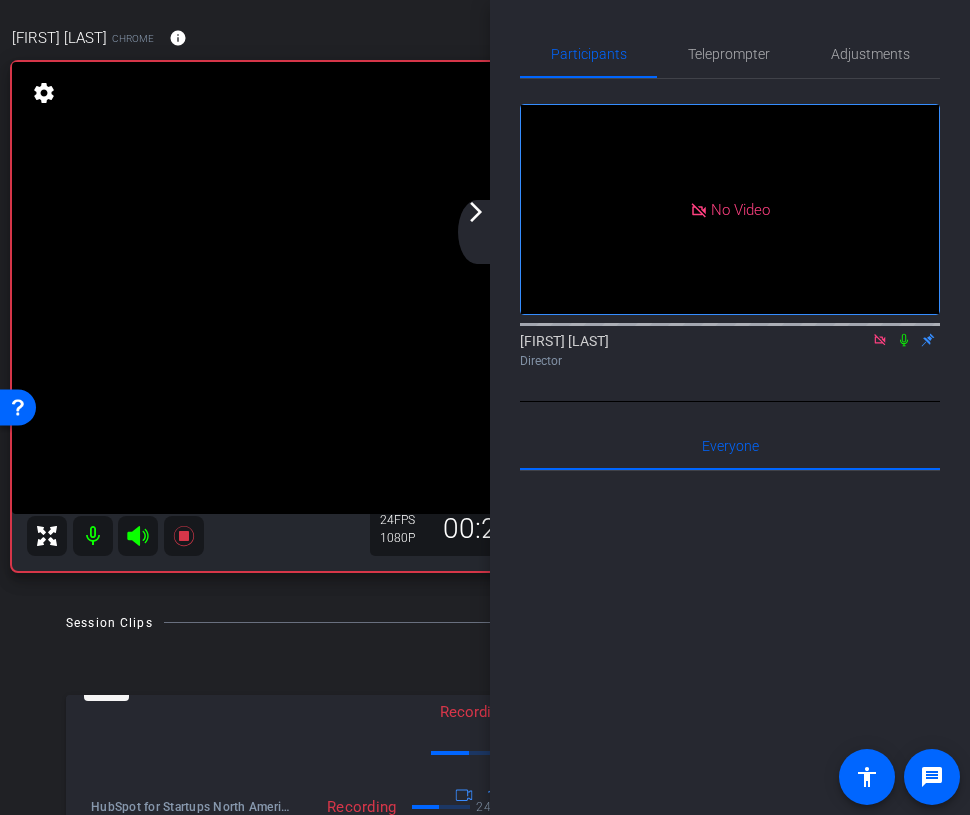 click 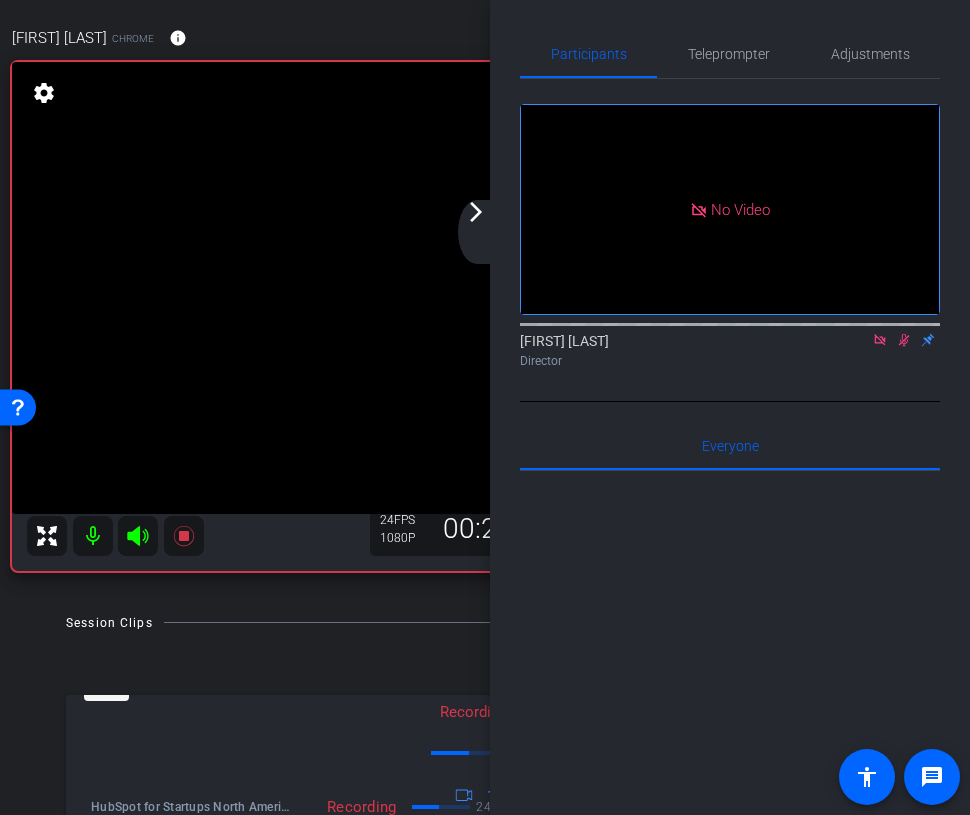 click 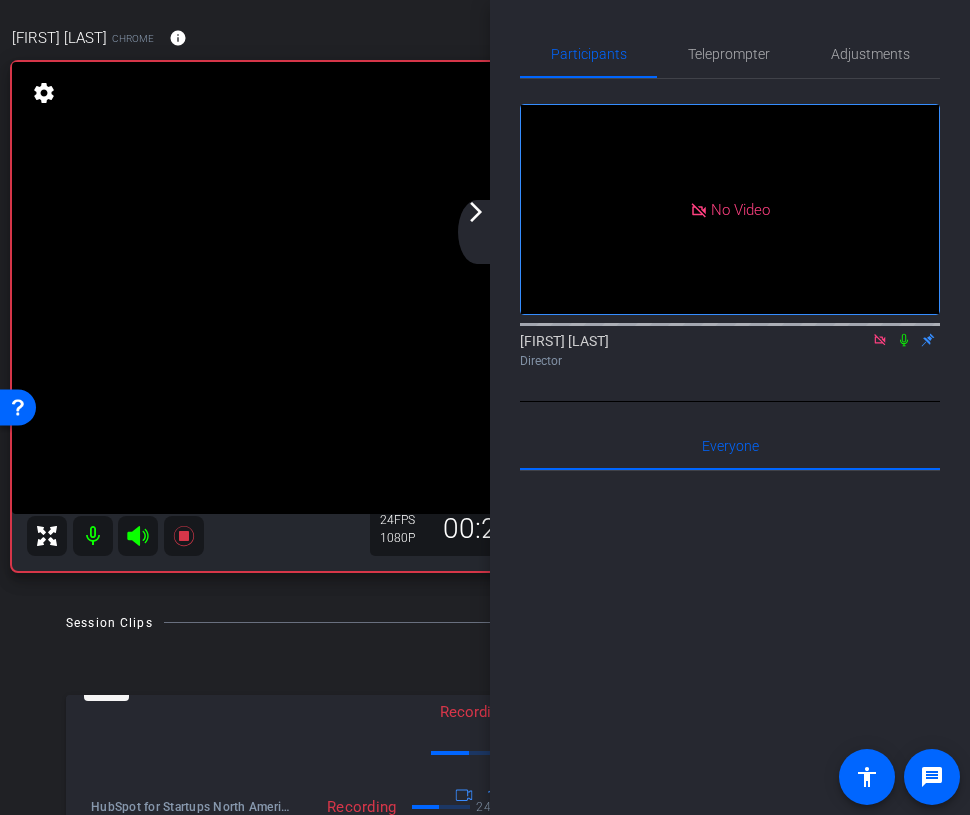 click 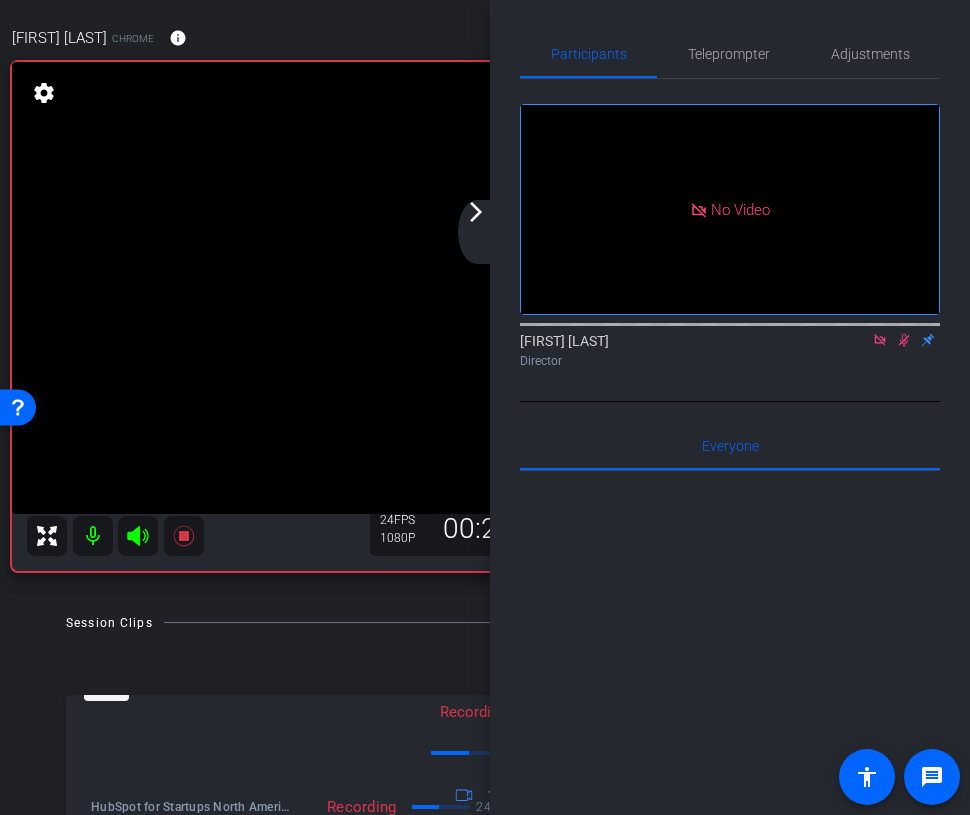 click 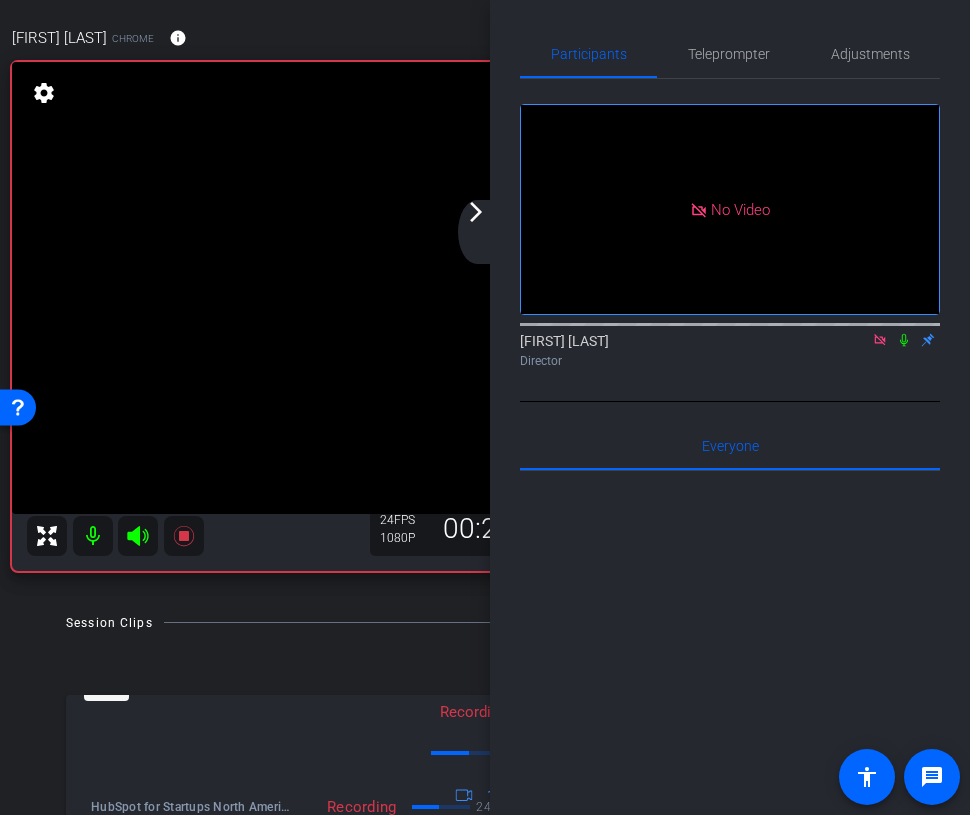 click 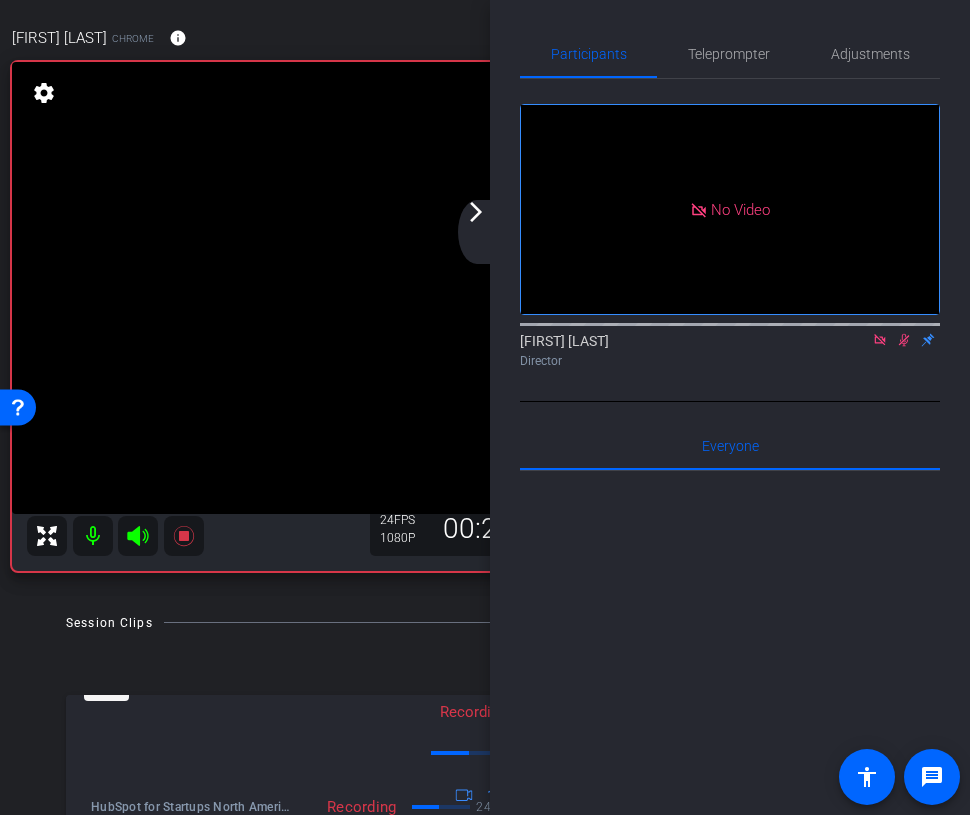 click 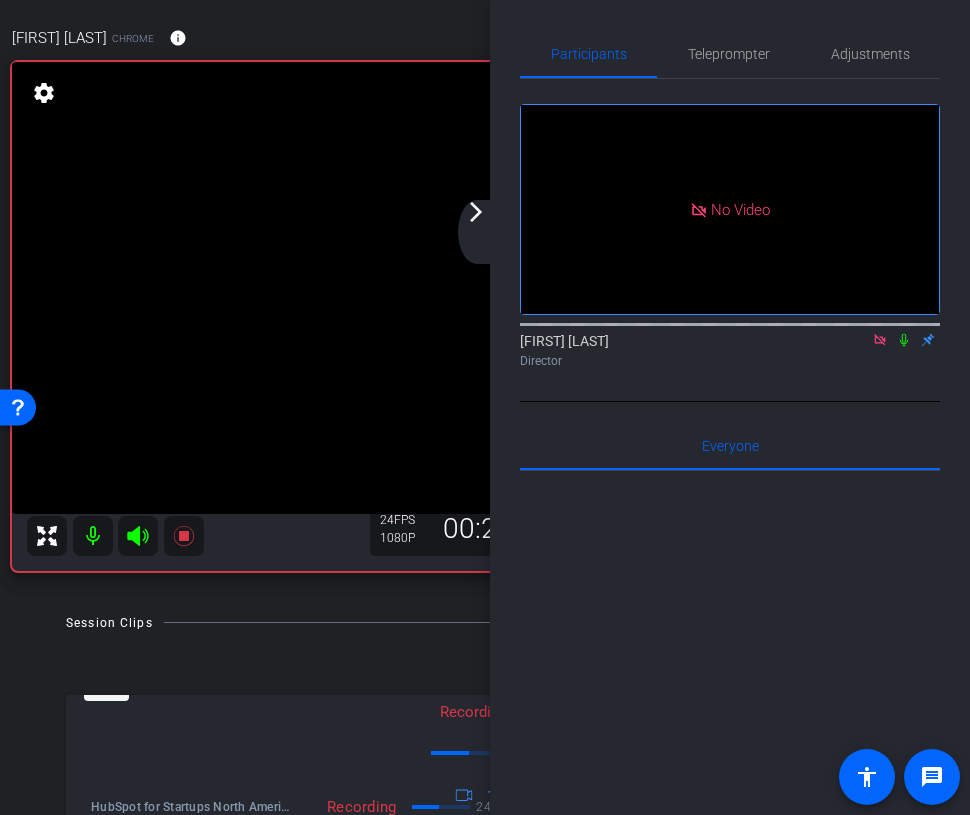 click 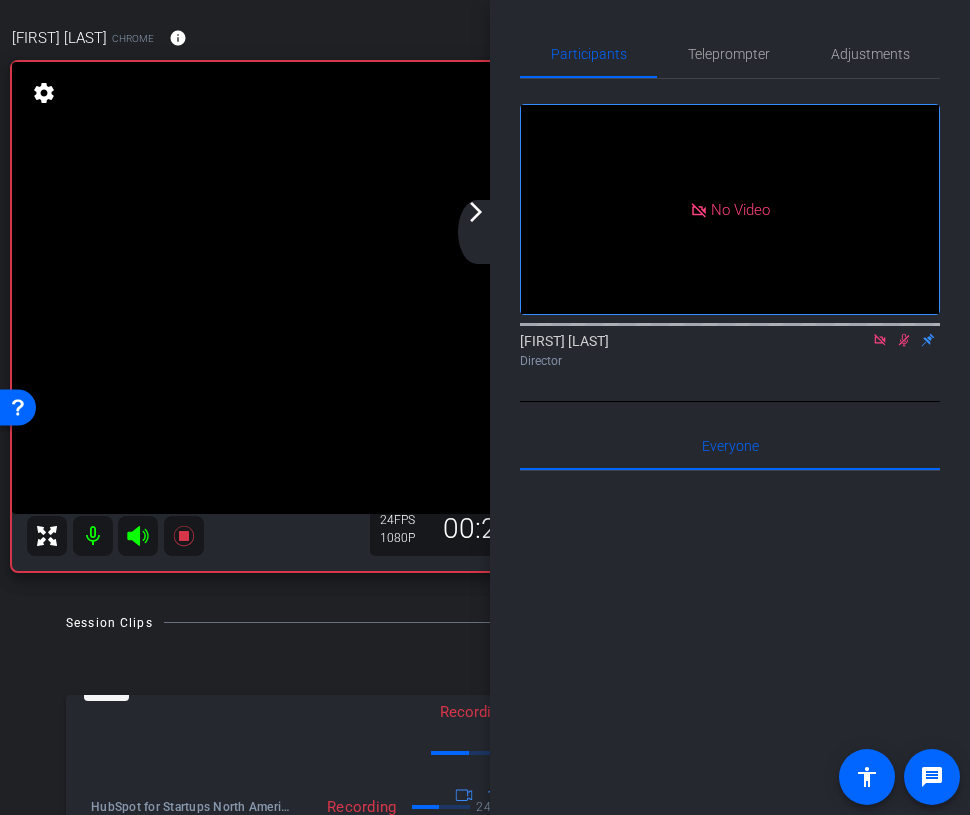 click 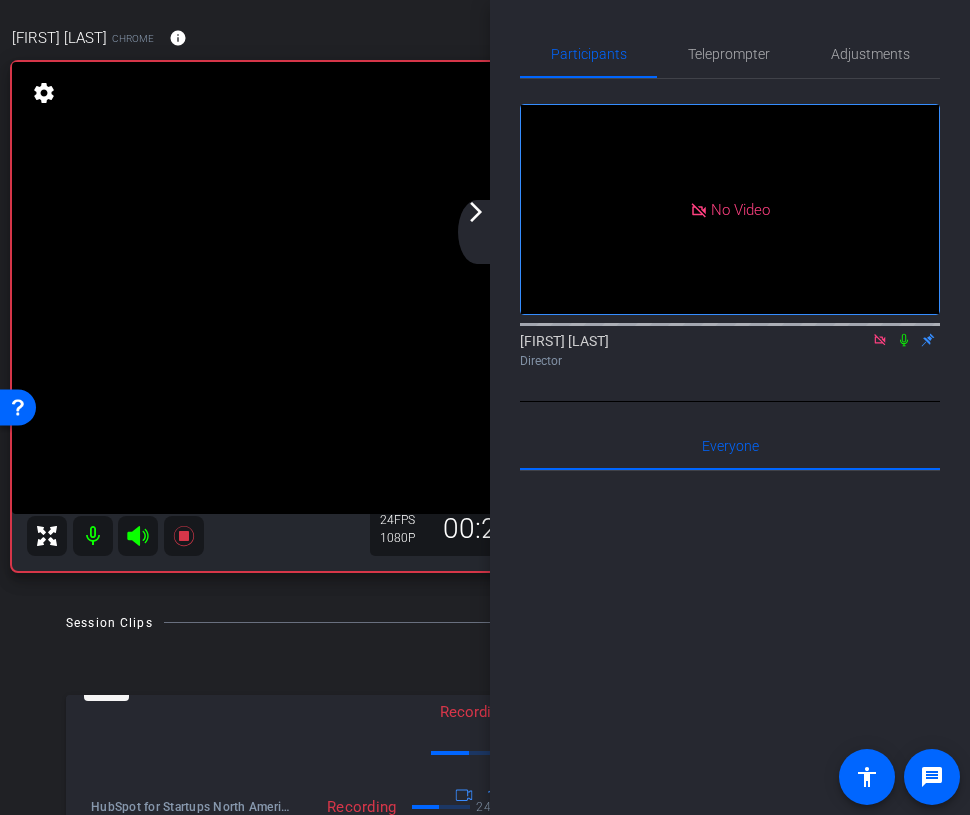 click 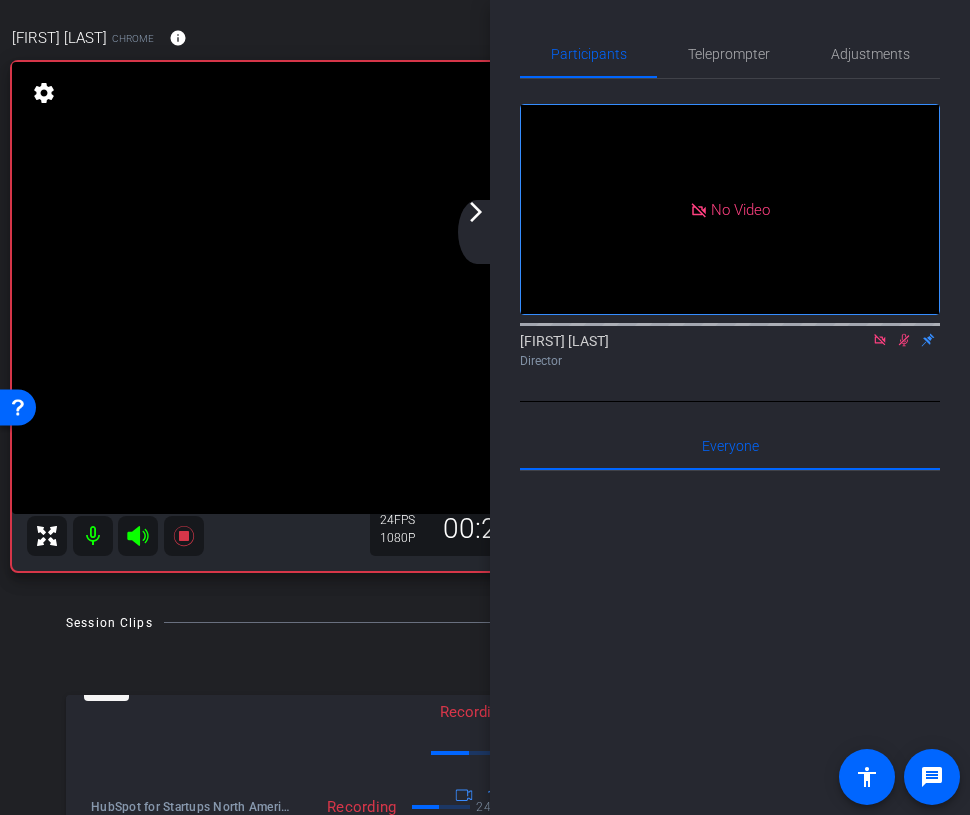 click 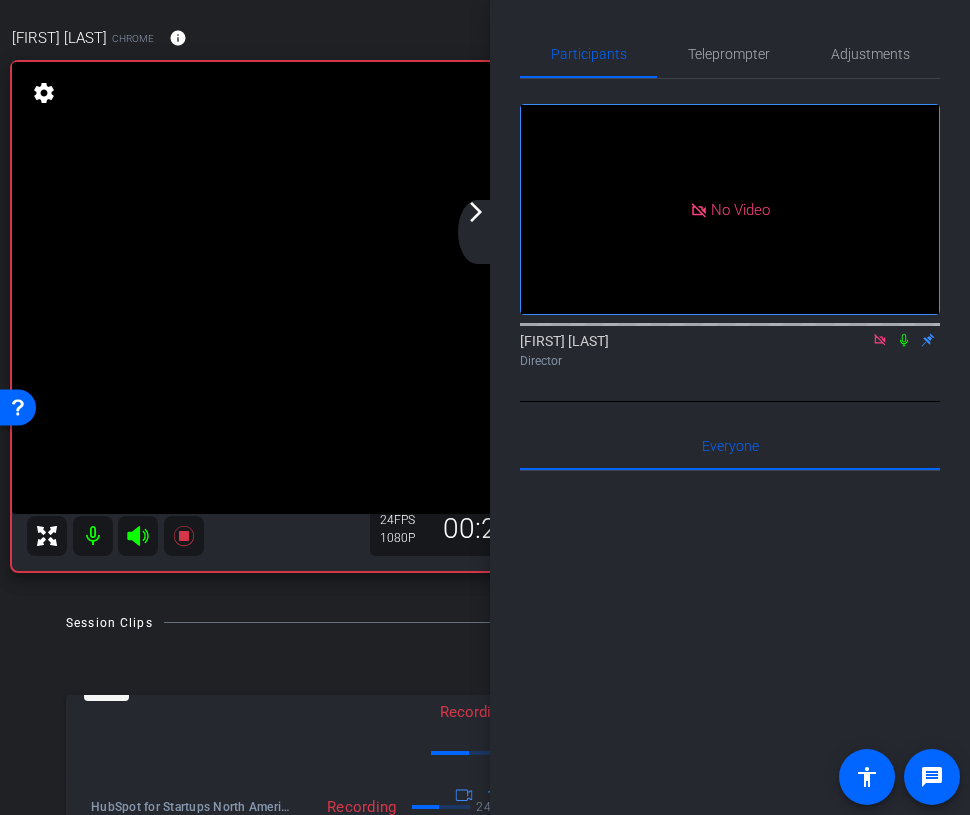 click 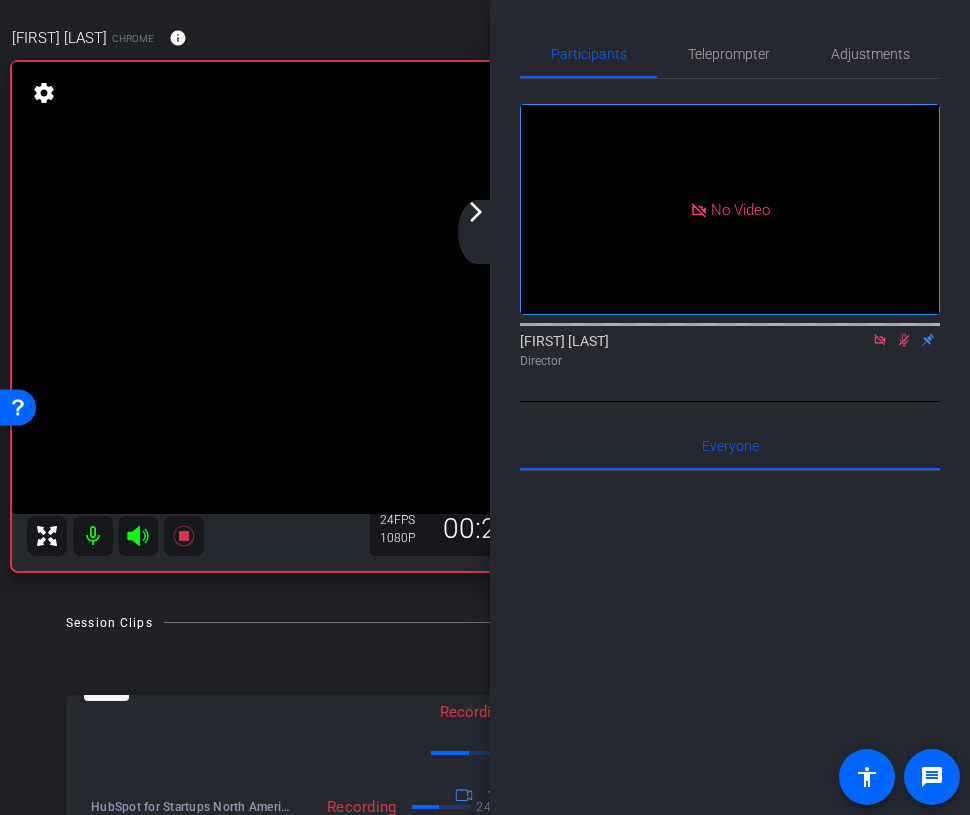 click 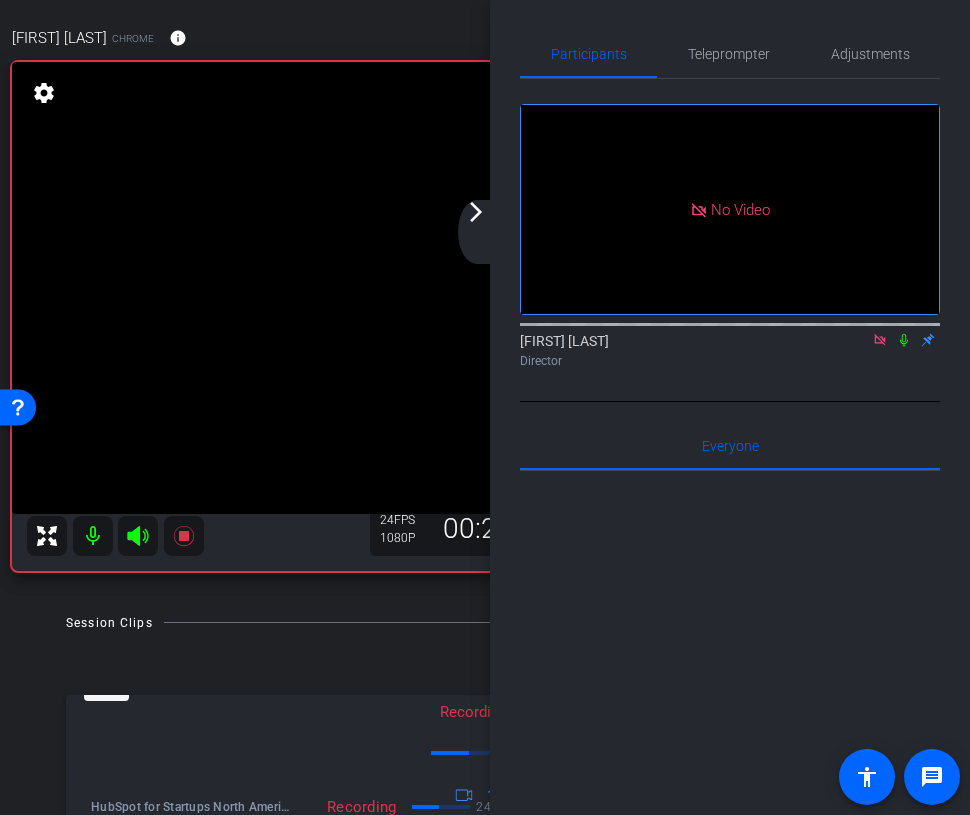 click on "arrow_forward_ios" 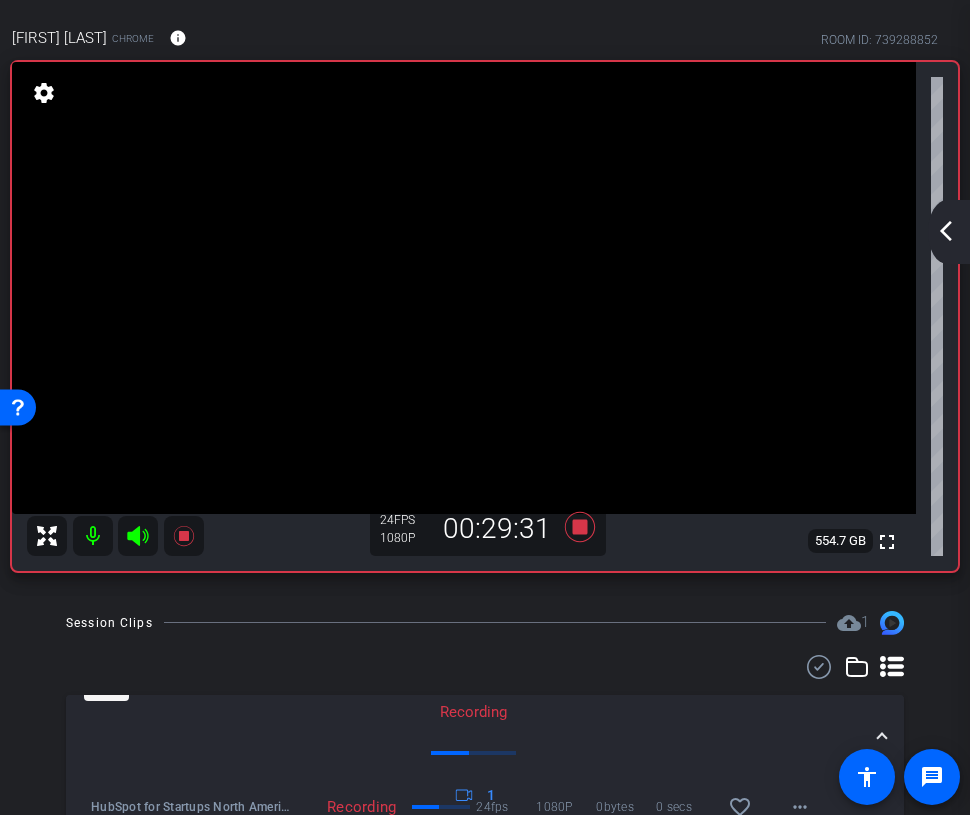 click on "arrow_back_ios_new" 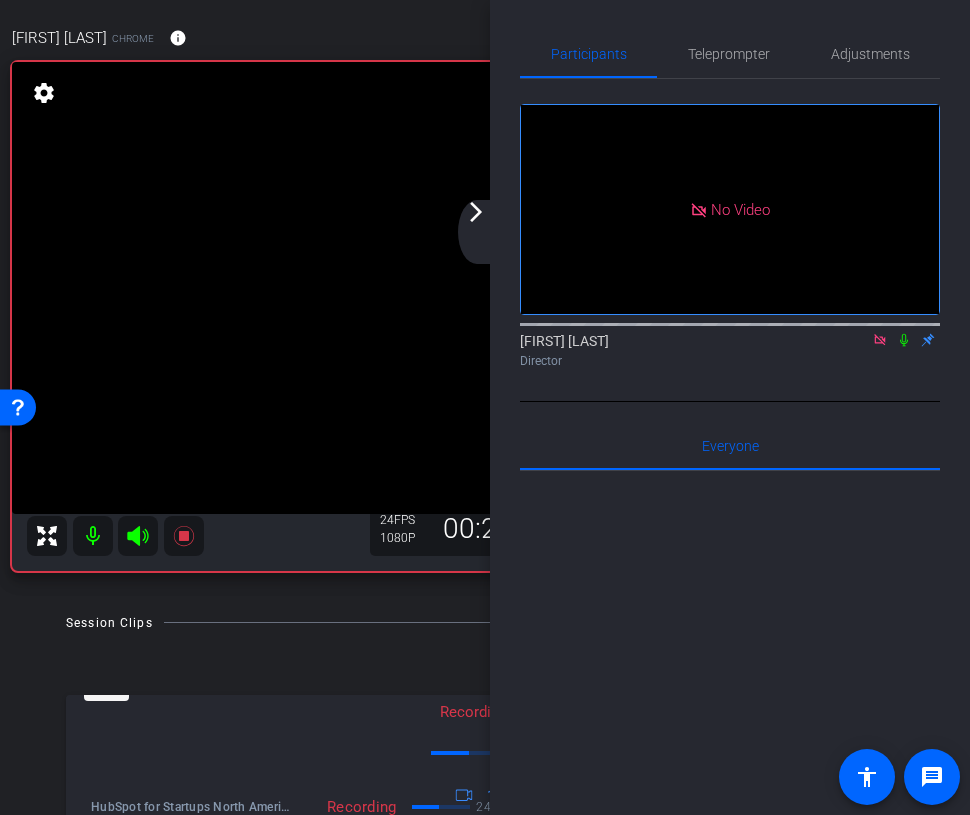 click 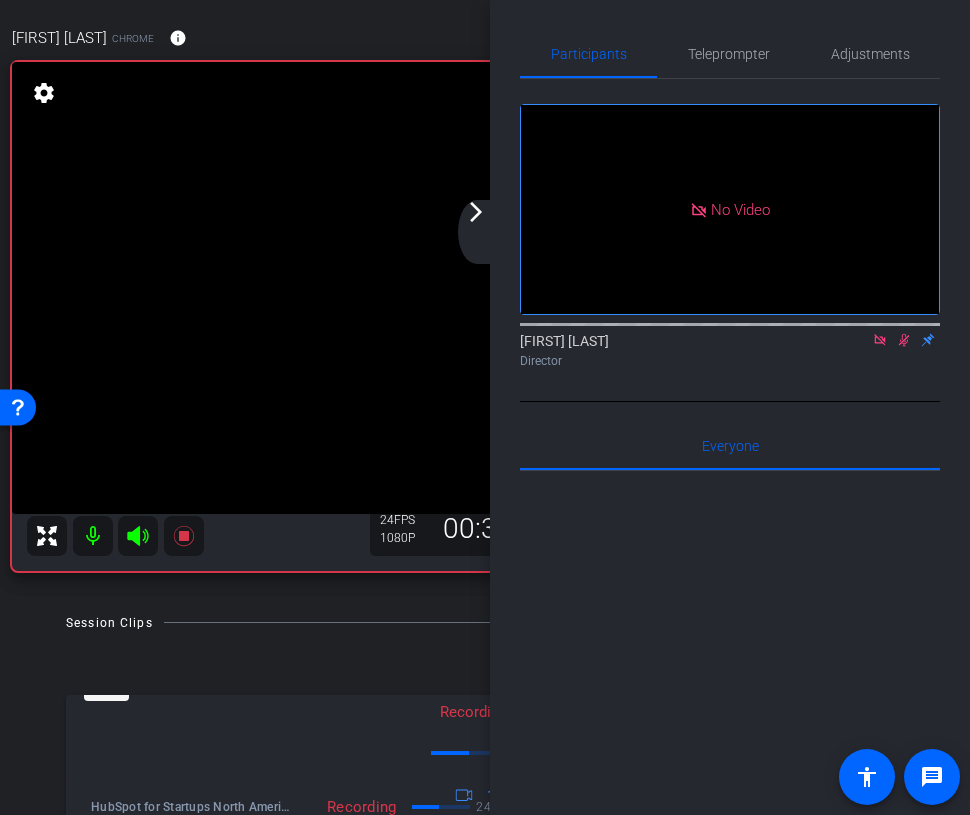 click 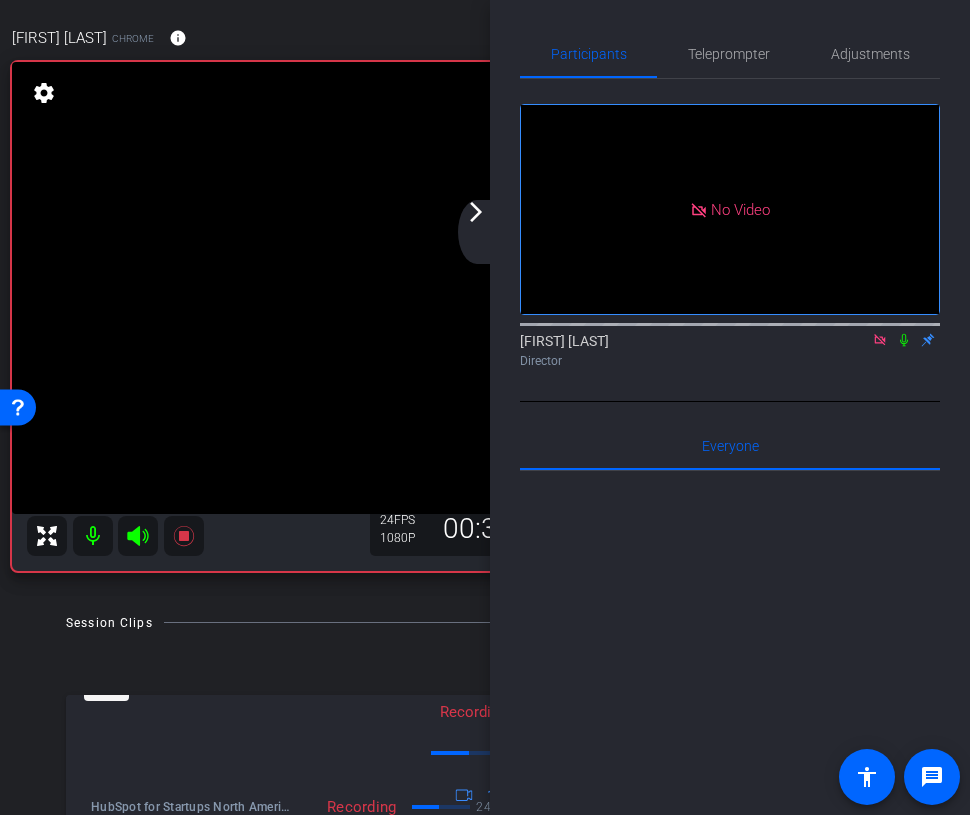 click 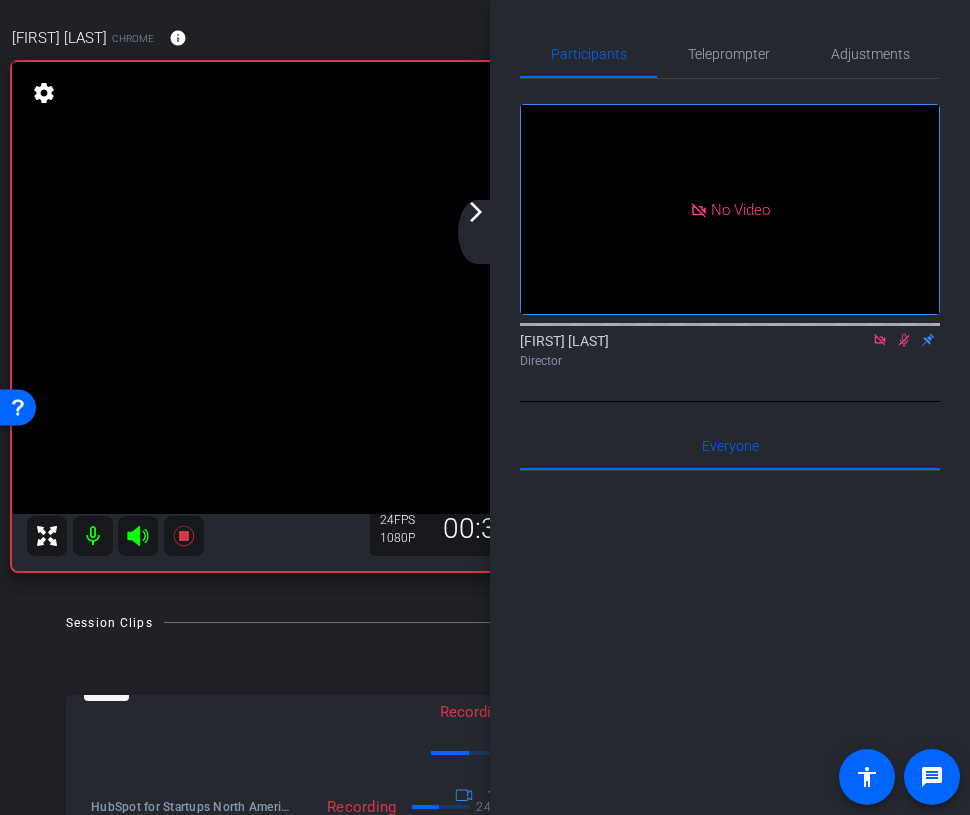 click 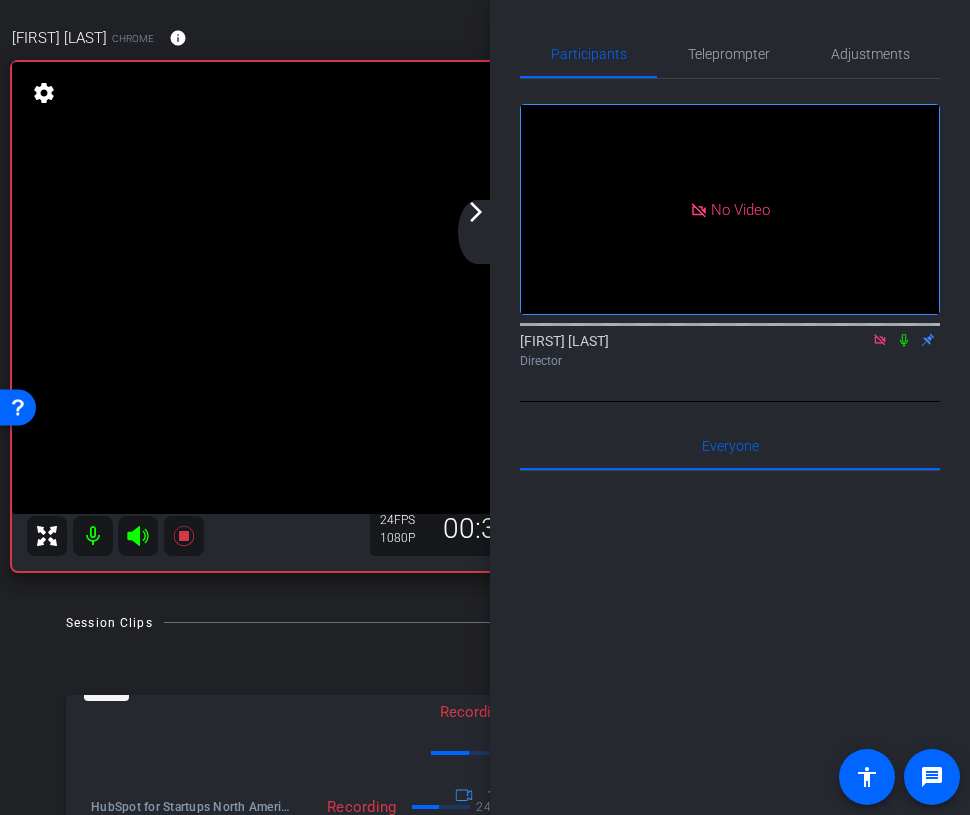 click 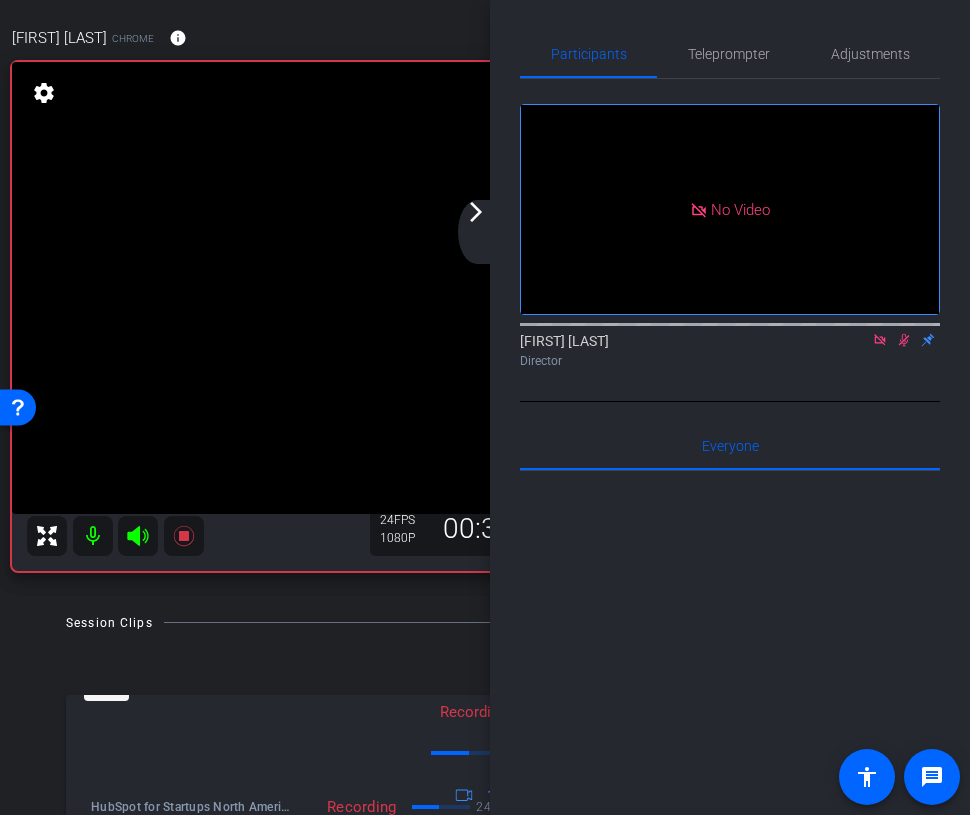 click 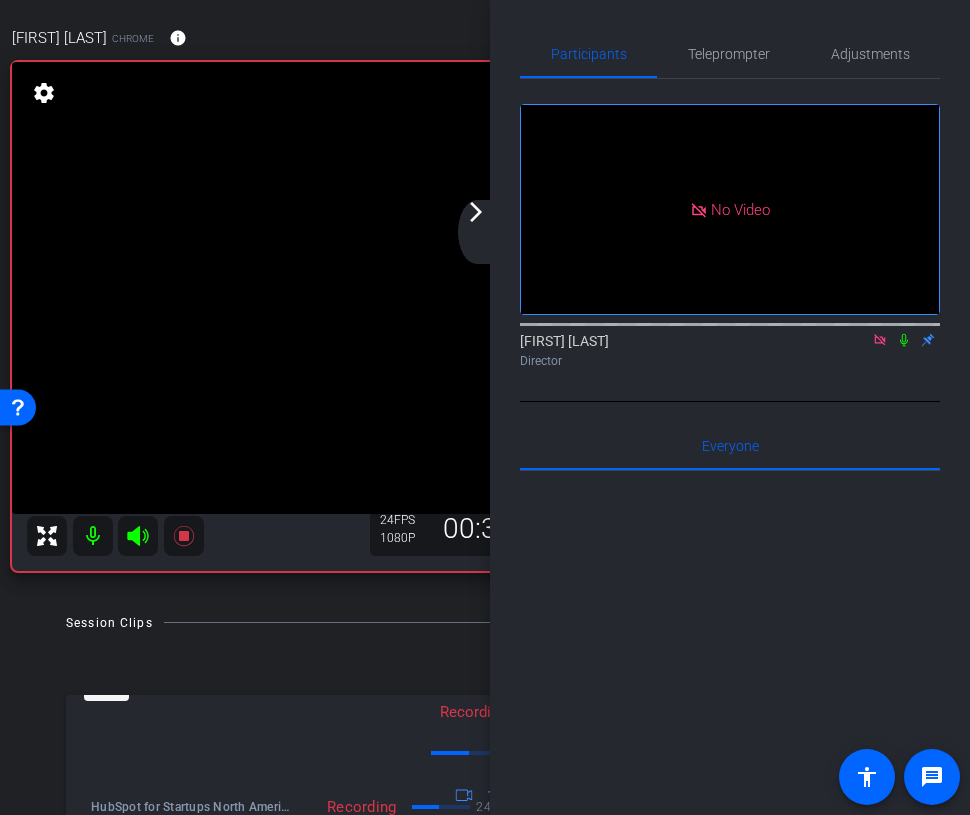 click 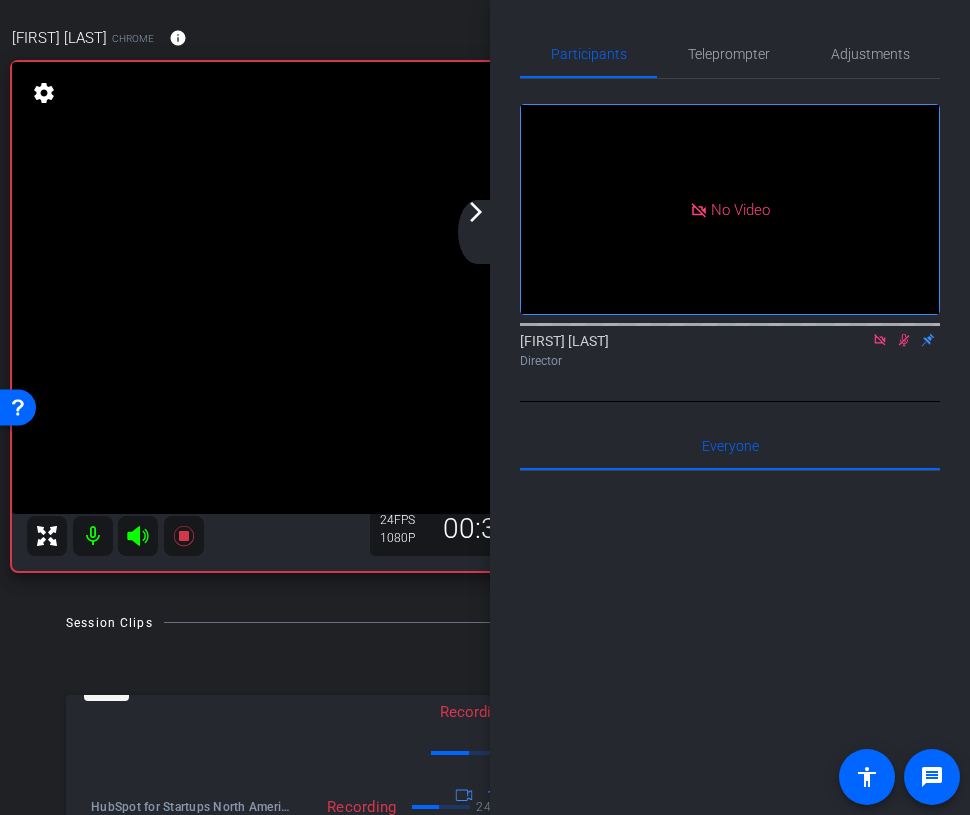 click 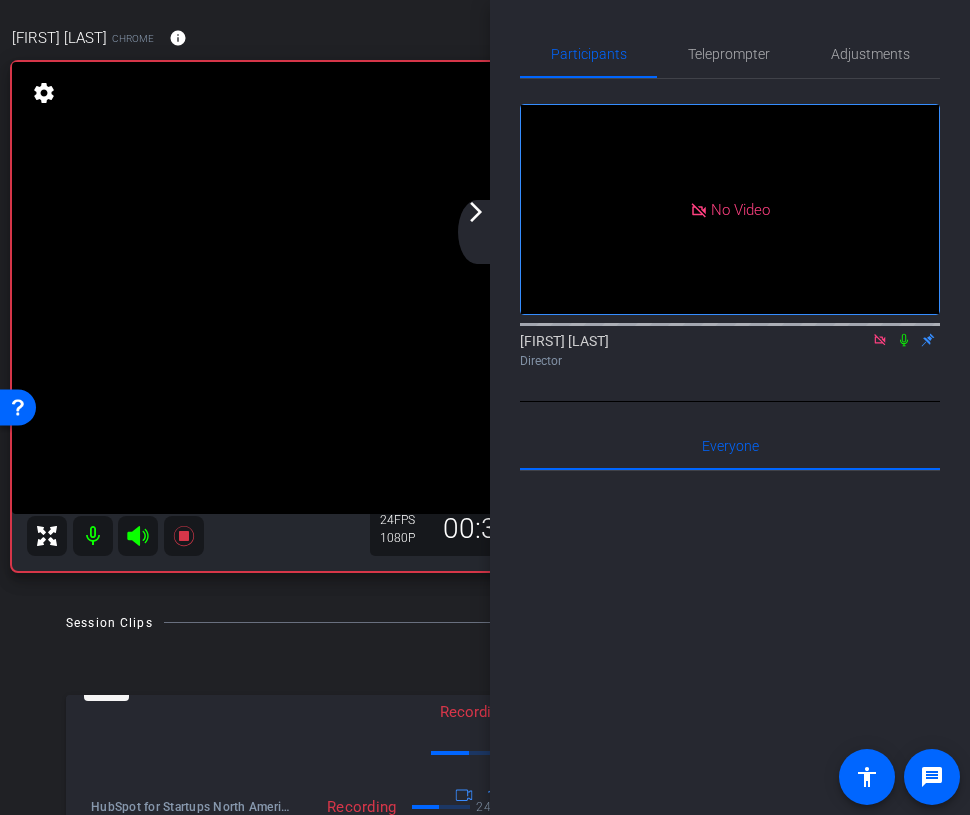 click 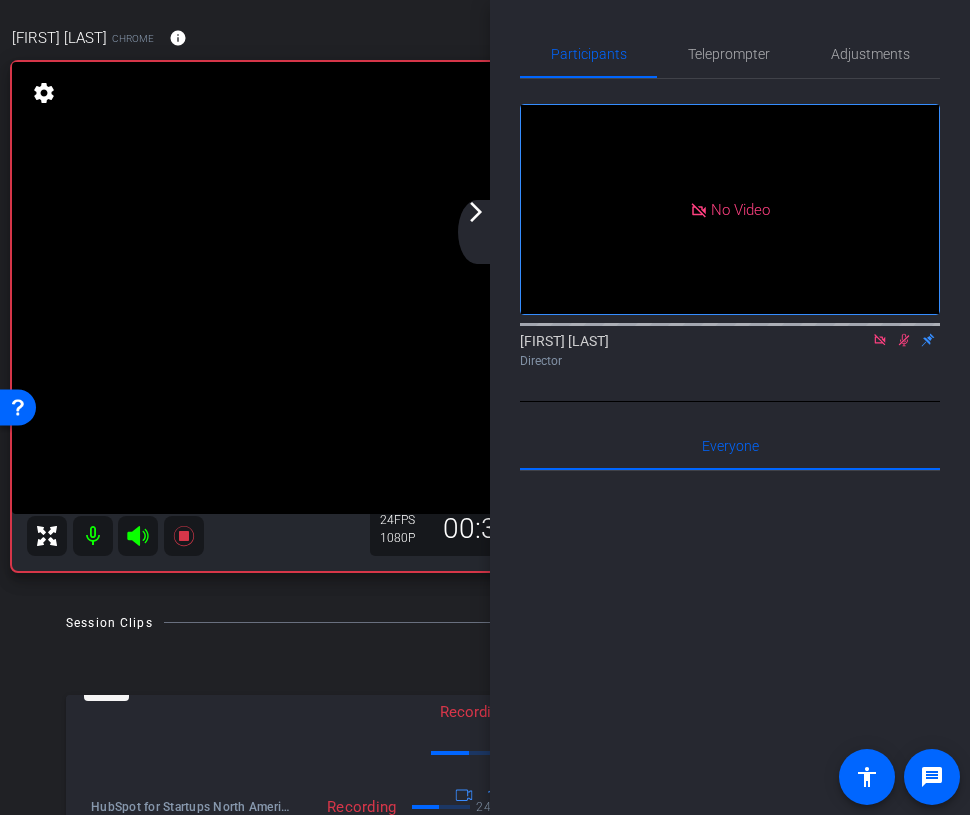 click 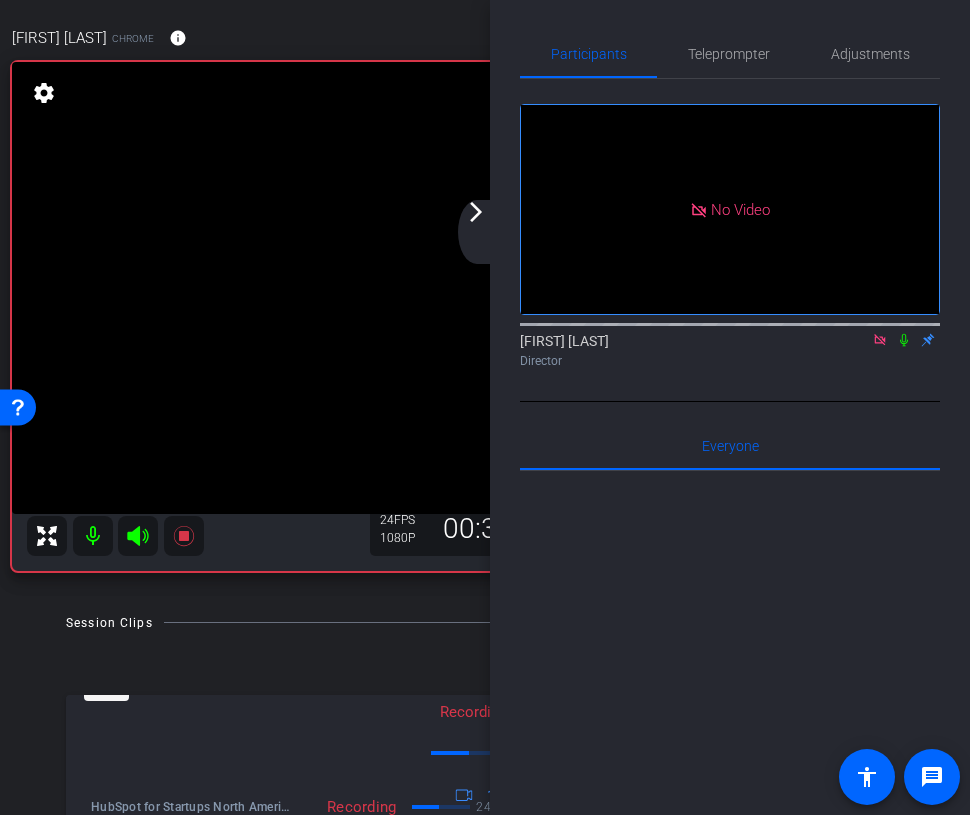 click 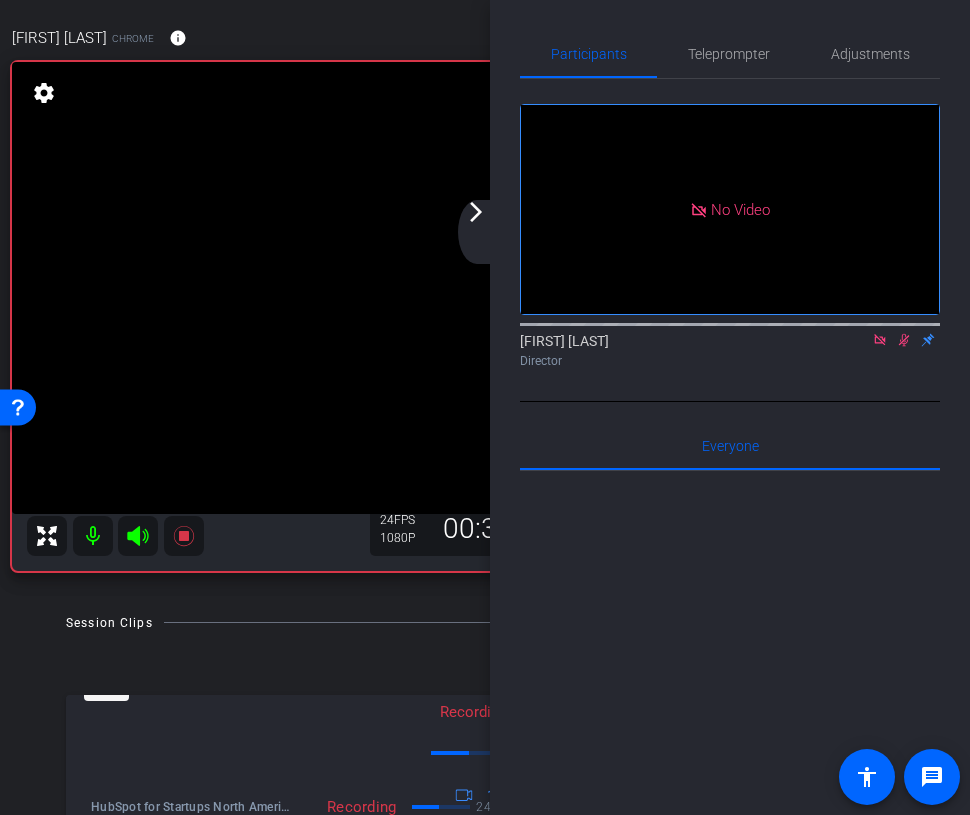click 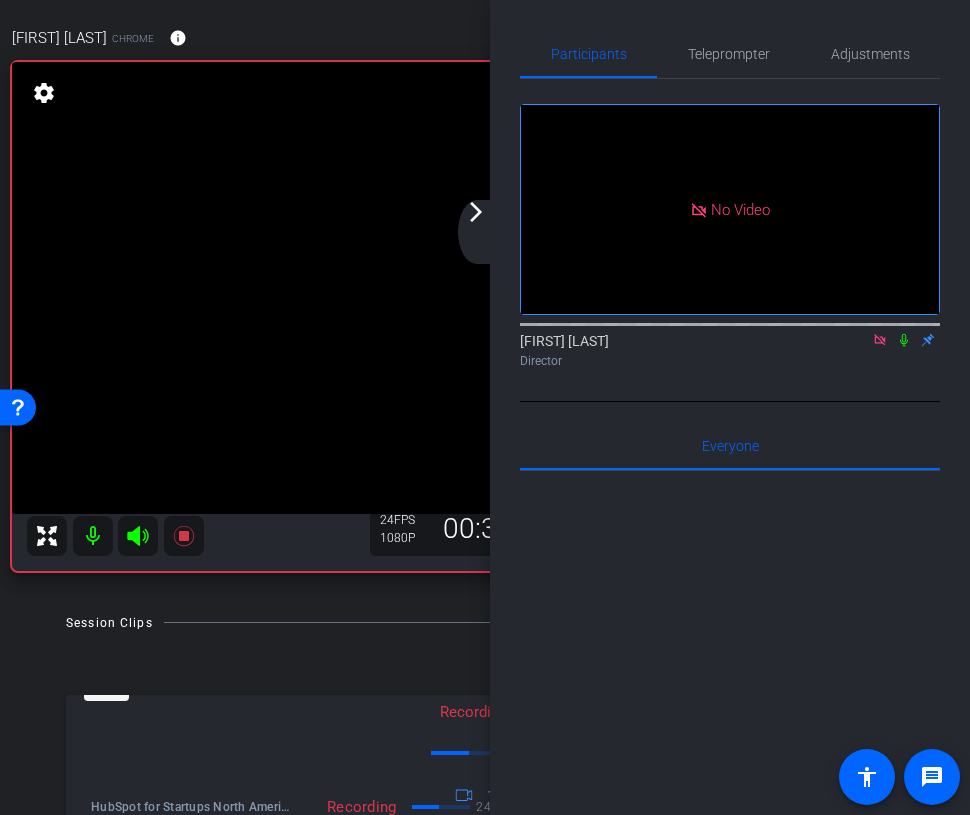 click on "arrow_forward_ios" 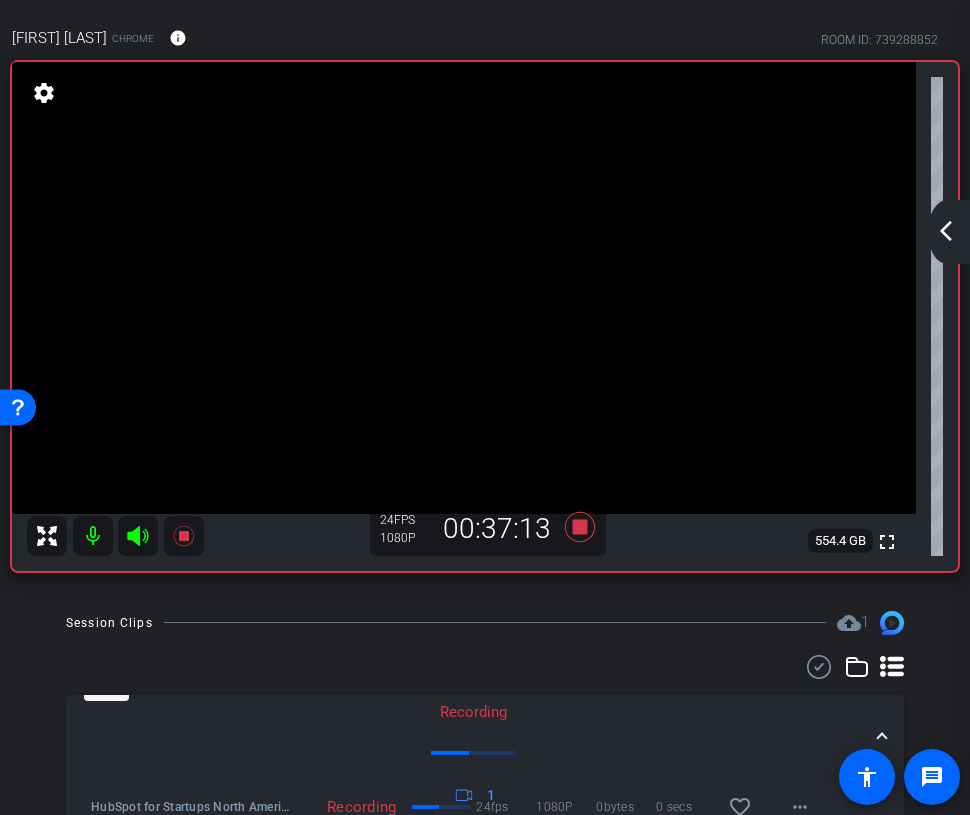 click on "arrow_back_ios_new" 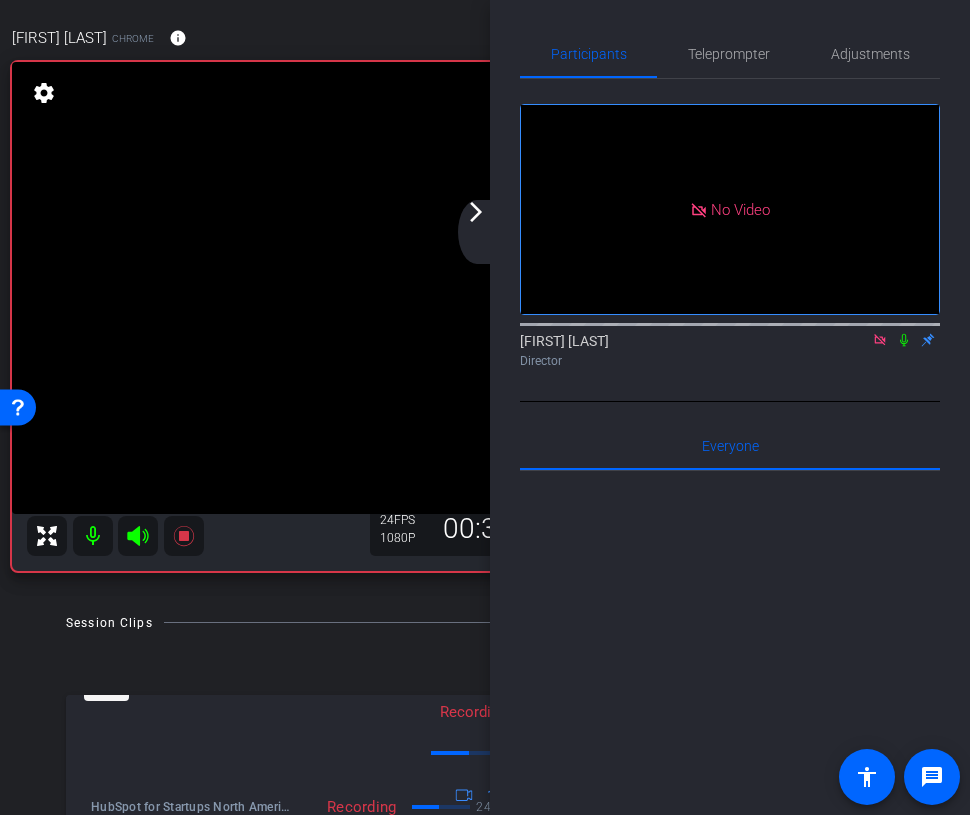 click on "arrow_forward_ios" 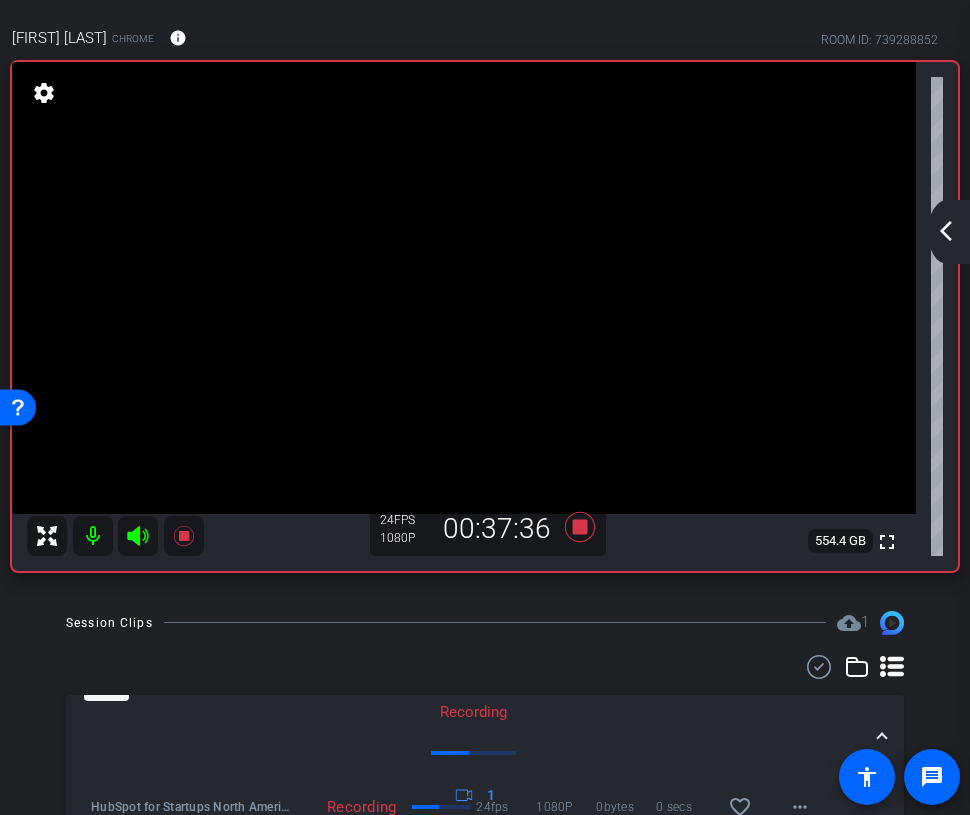 click on "arrow_back_ios_new" 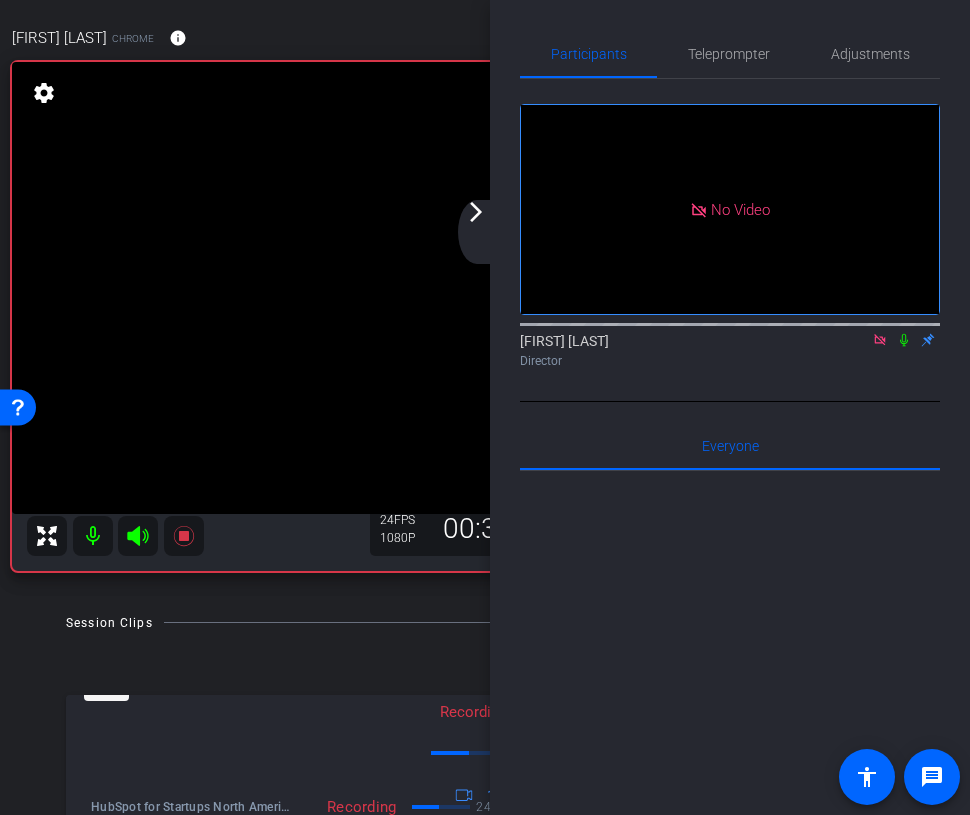 click on "arrow_back_ios_new arrow_forward_ios" 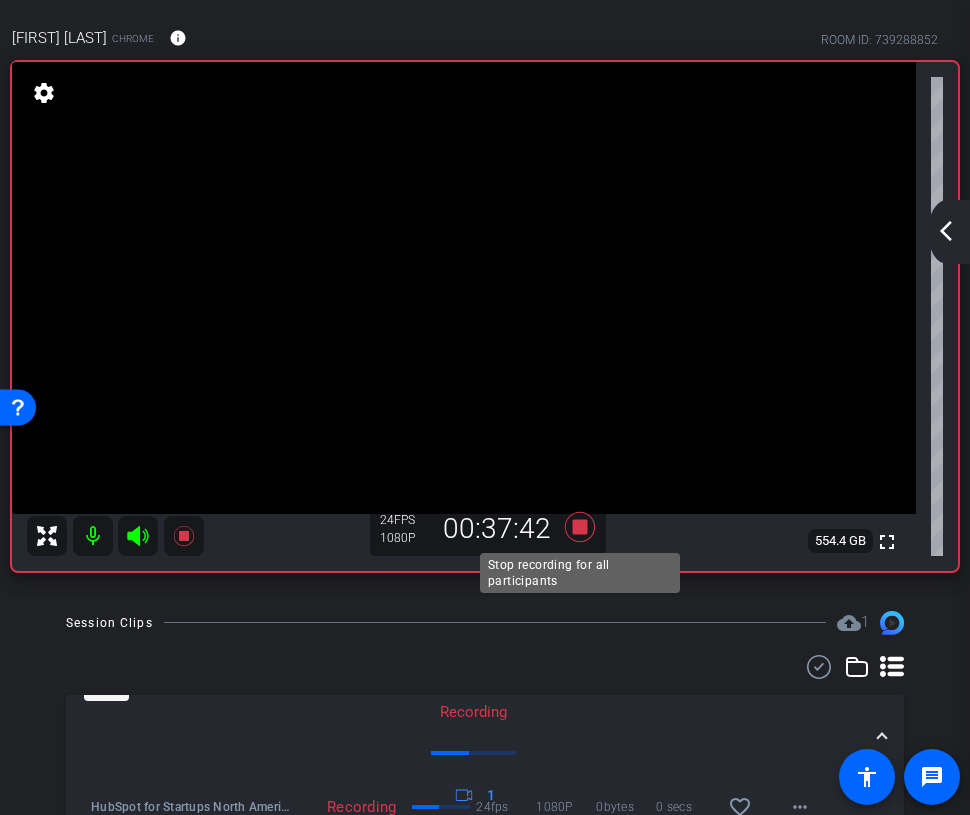click 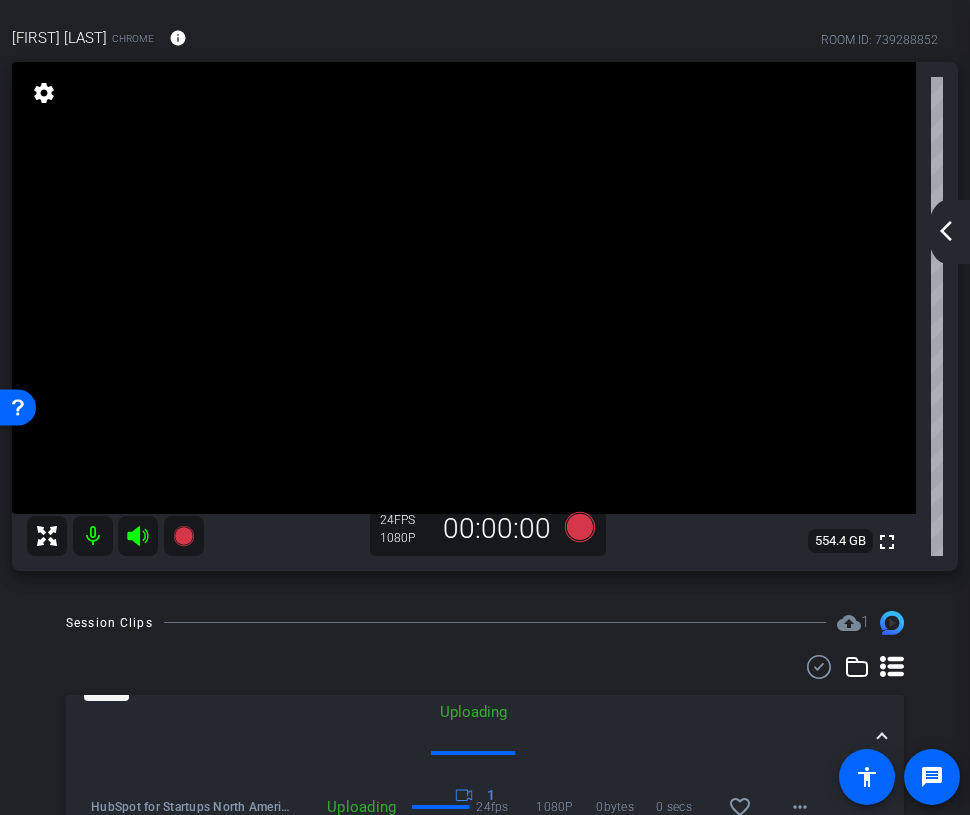 click on "arrow_back_ios_new arrow_forward_ios" 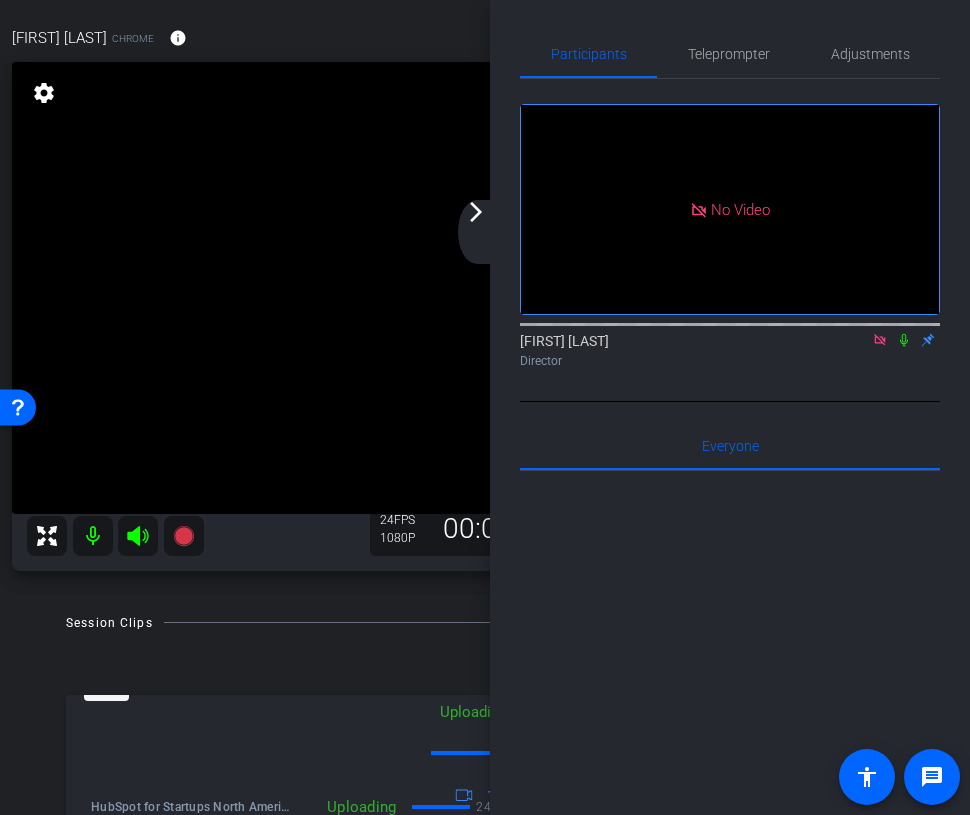 click 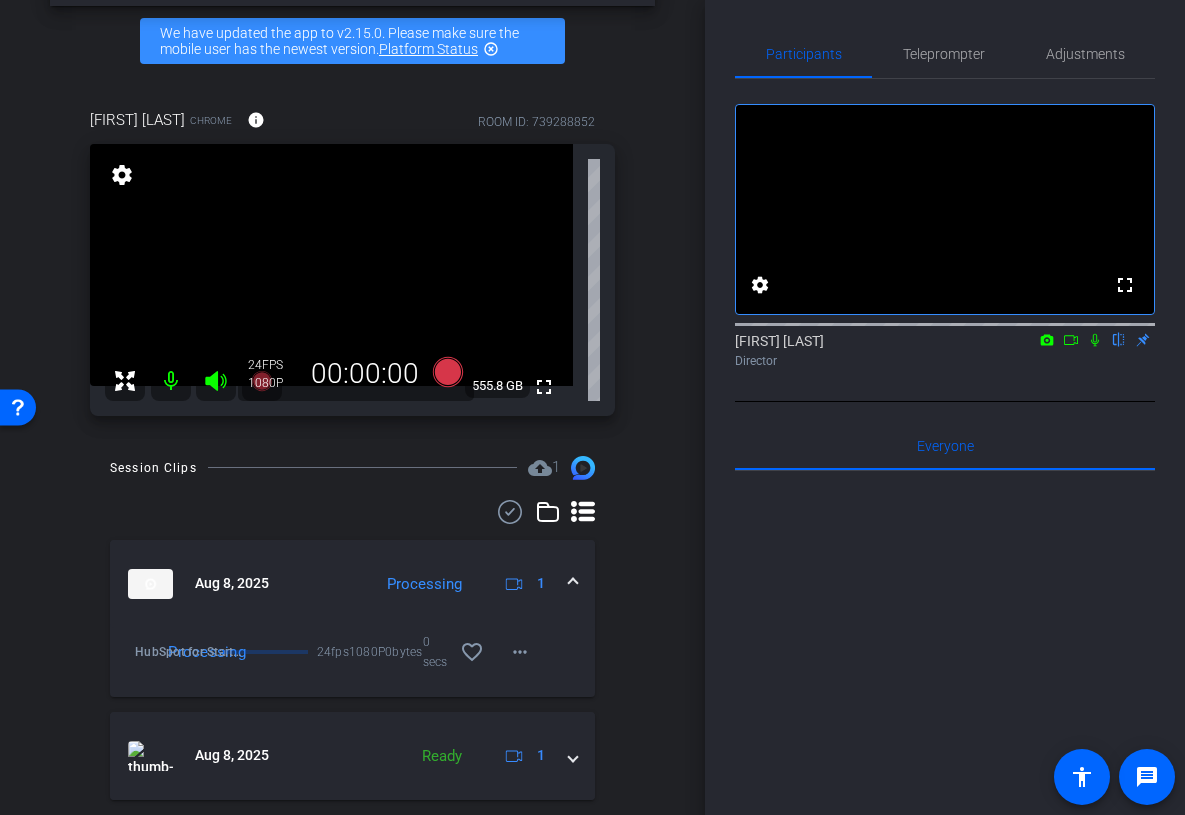 click 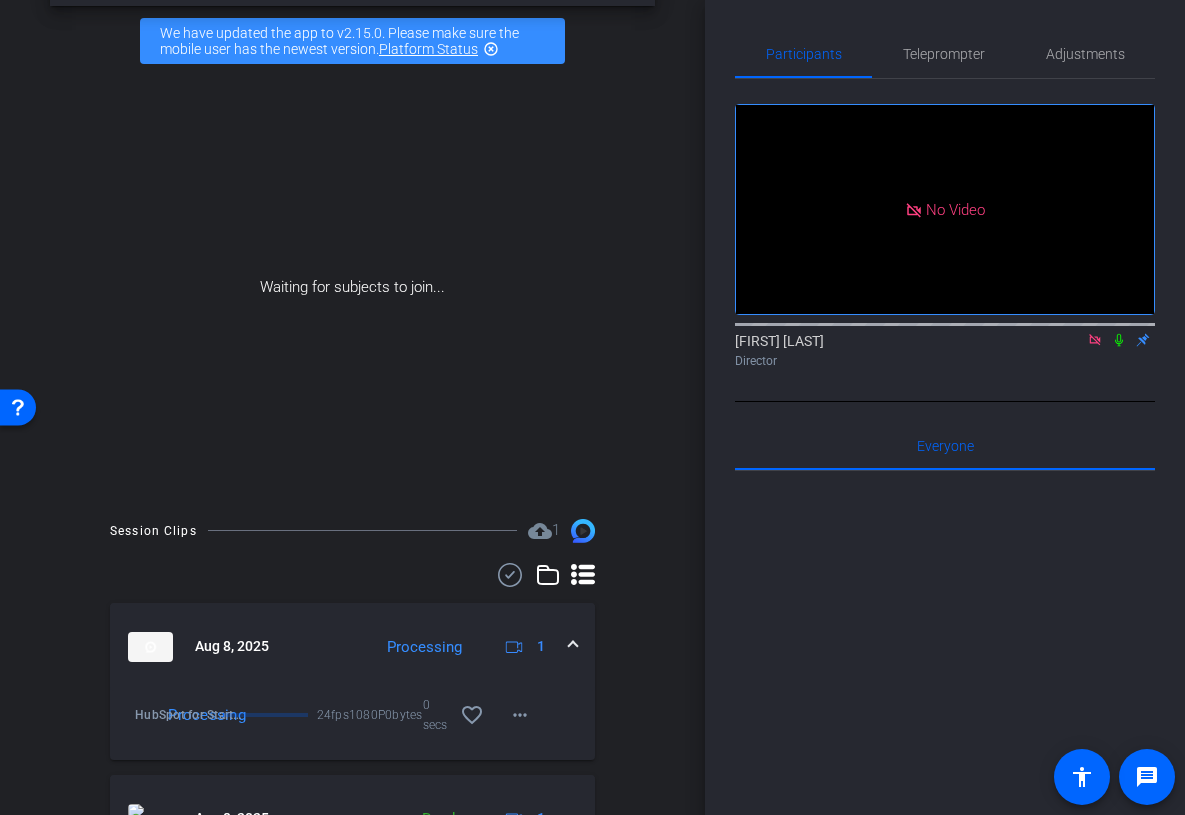 click 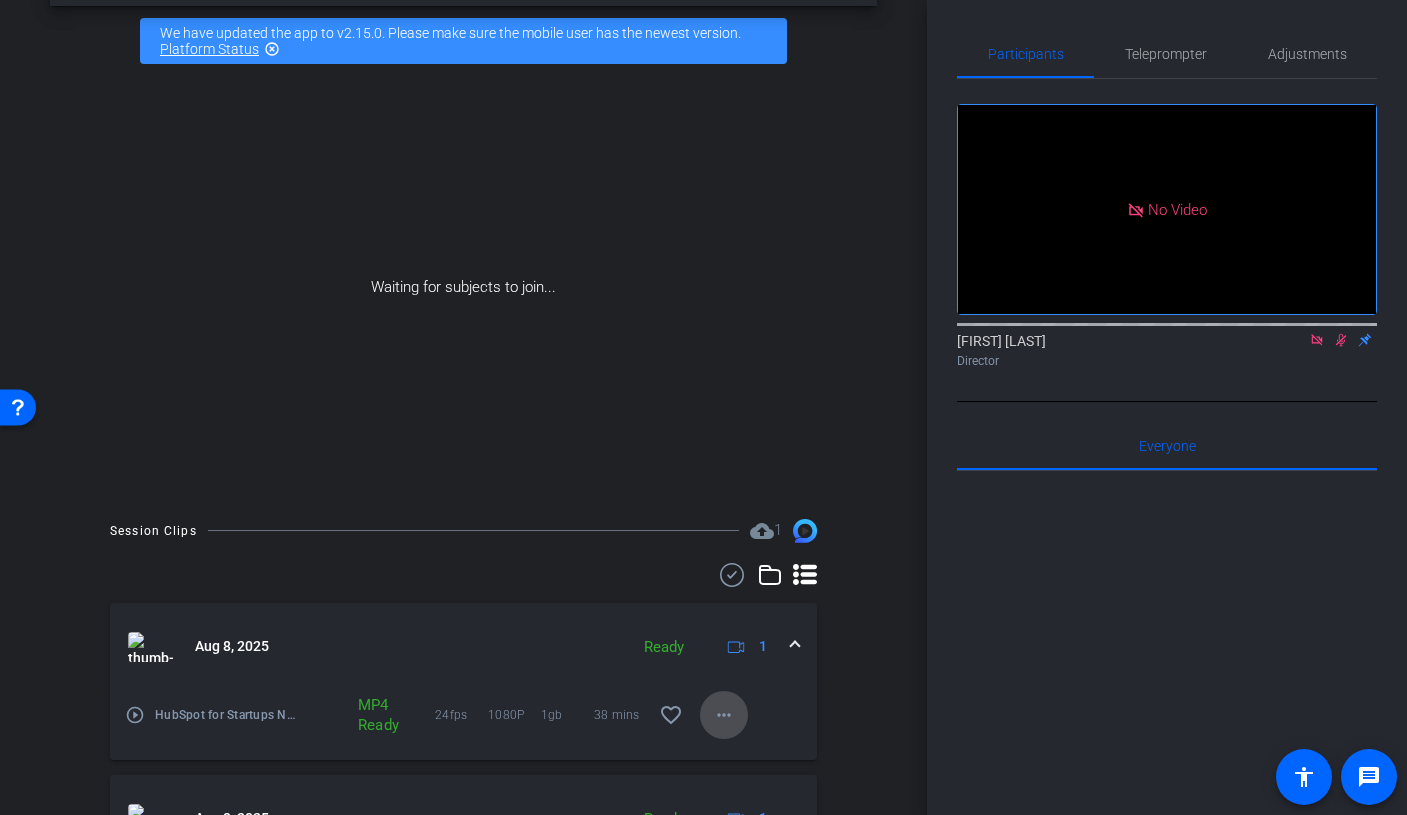 click on "more_horiz" at bounding box center (724, 715) 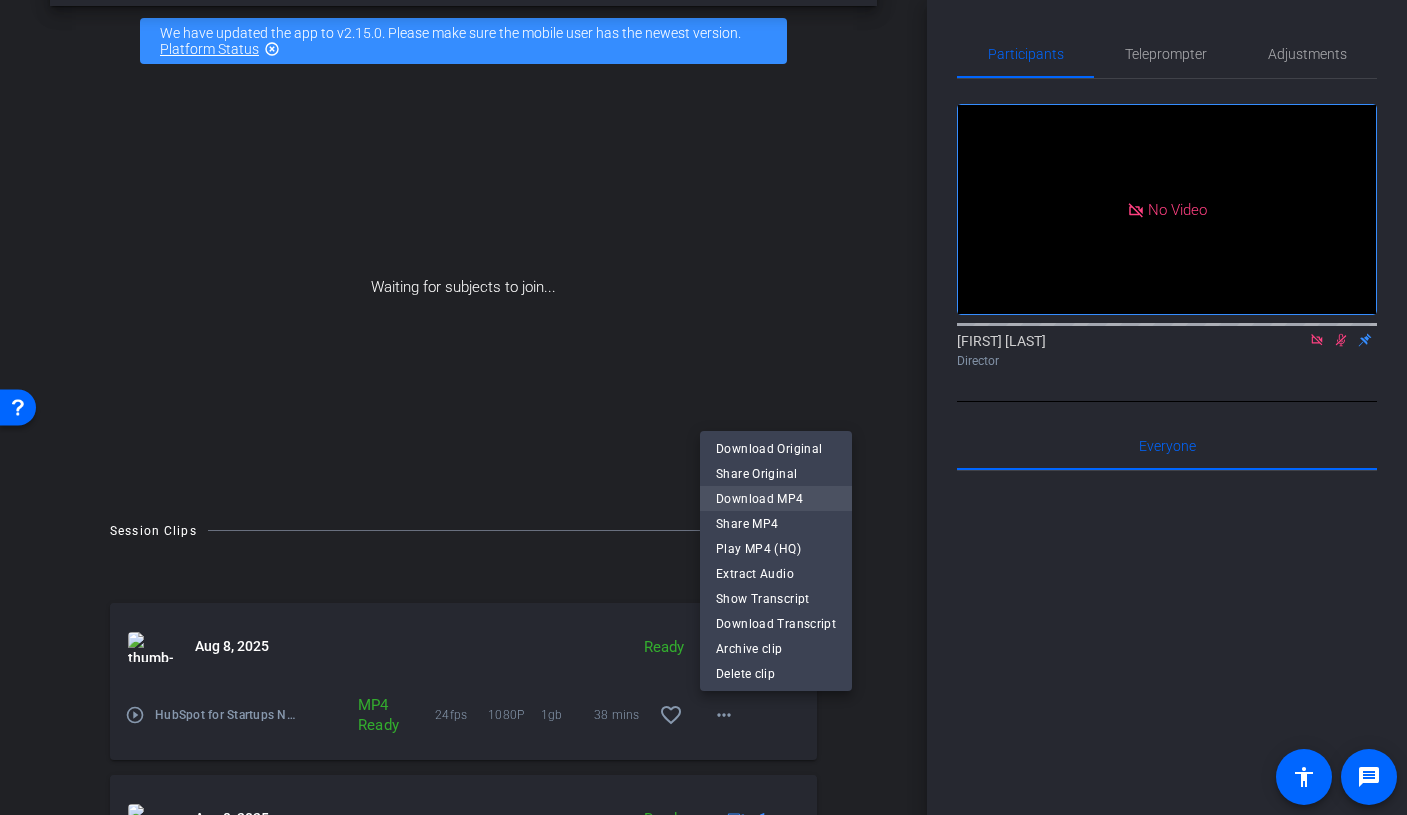 click on "Download MP4" at bounding box center (776, 499) 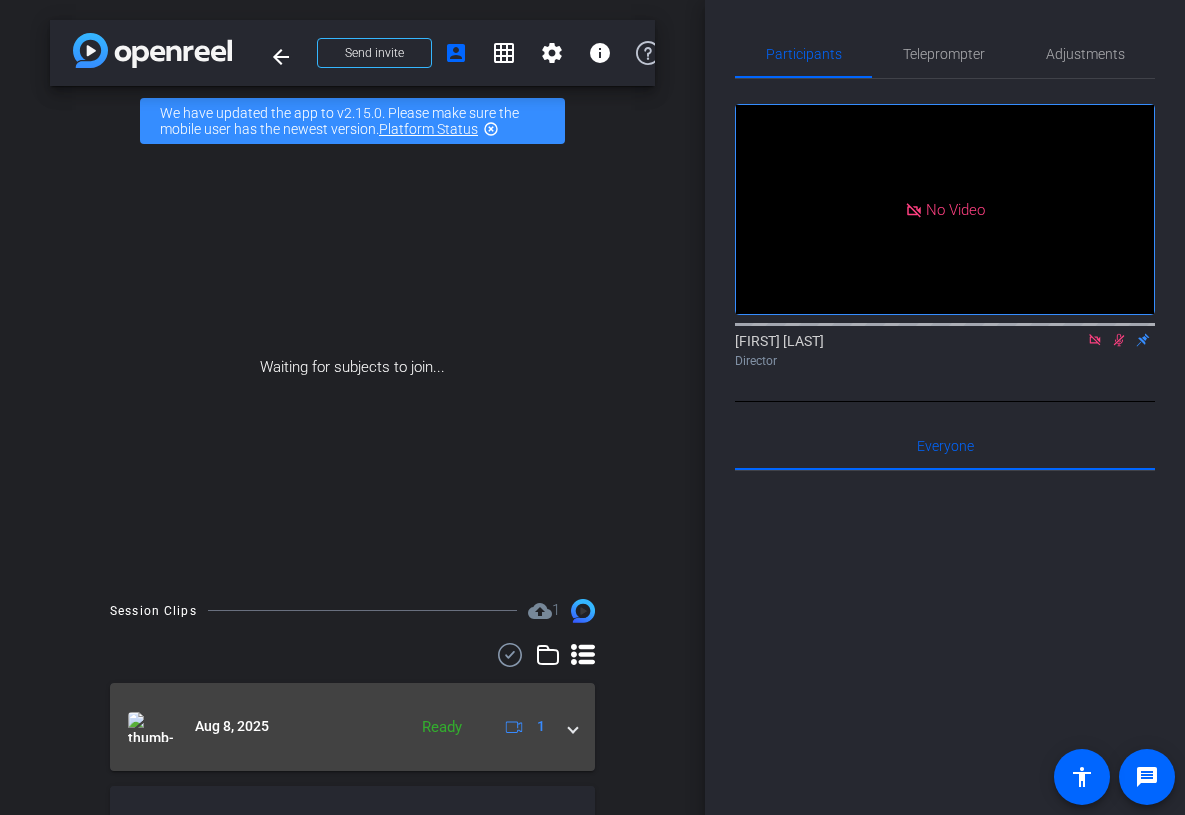 scroll, scrollTop: 0, scrollLeft: 0, axis: both 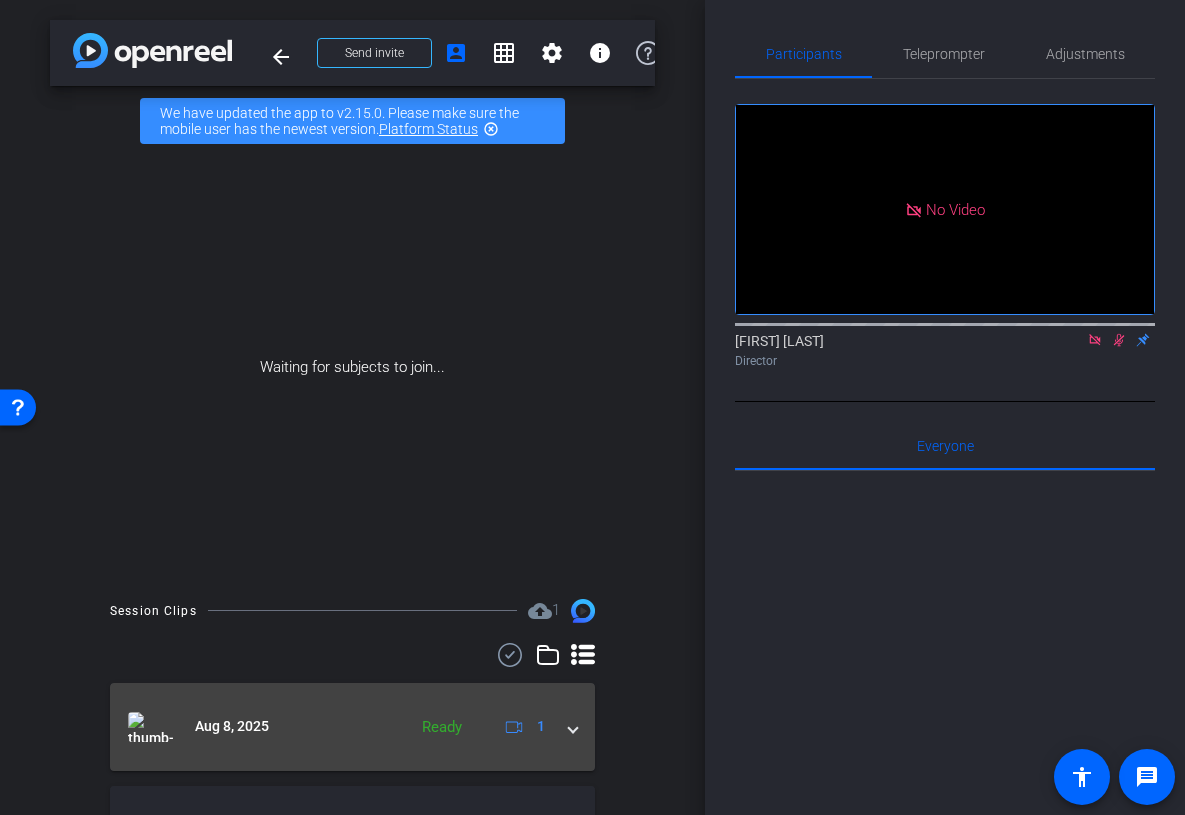 click on "[DATE]   Ready
1" at bounding box center (348, 727) 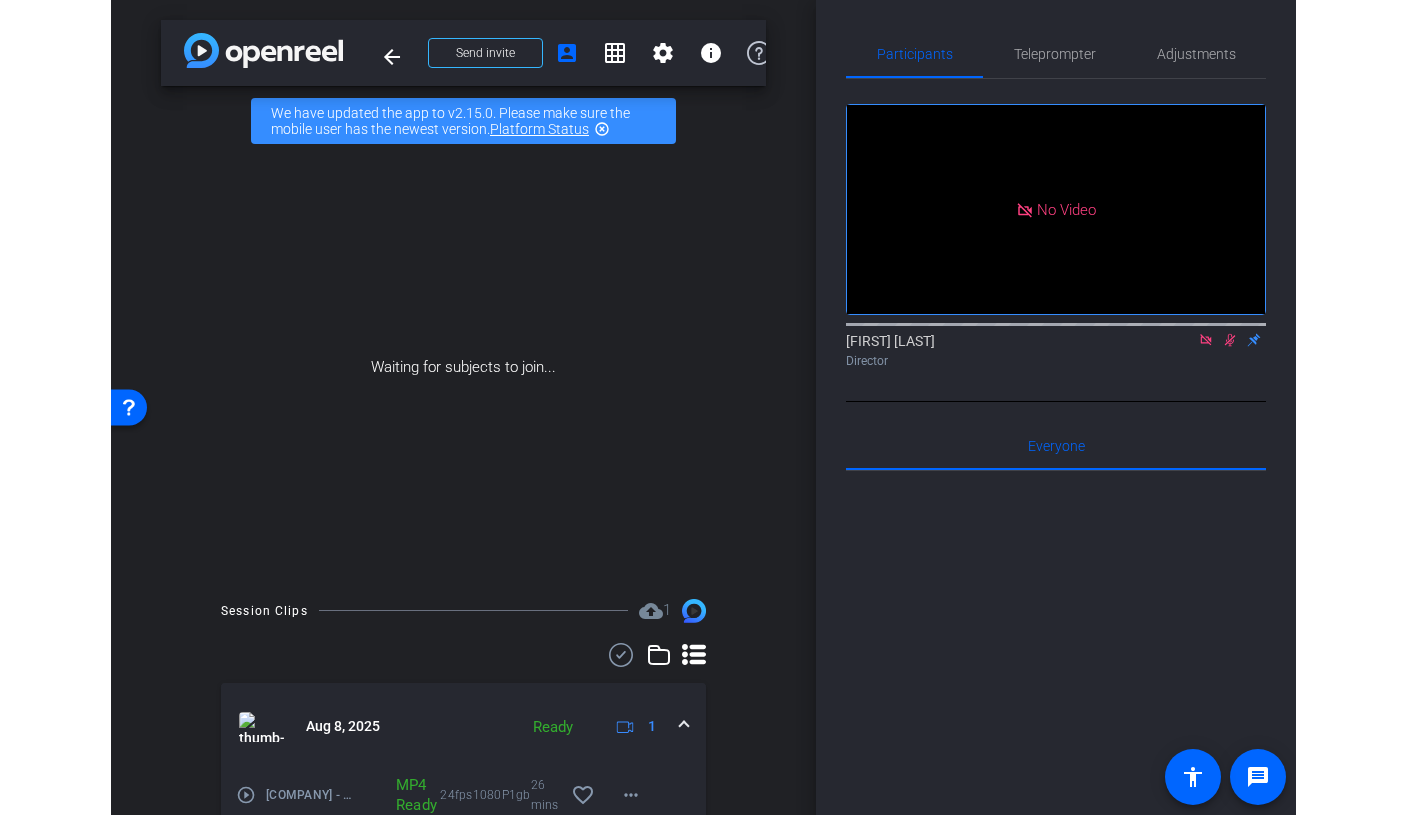 scroll, scrollTop: 199, scrollLeft: 0, axis: vertical 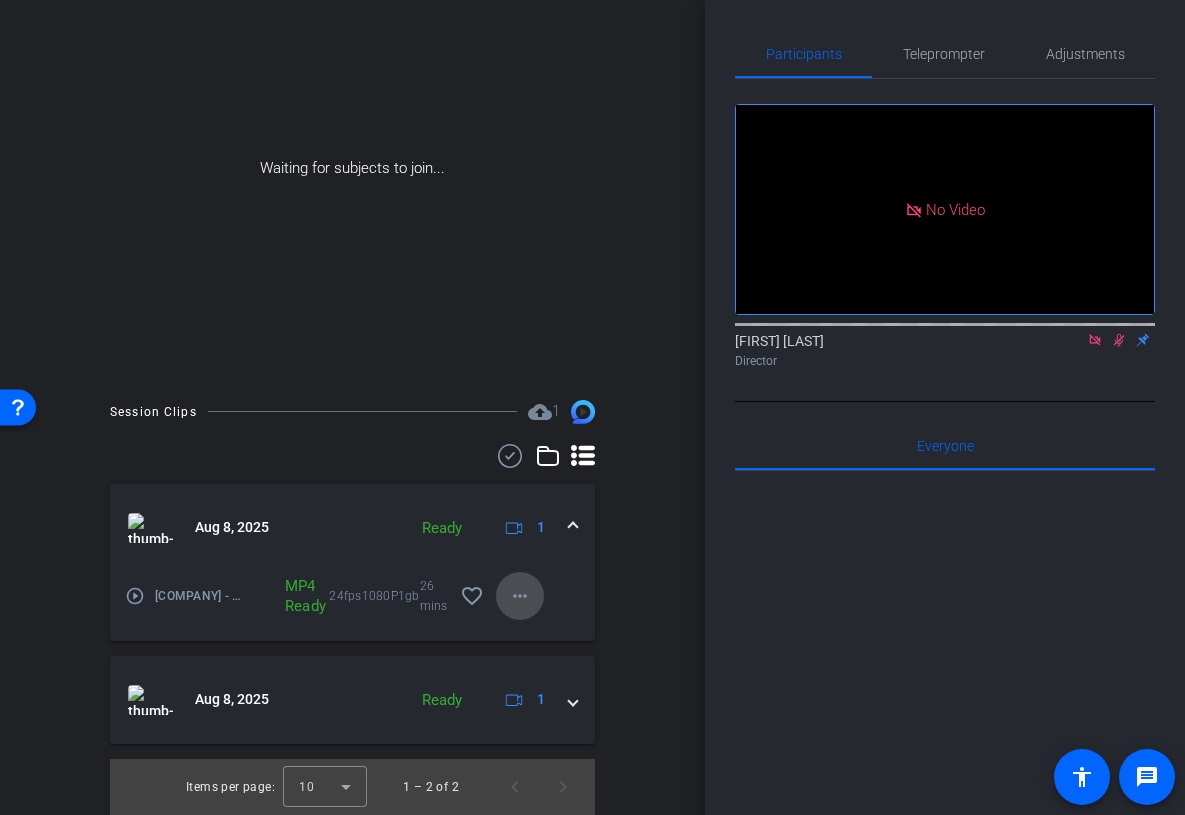 click on "more_horiz" at bounding box center (520, 596) 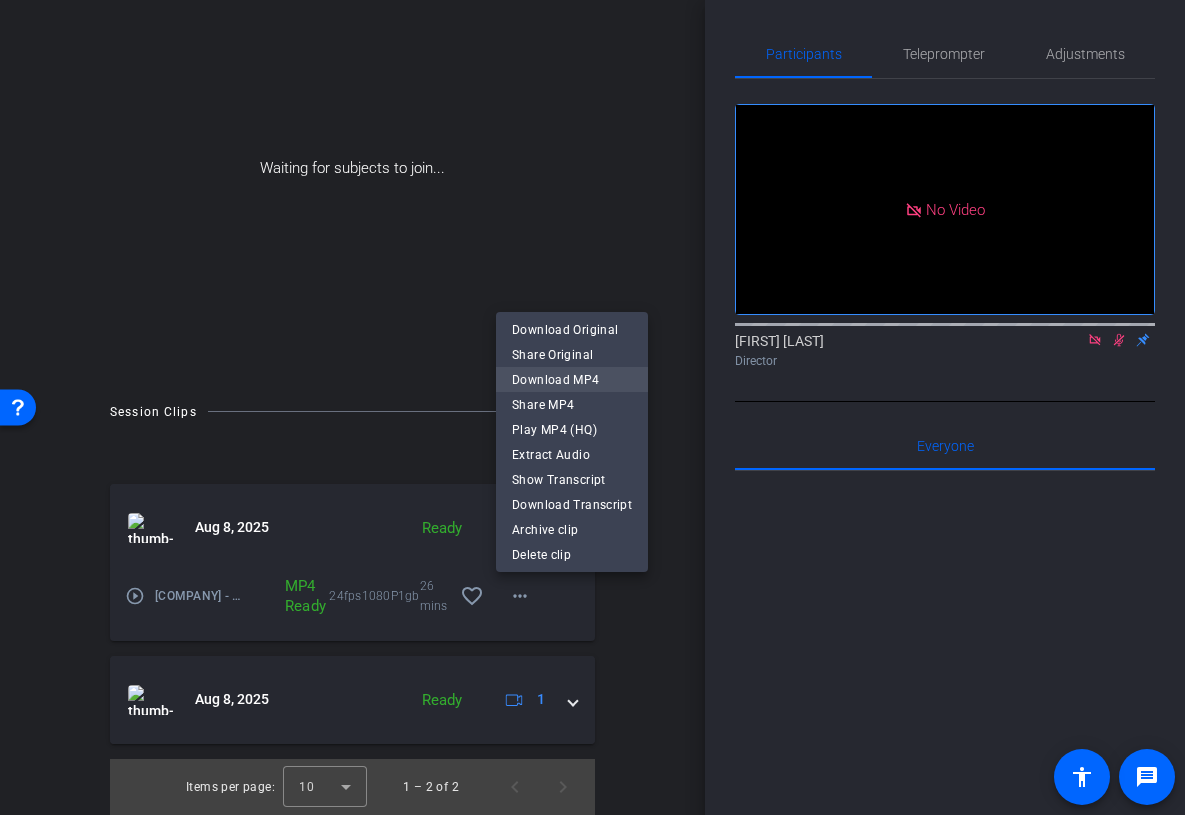 click on "Download MP4" at bounding box center (572, 380) 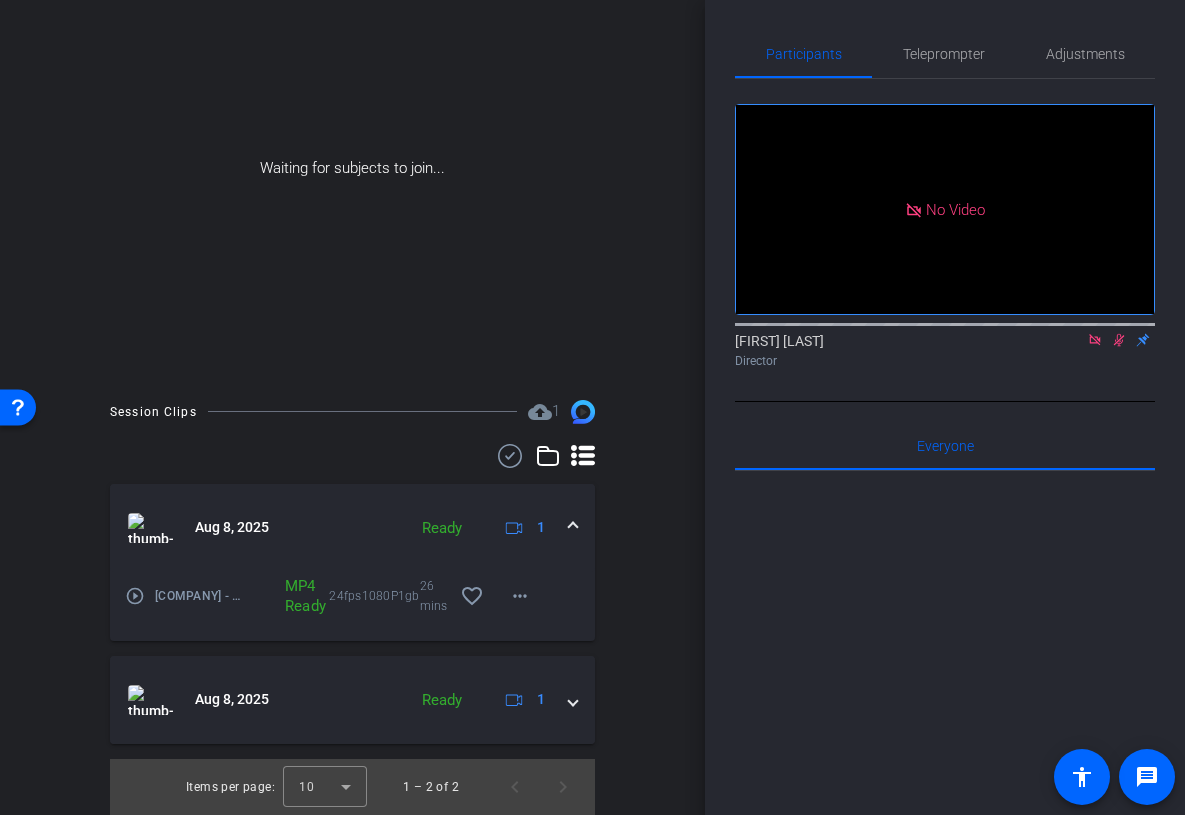 click on "Waiting for subjects to join..." at bounding box center [352, 168] 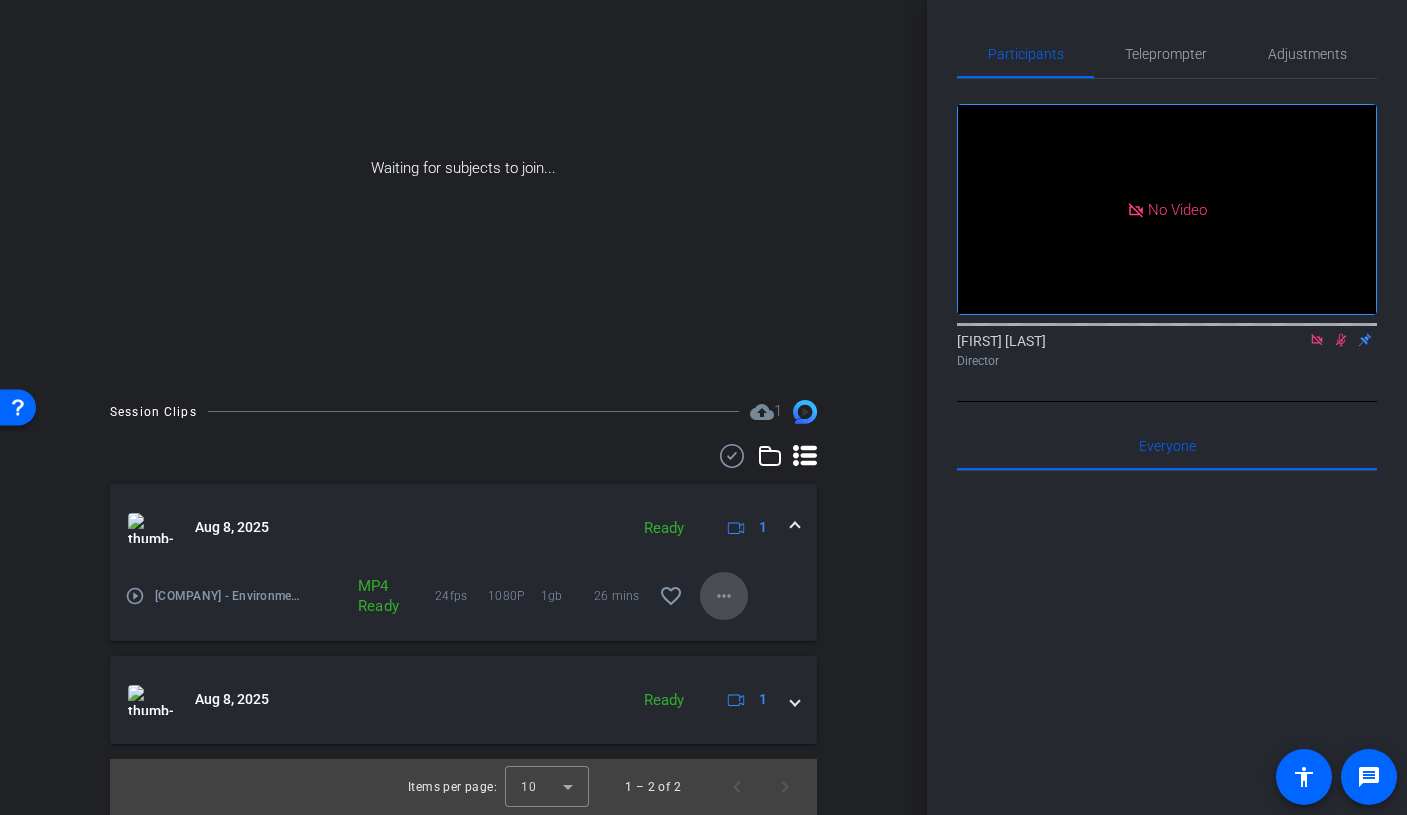 click on "more_horiz" at bounding box center [724, 596] 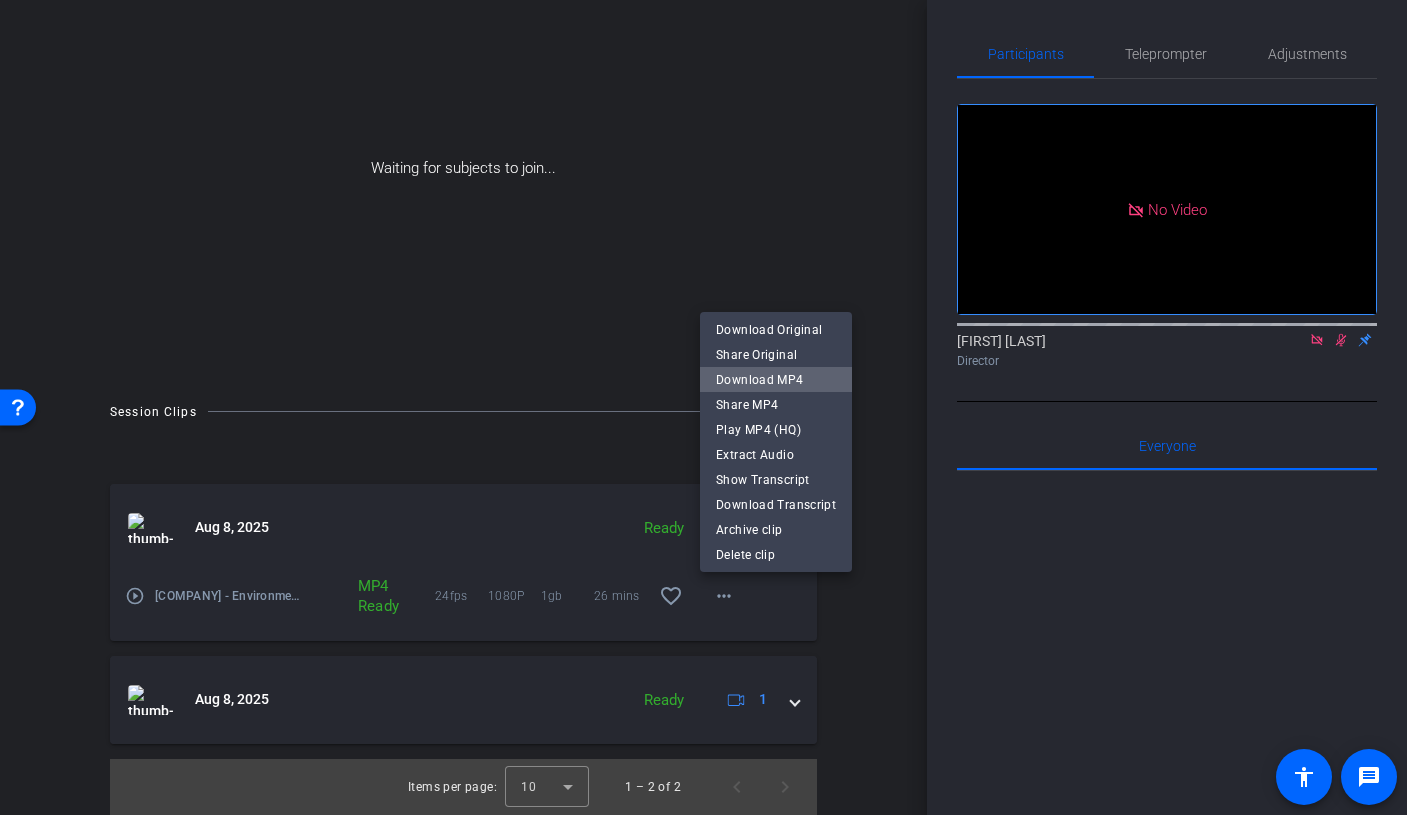 click on "Download MP4" at bounding box center (776, 380) 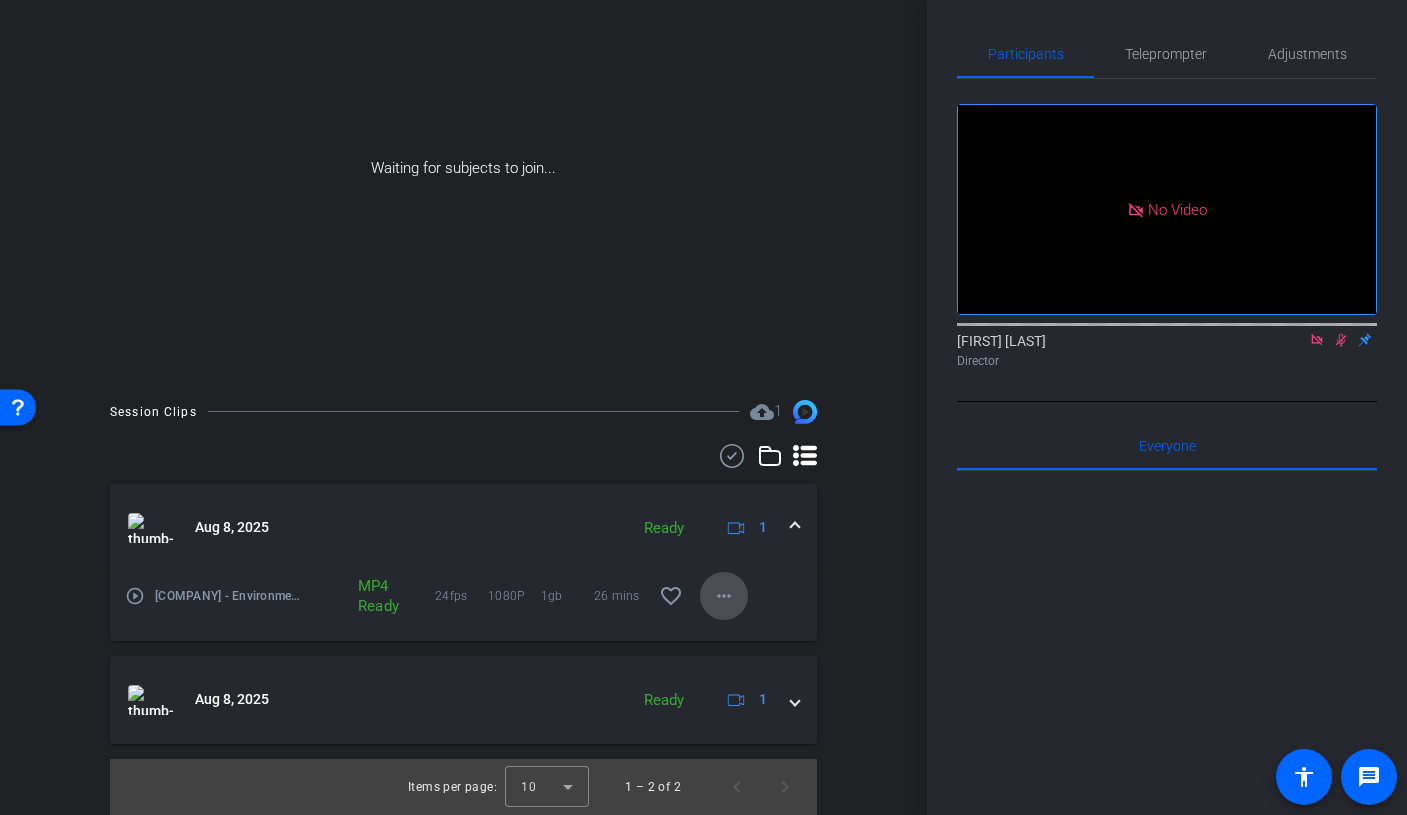 click on "more_horiz" at bounding box center (724, 596) 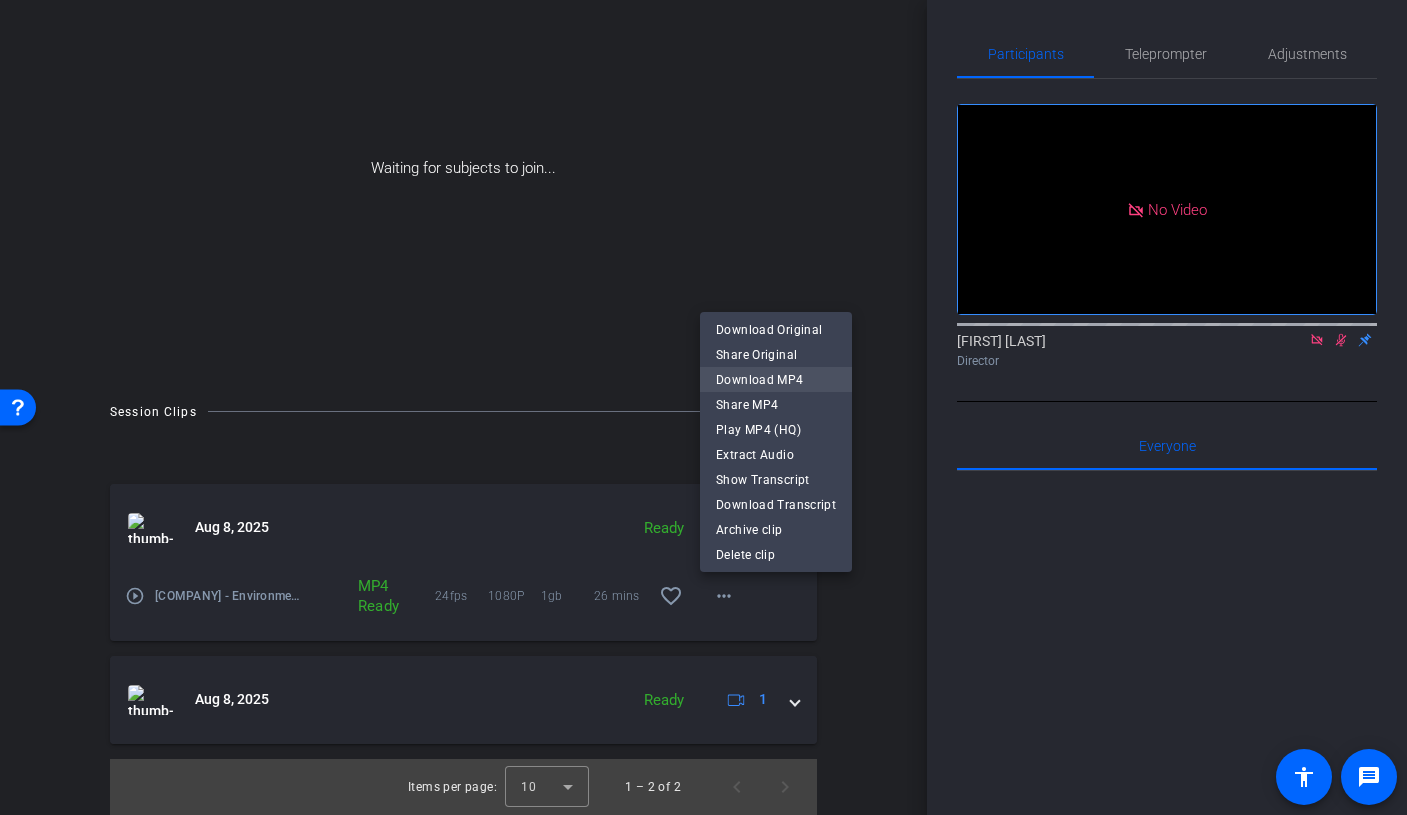 click on "Download MP4" at bounding box center [776, 380] 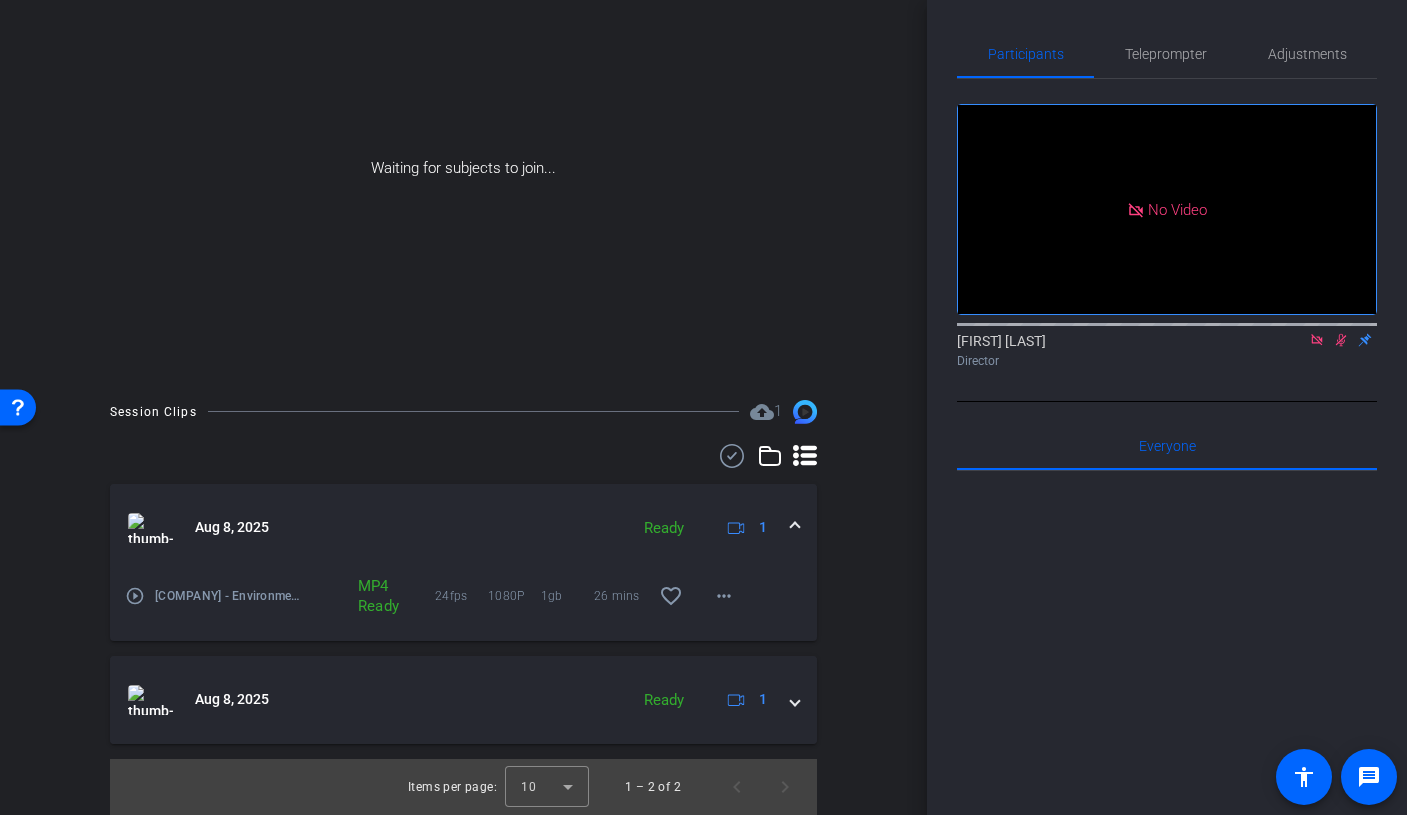 scroll, scrollTop: 0, scrollLeft: 0, axis: both 